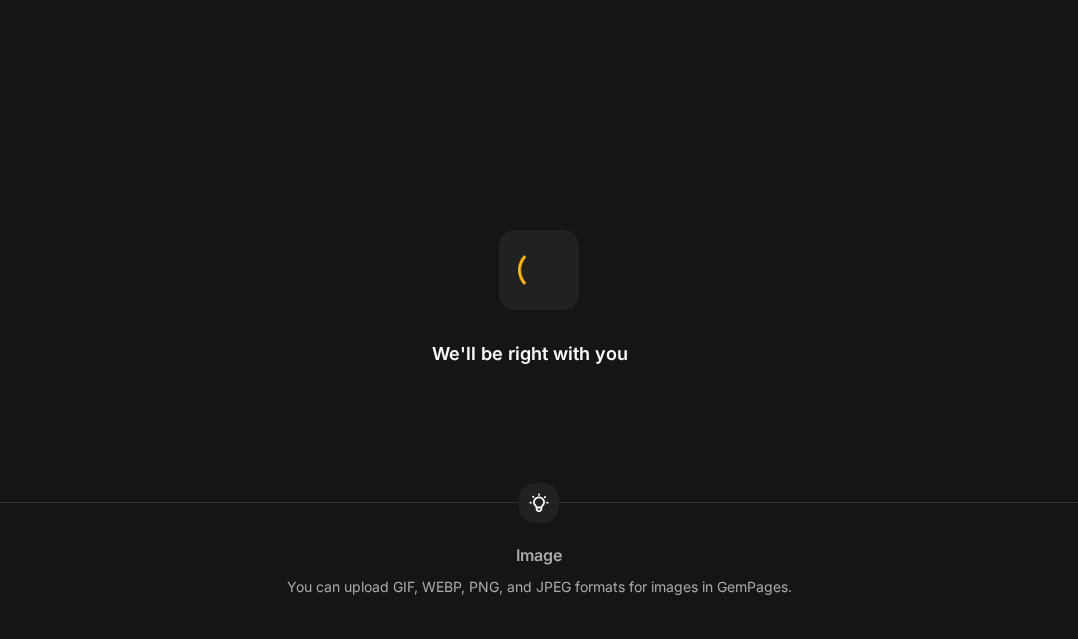 scroll, scrollTop: 0, scrollLeft: 0, axis: both 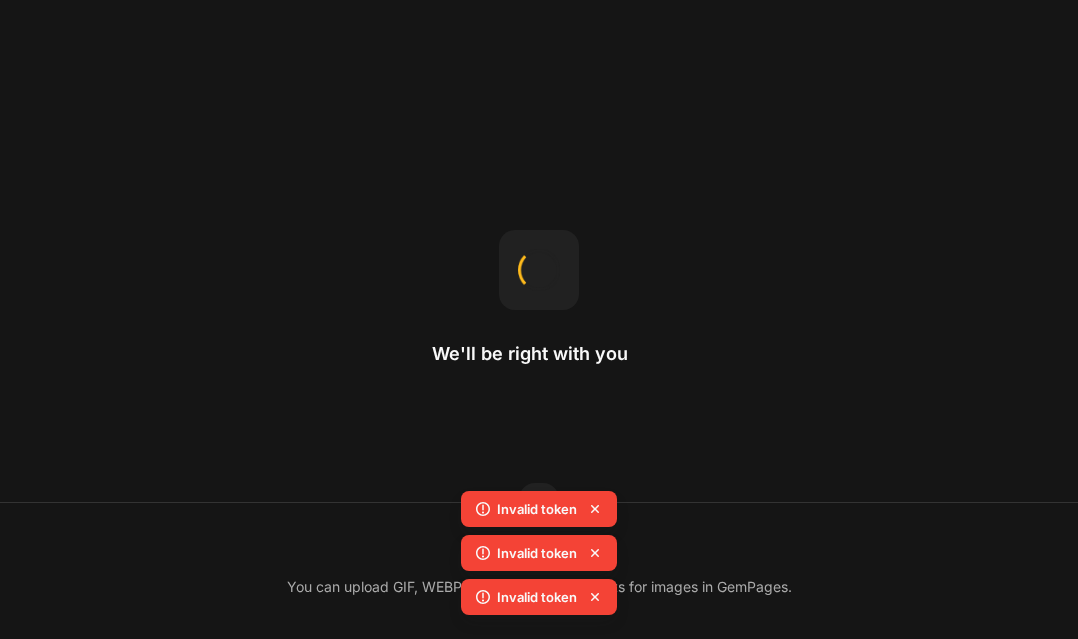 click 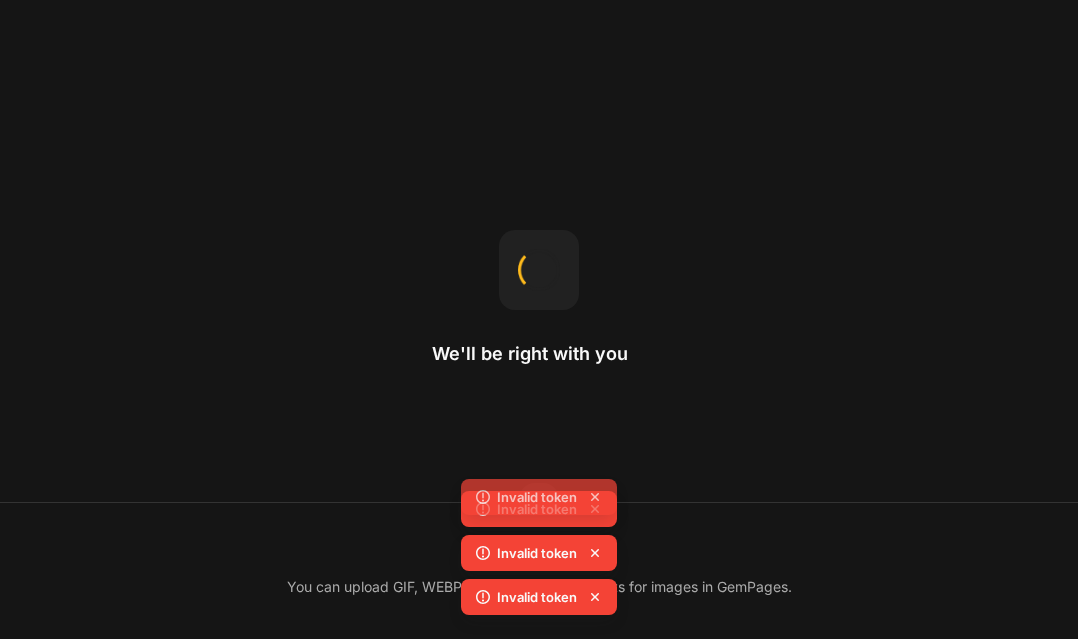 click 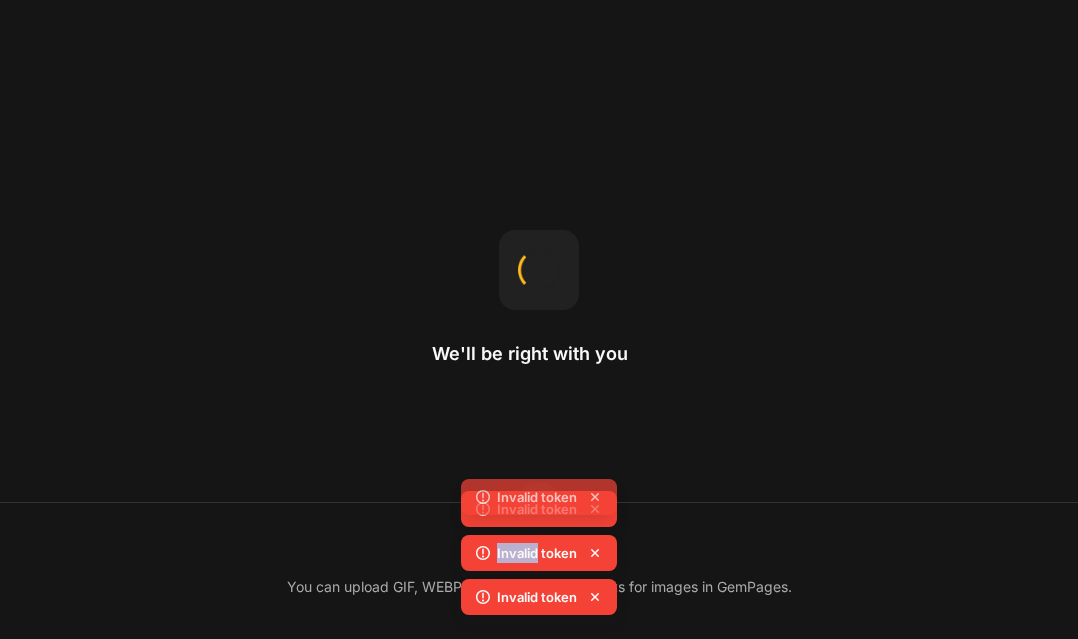 click 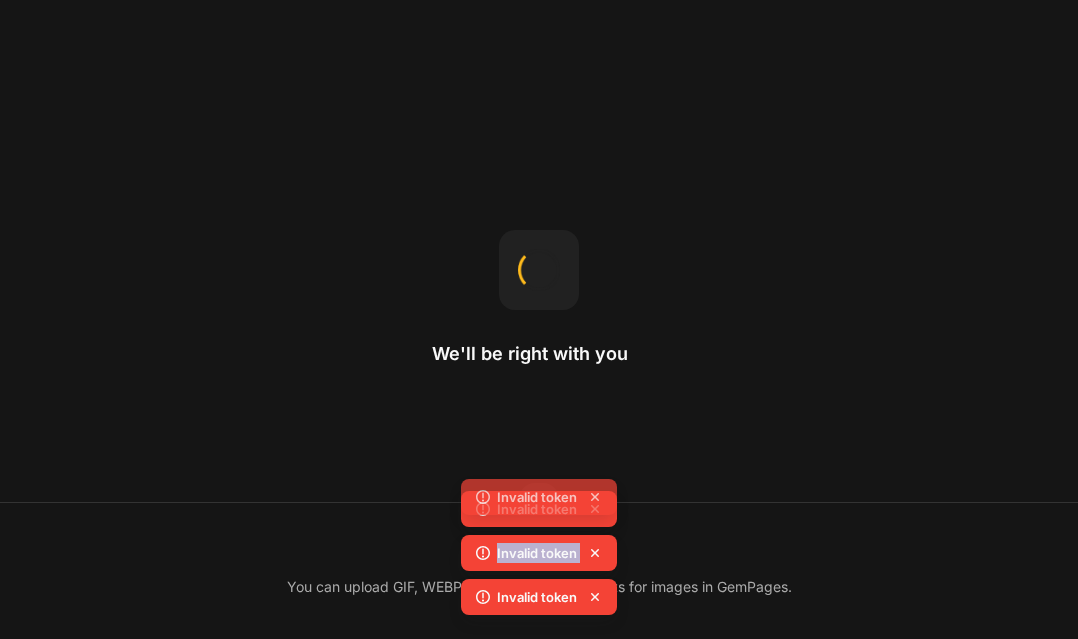 click 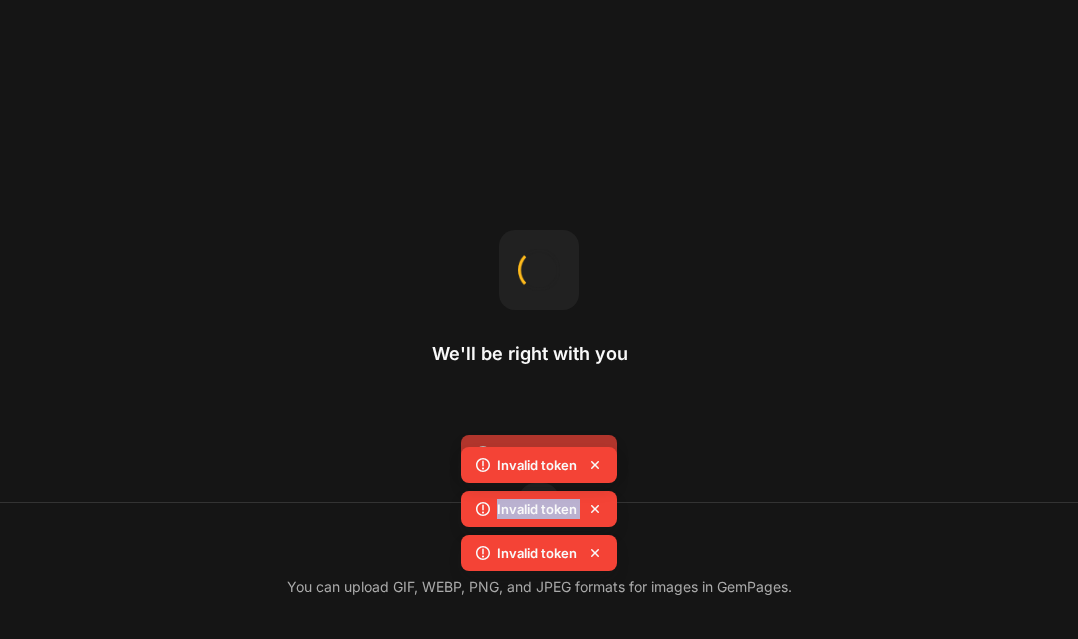 click 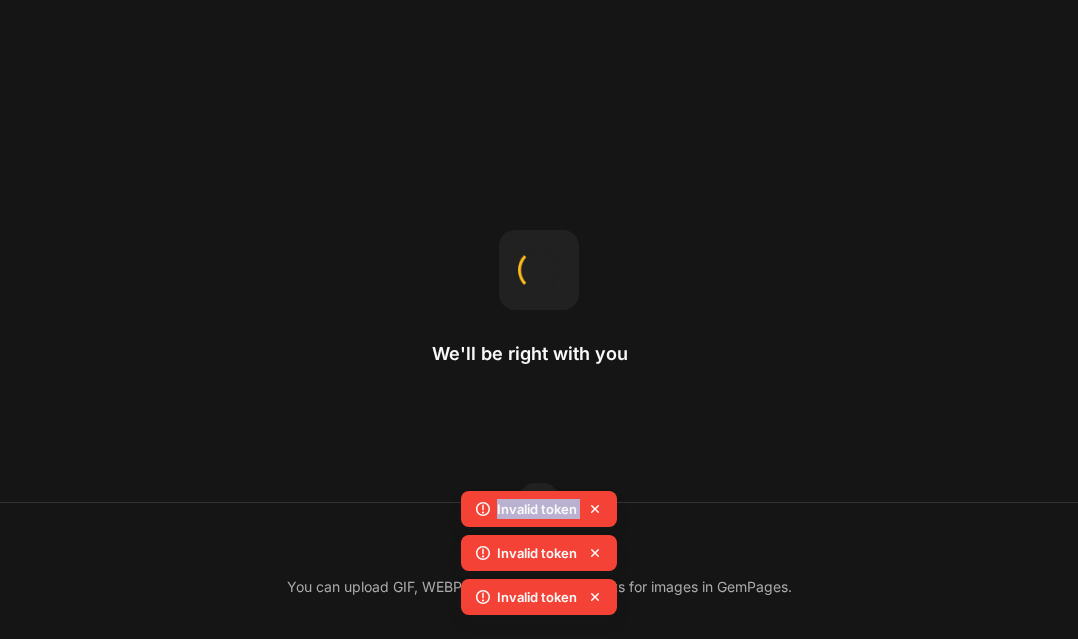 click 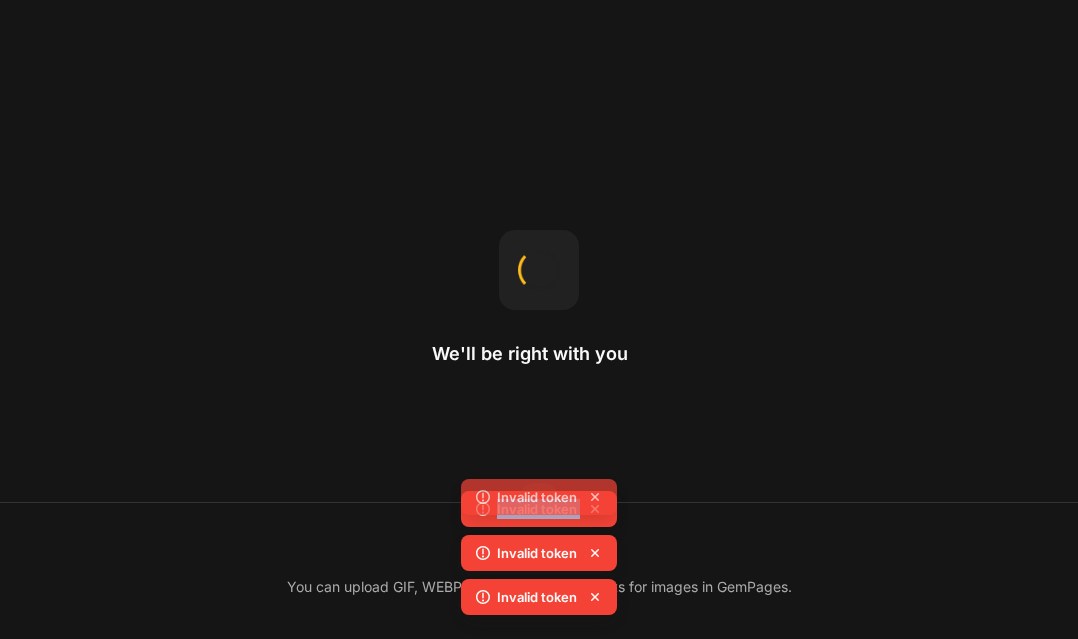 click 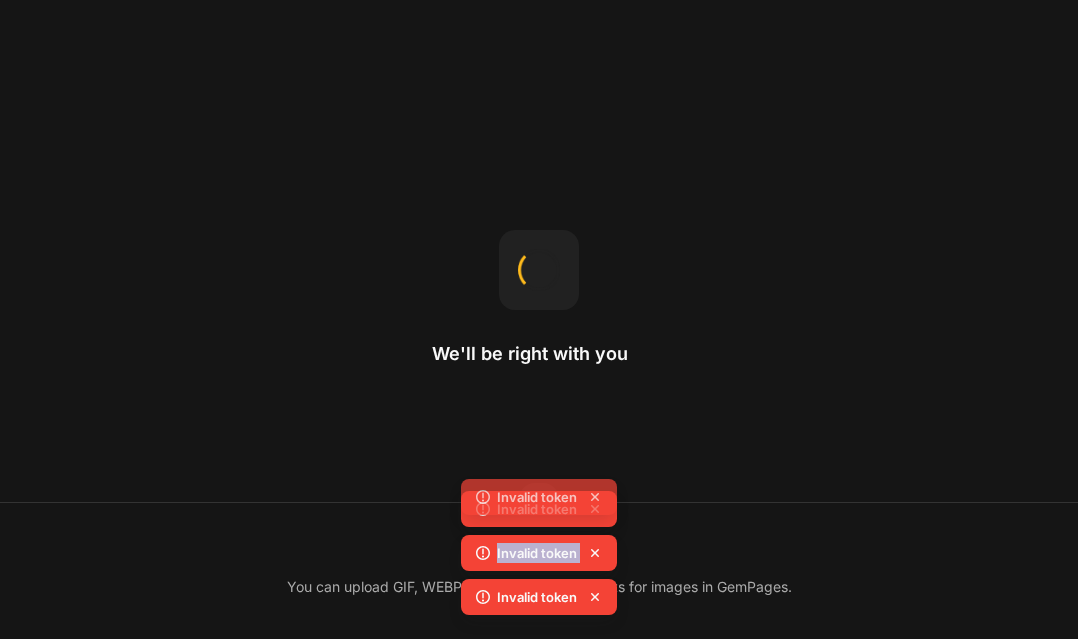 click 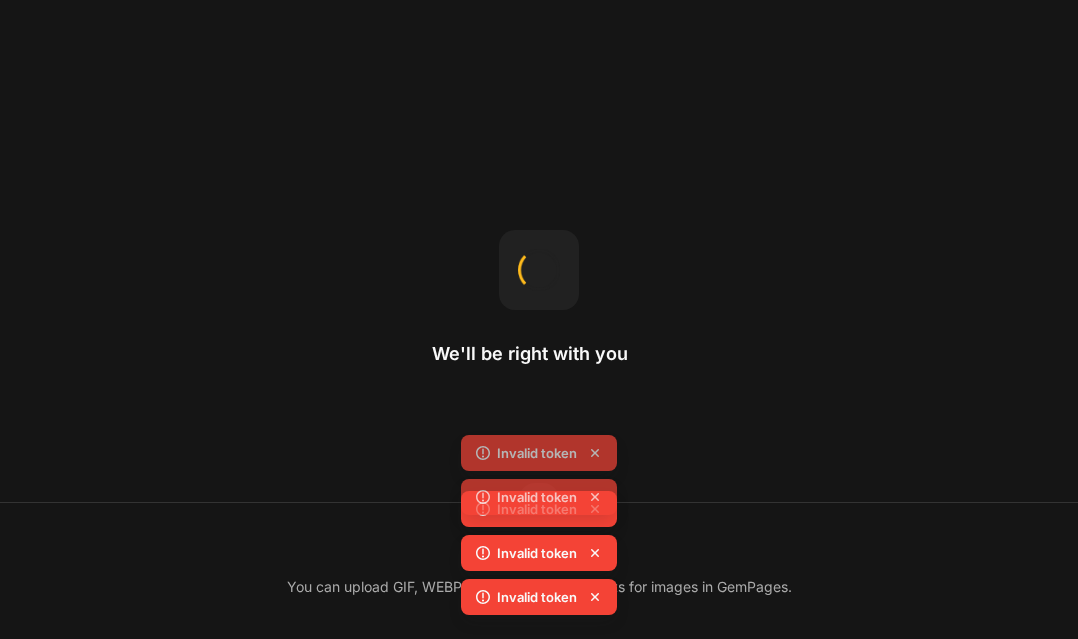 click on "Invalid token" 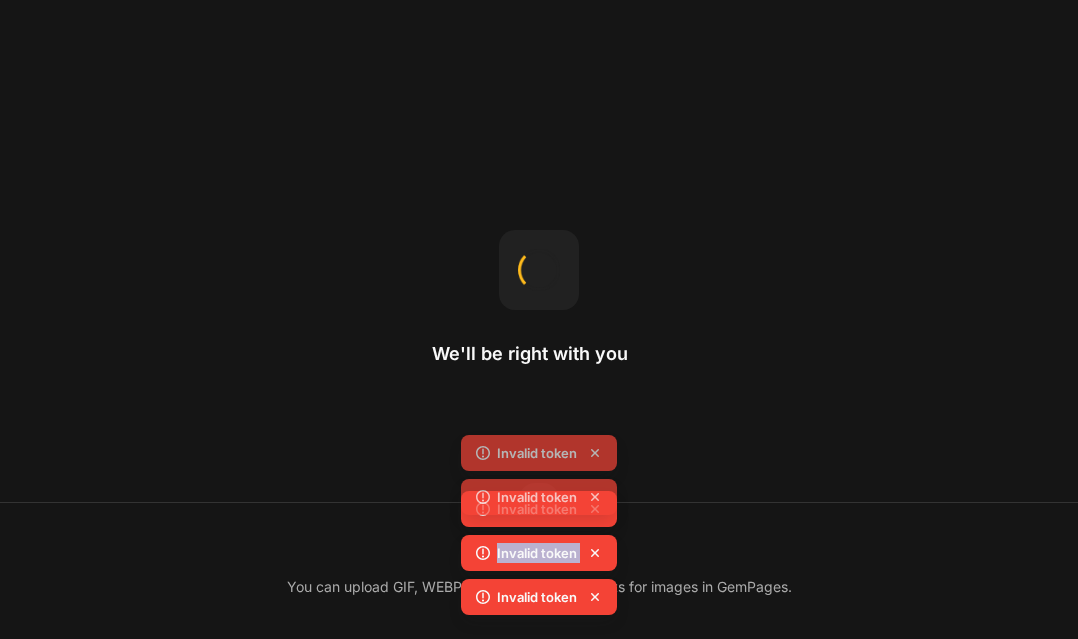 click 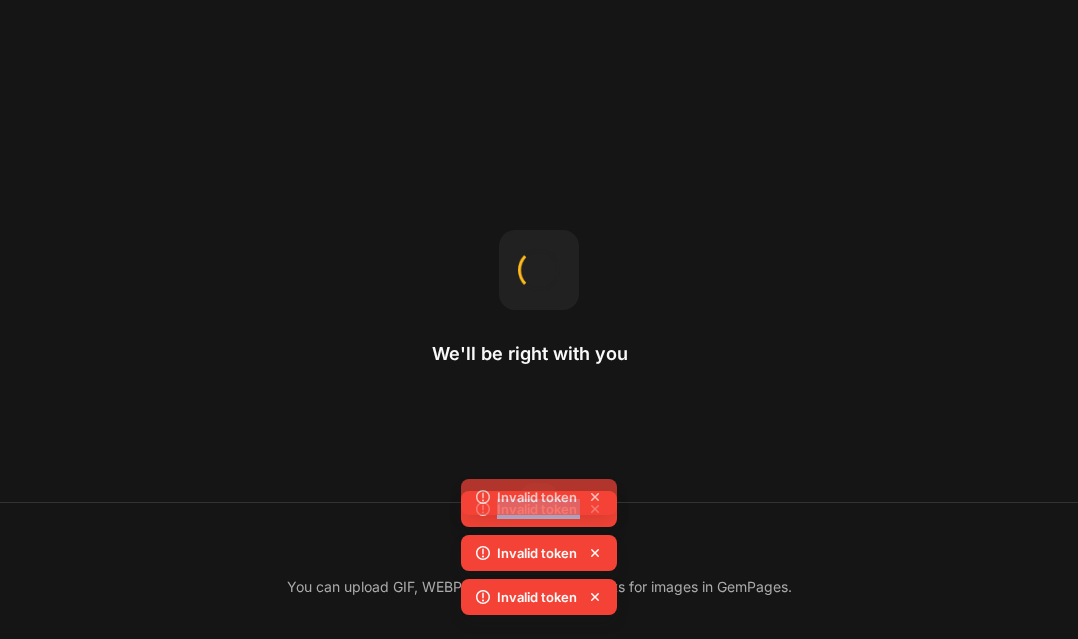 click on "Invalid token" 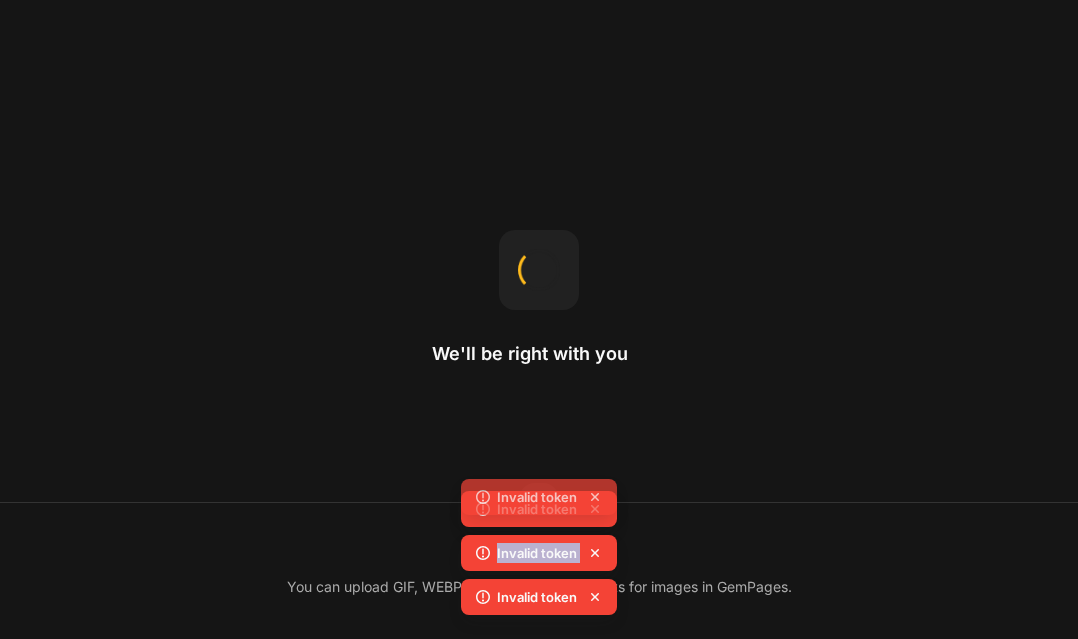 click 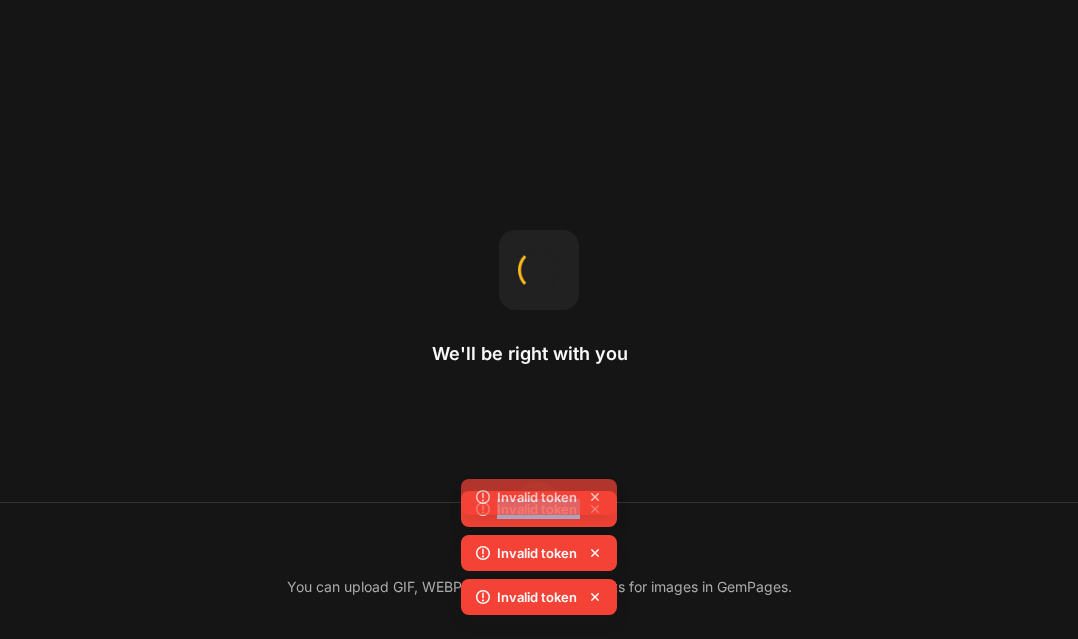 click 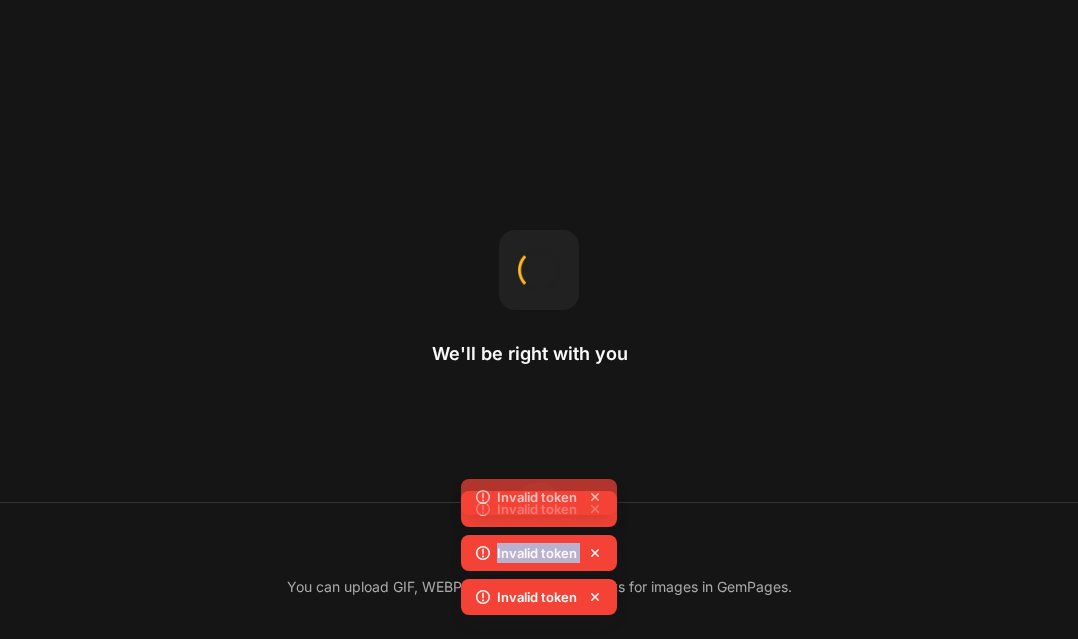 click 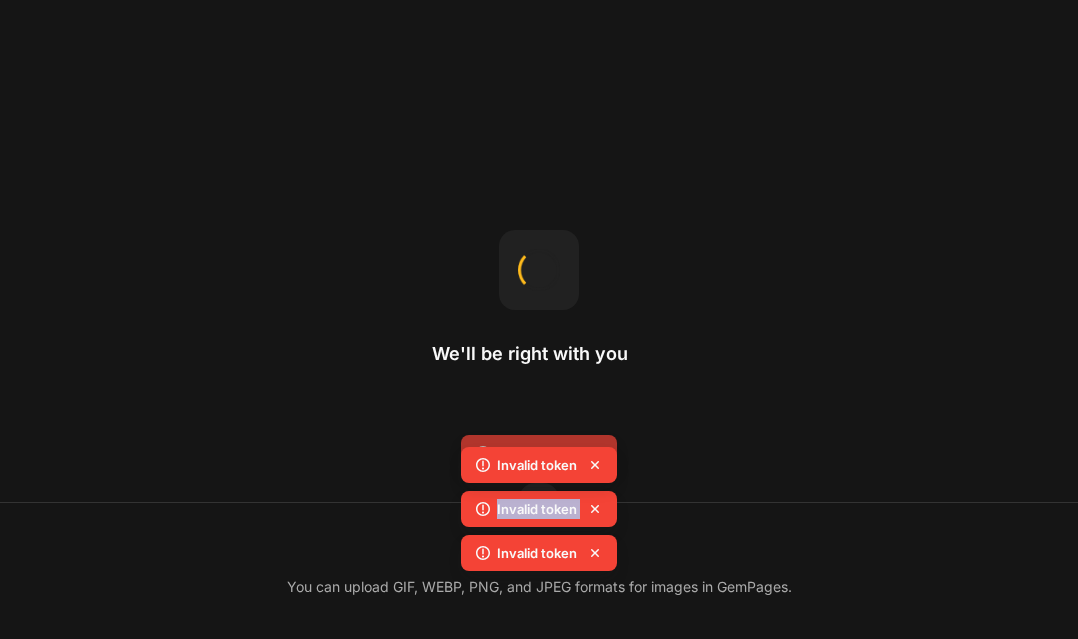 click on "Invalid token" 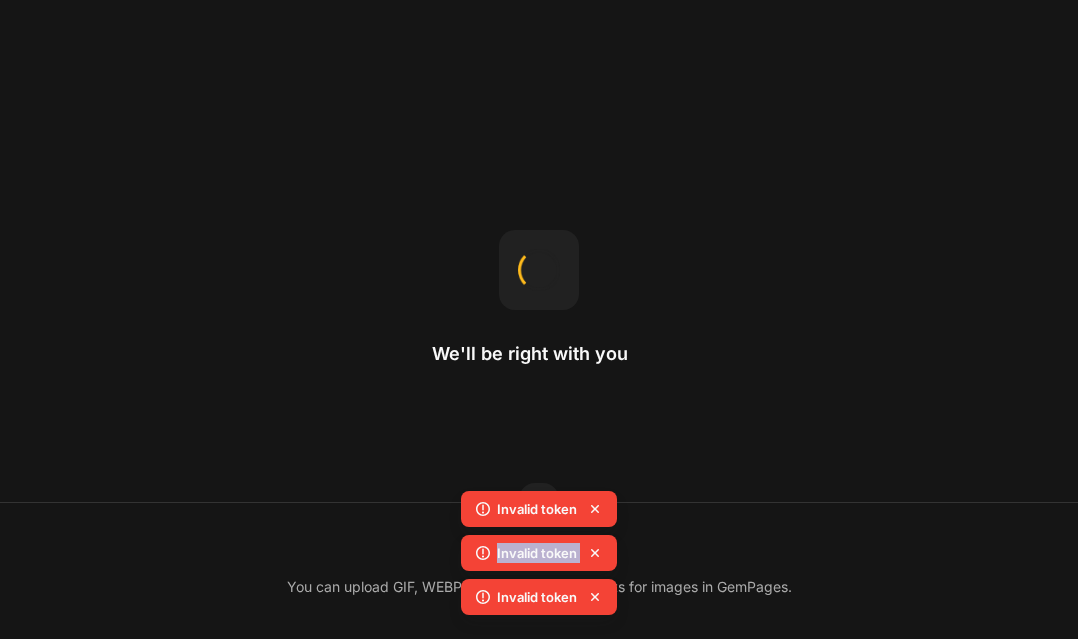 click 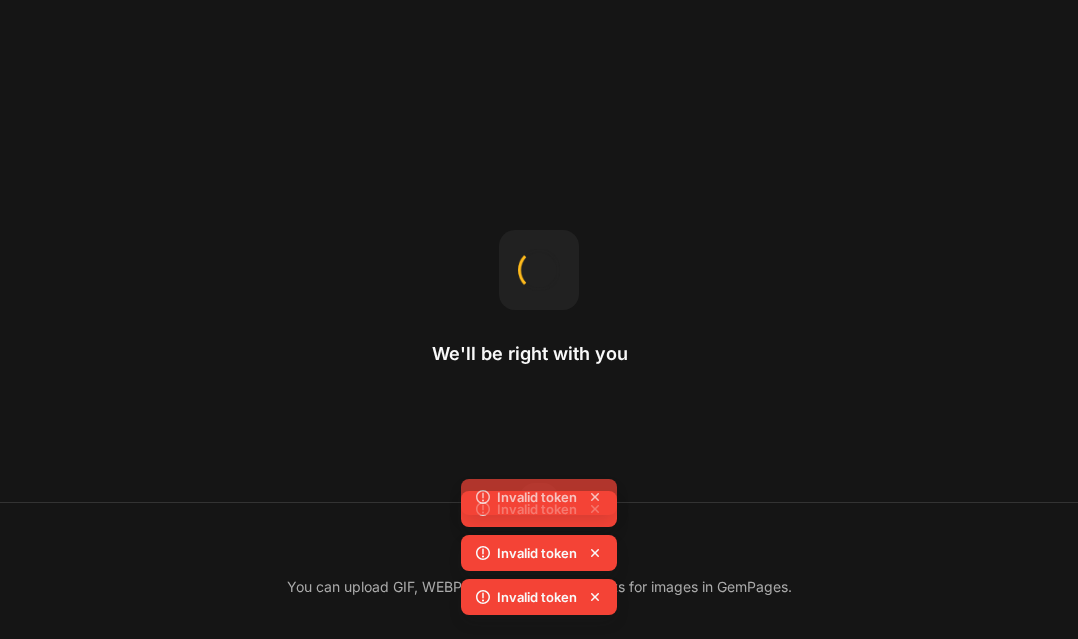 click on "Invalid token" 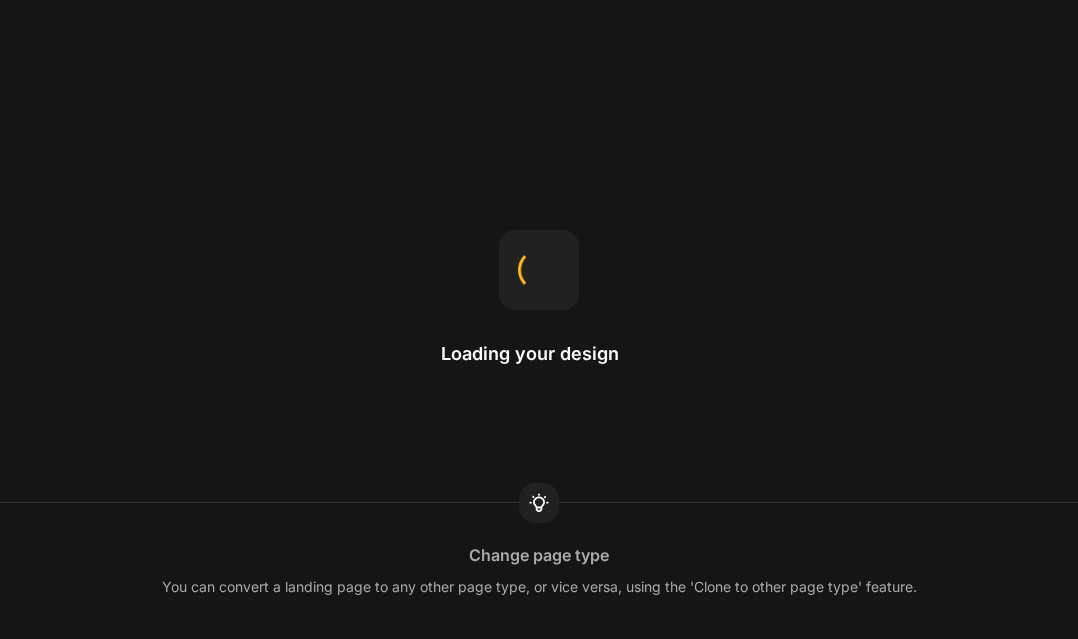 scroll, scrollTop: 0, scrollLeft: 0, axis: both 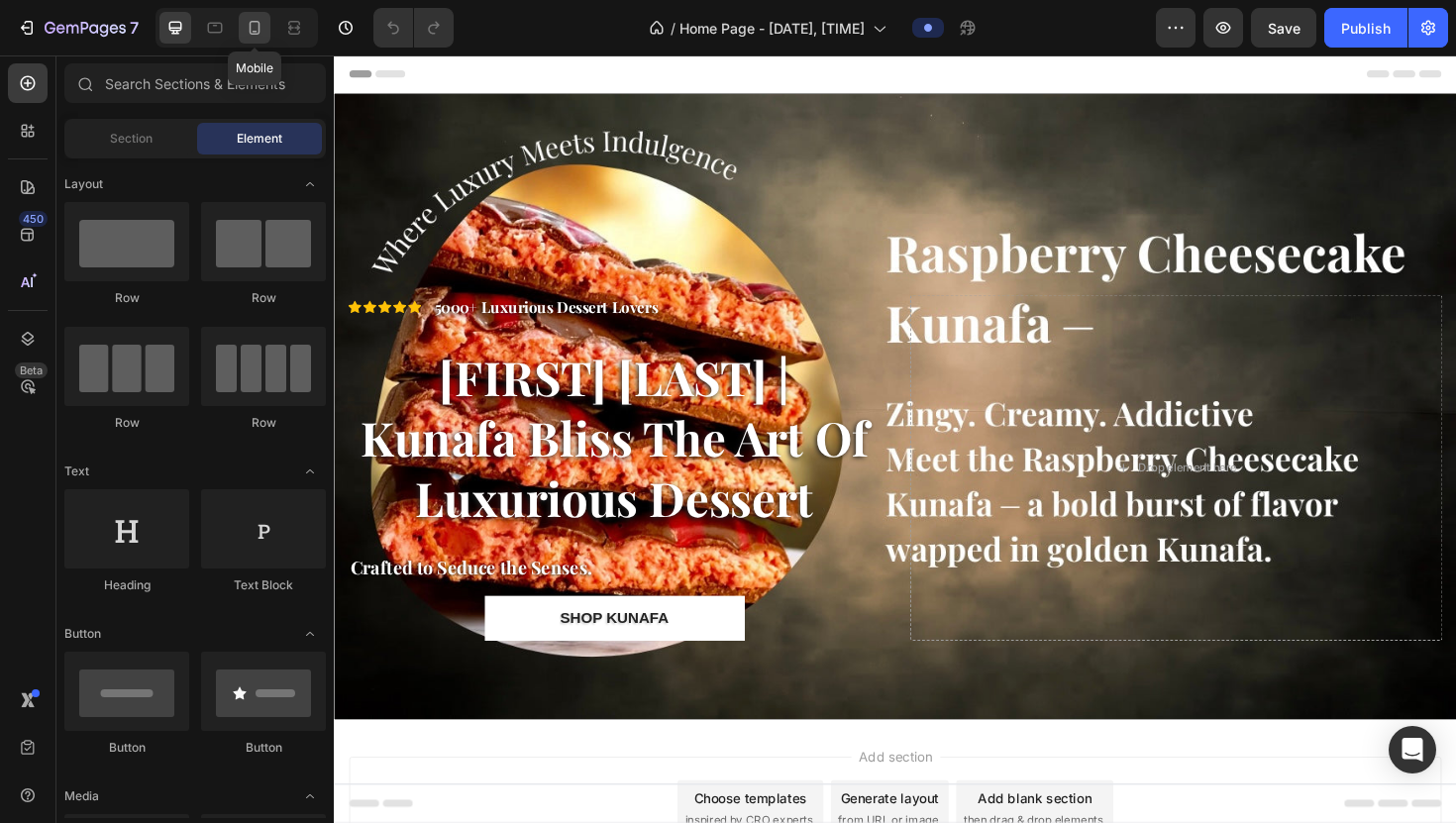 click 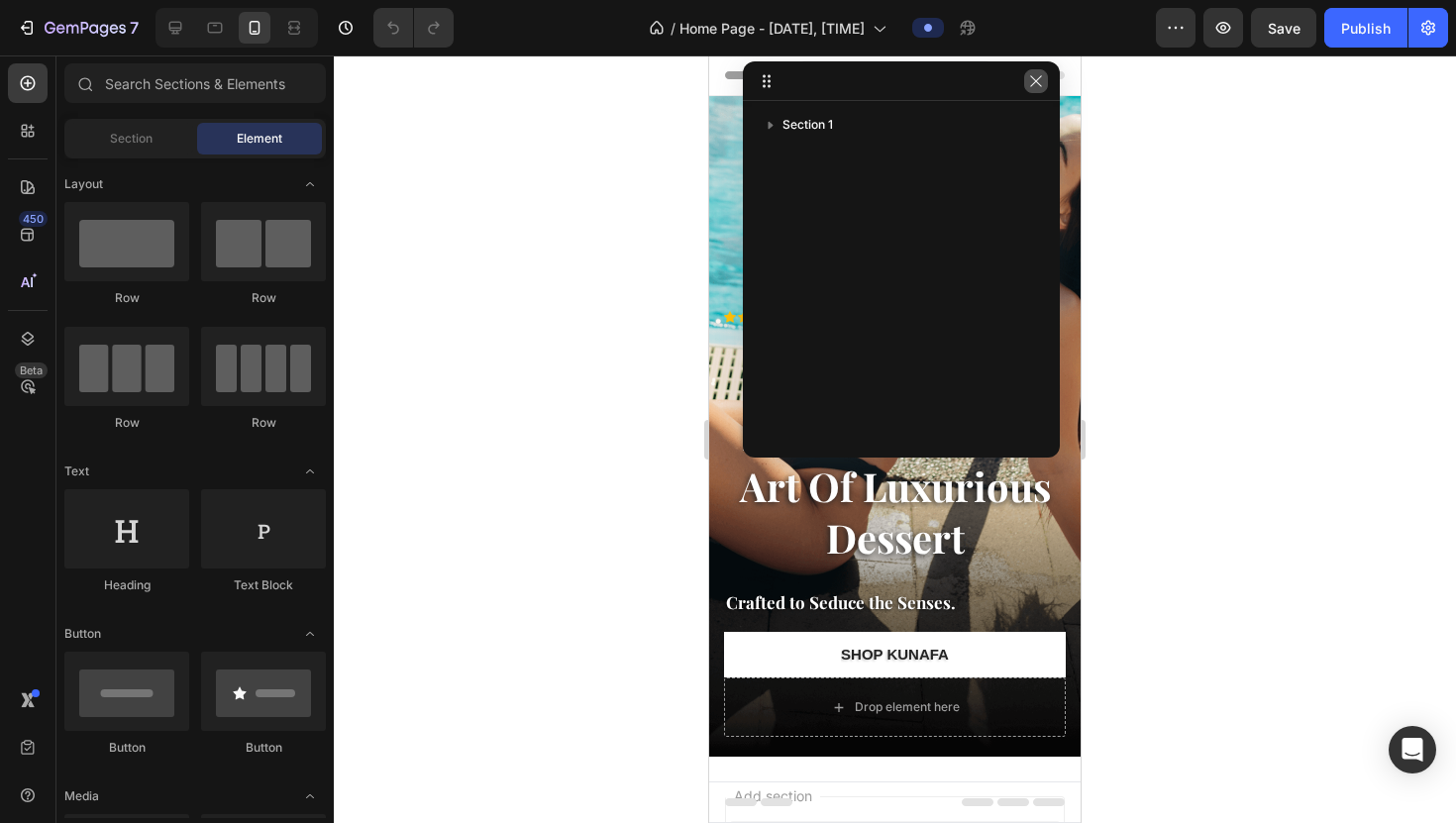 click 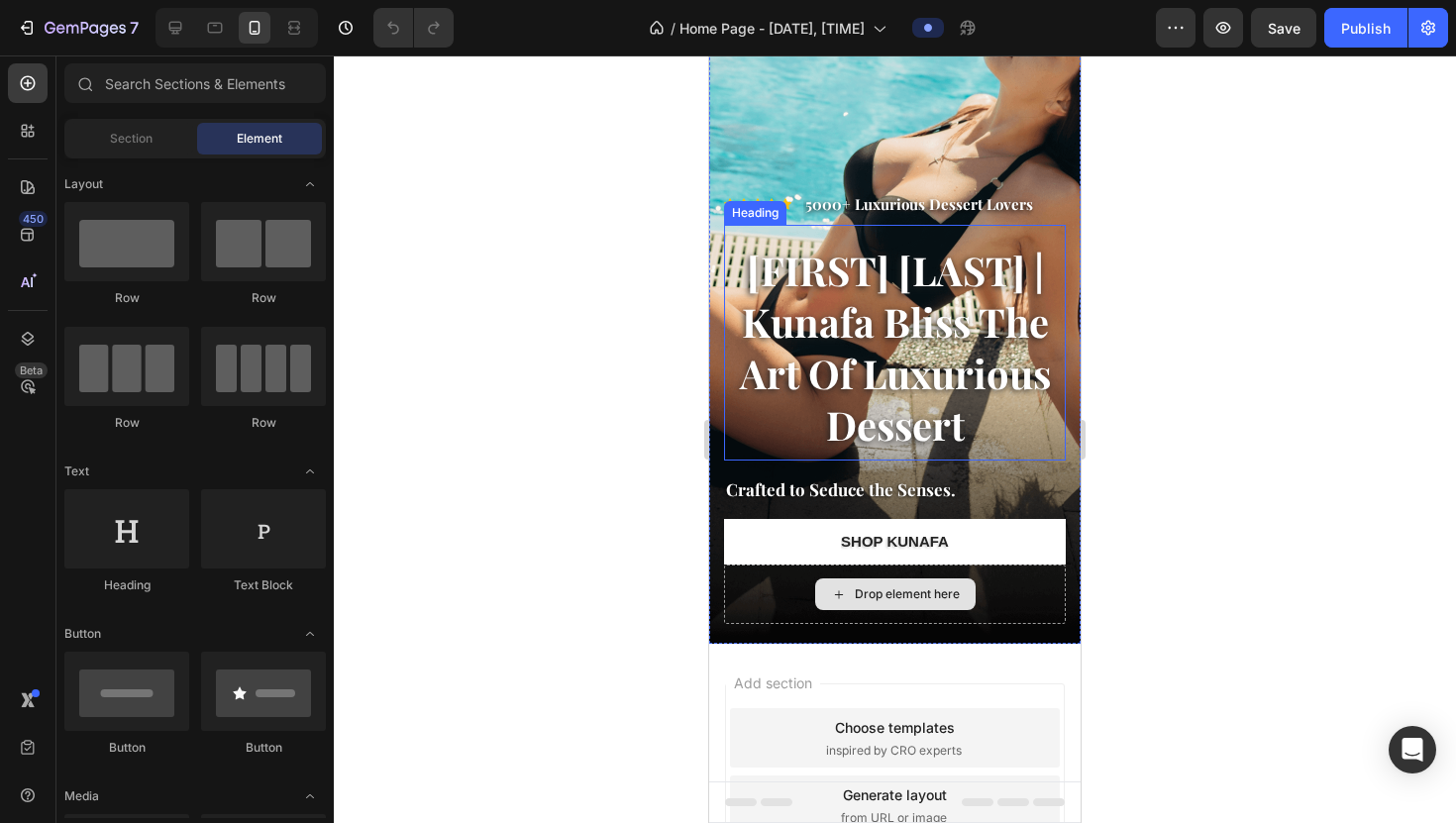 scroll, scrollTop: 0, scrollLeft: 0, axis: both 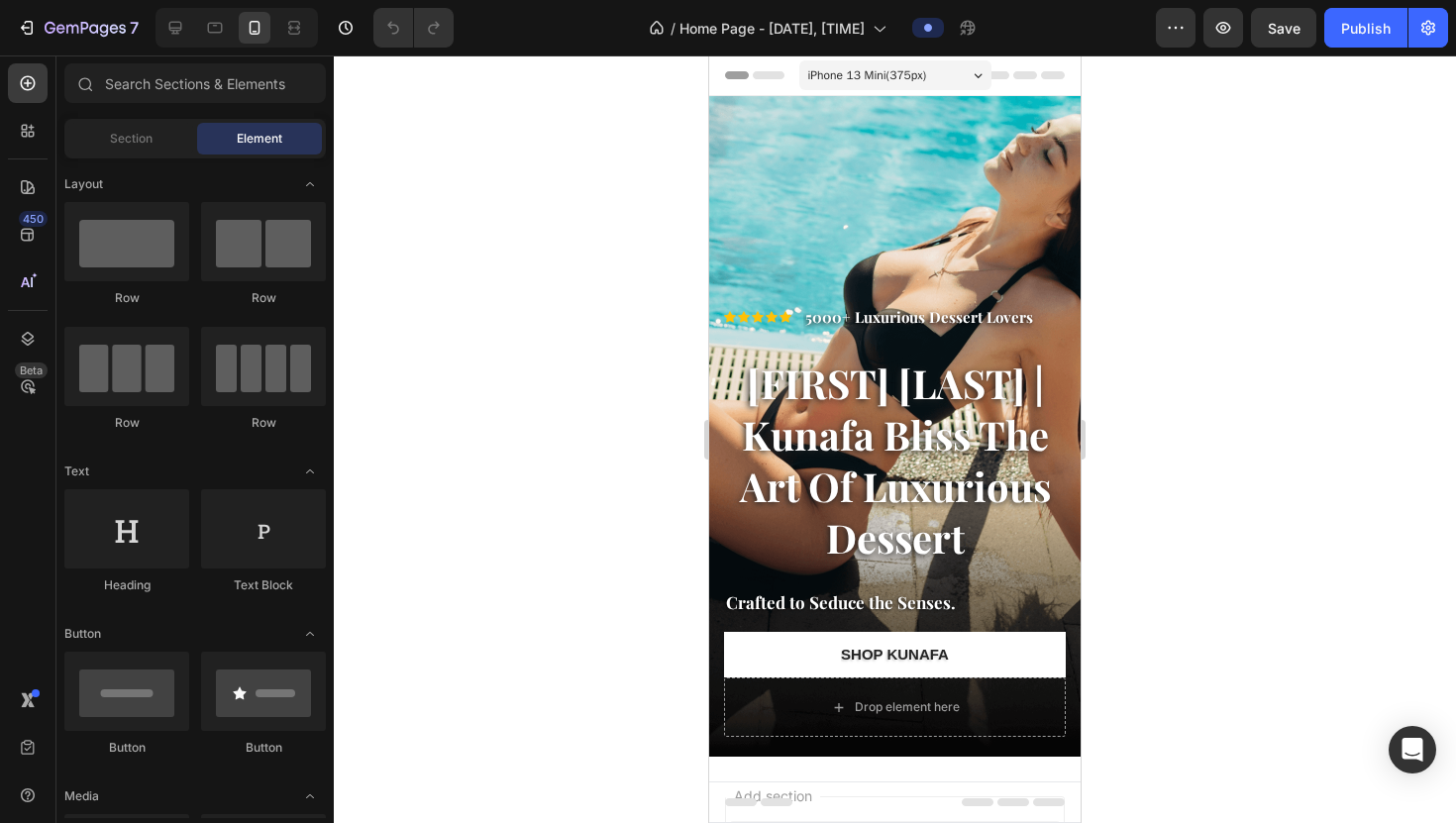 click on "iPhone 13 Mini  ( 375 px)" at bounding box center (895, 75) 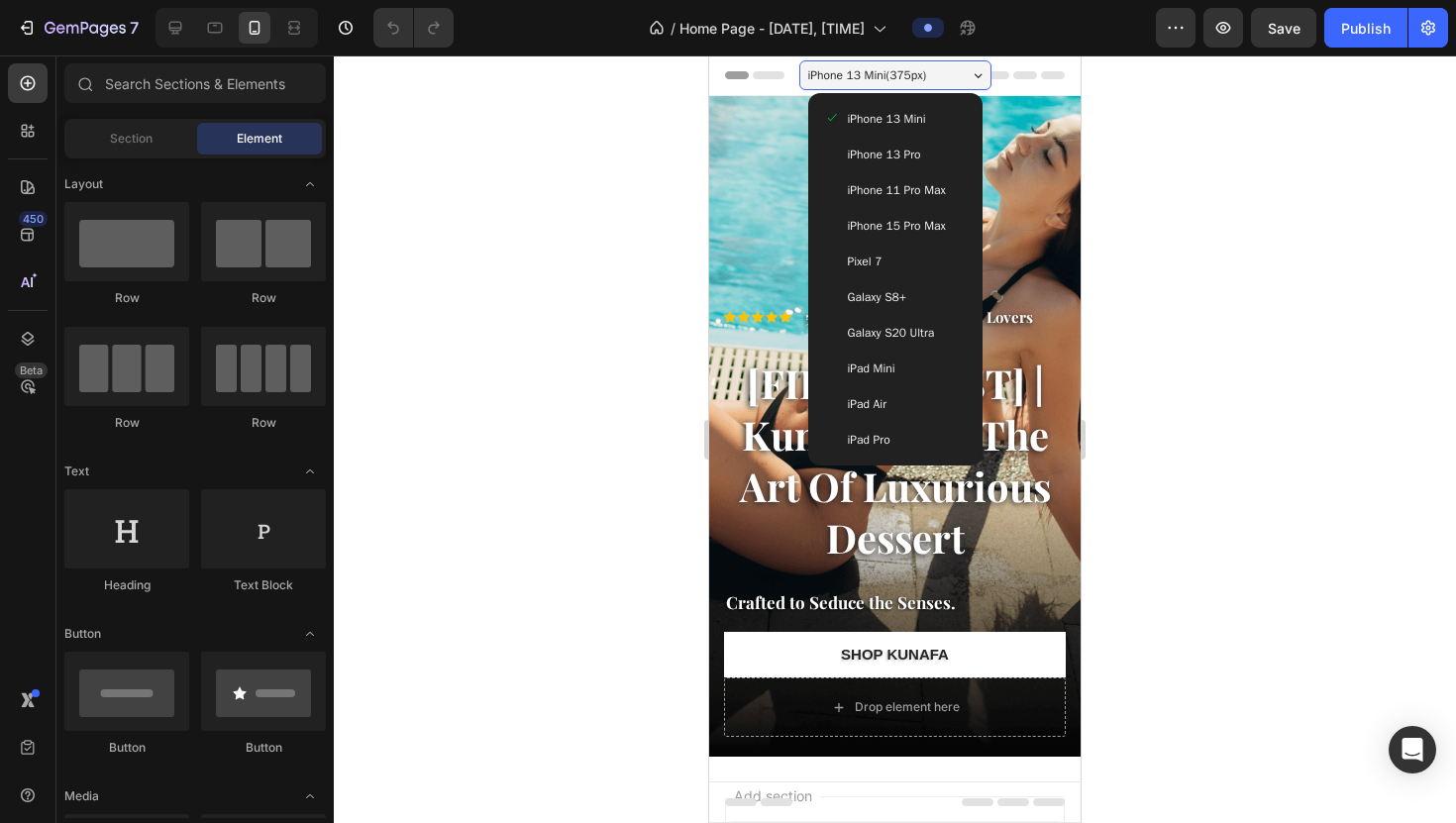 click on "iPhone 15 Pro Max" at bounding box center (896, 226) 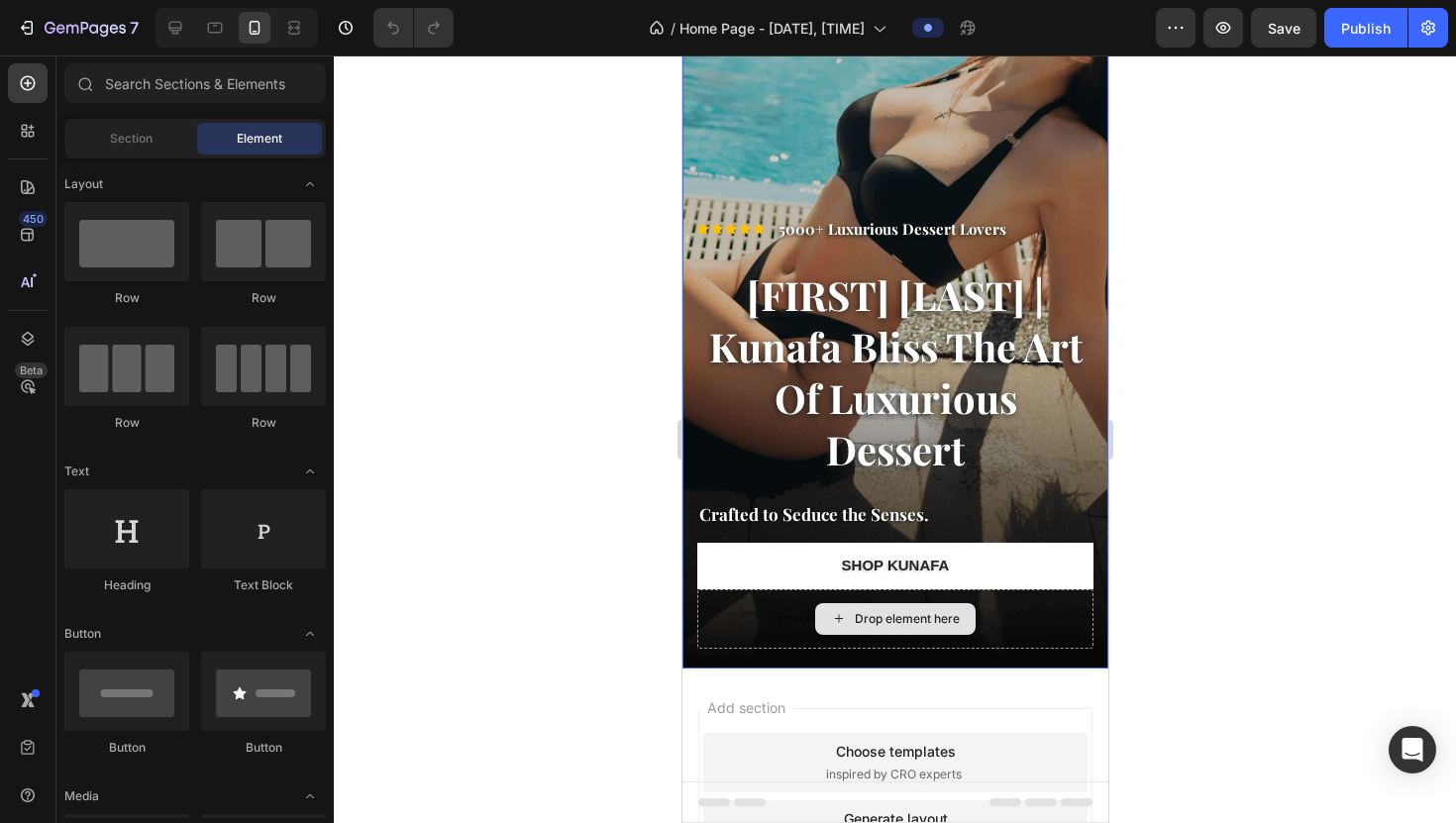 scroll, scrollTop: 0, scrollLeft: 0, axis: both 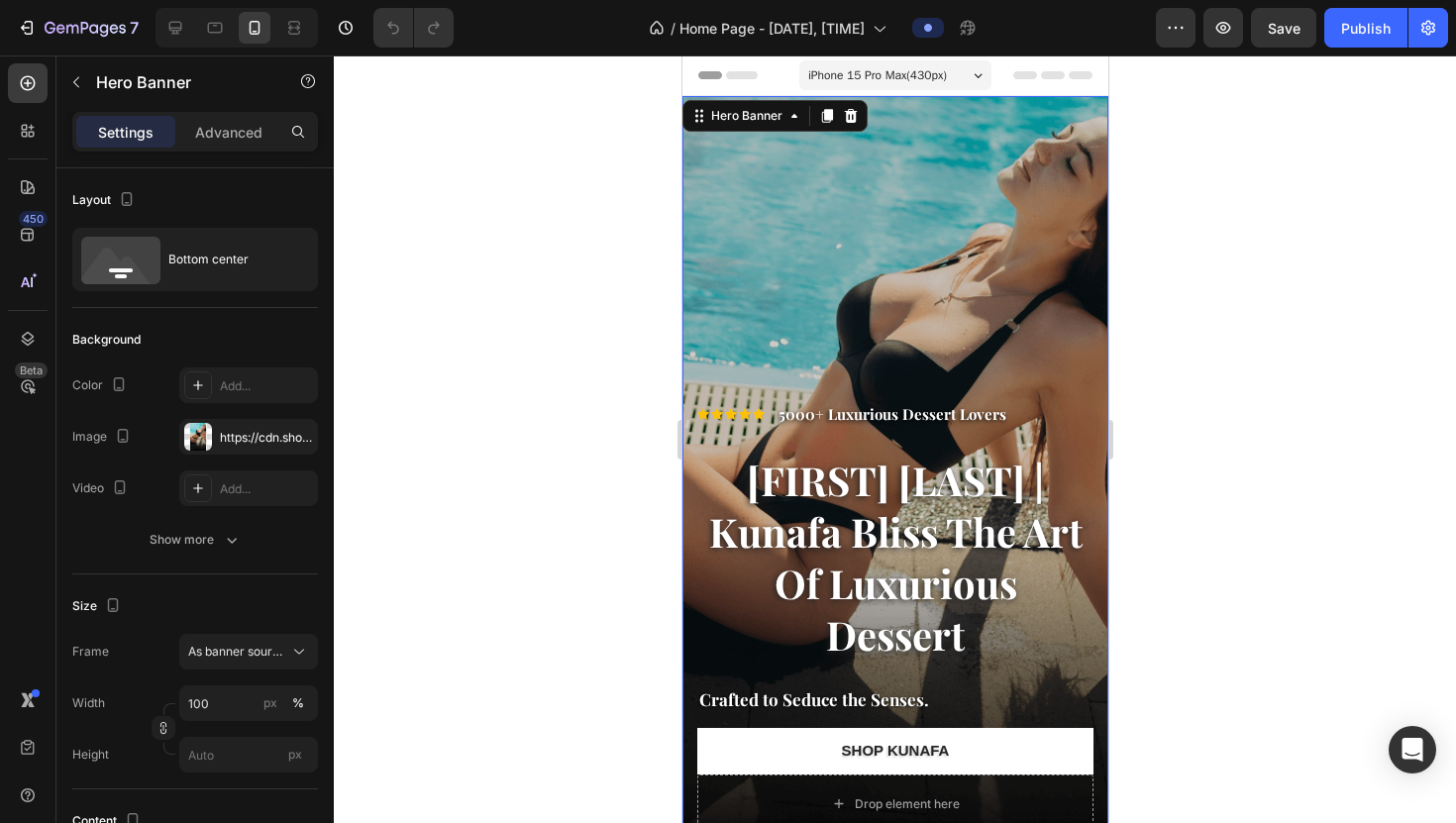 click at bounding box center [894, 474] 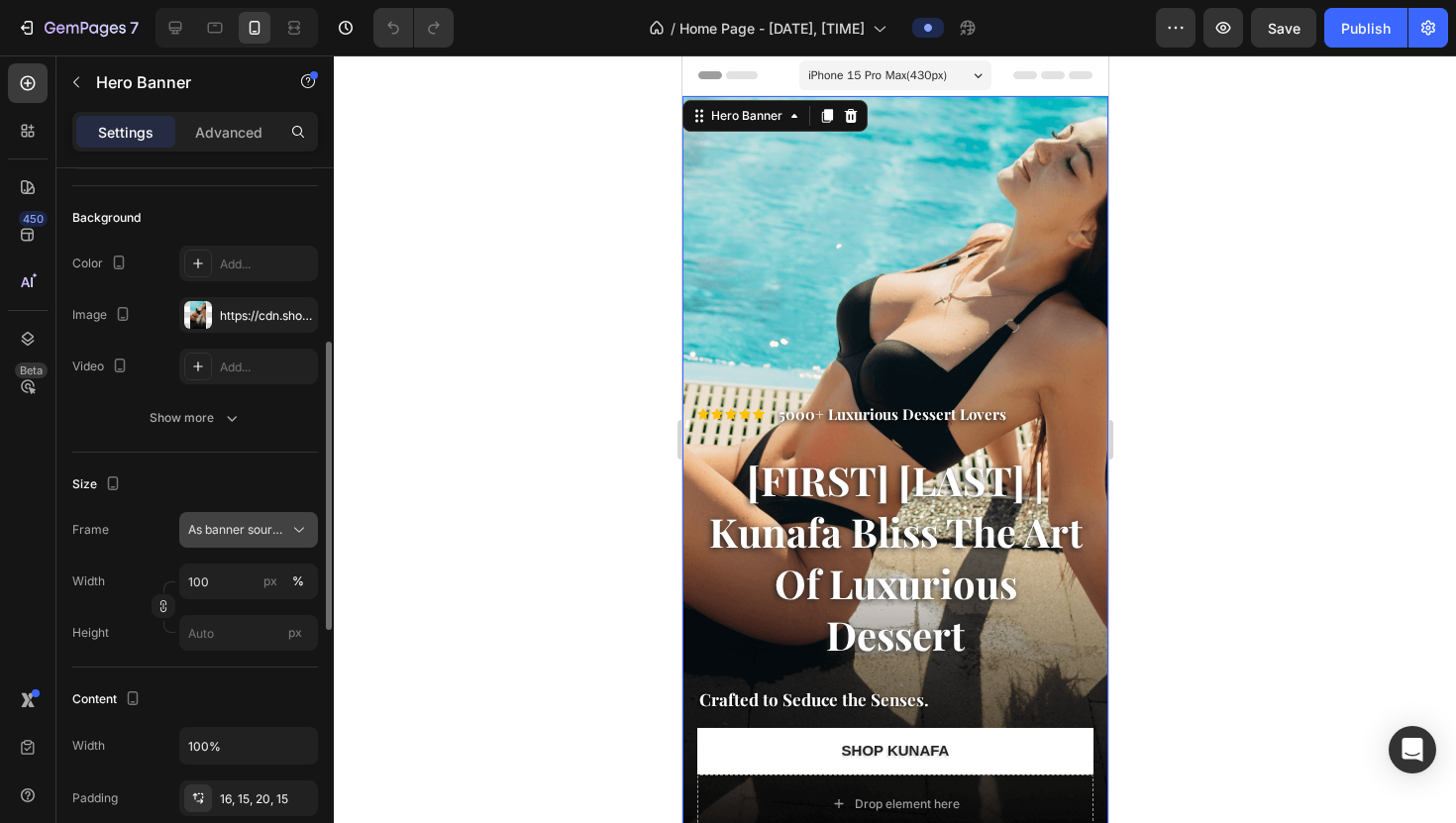 scroll, scrollTop: 67, scrollLeft: 0, axis: vertical 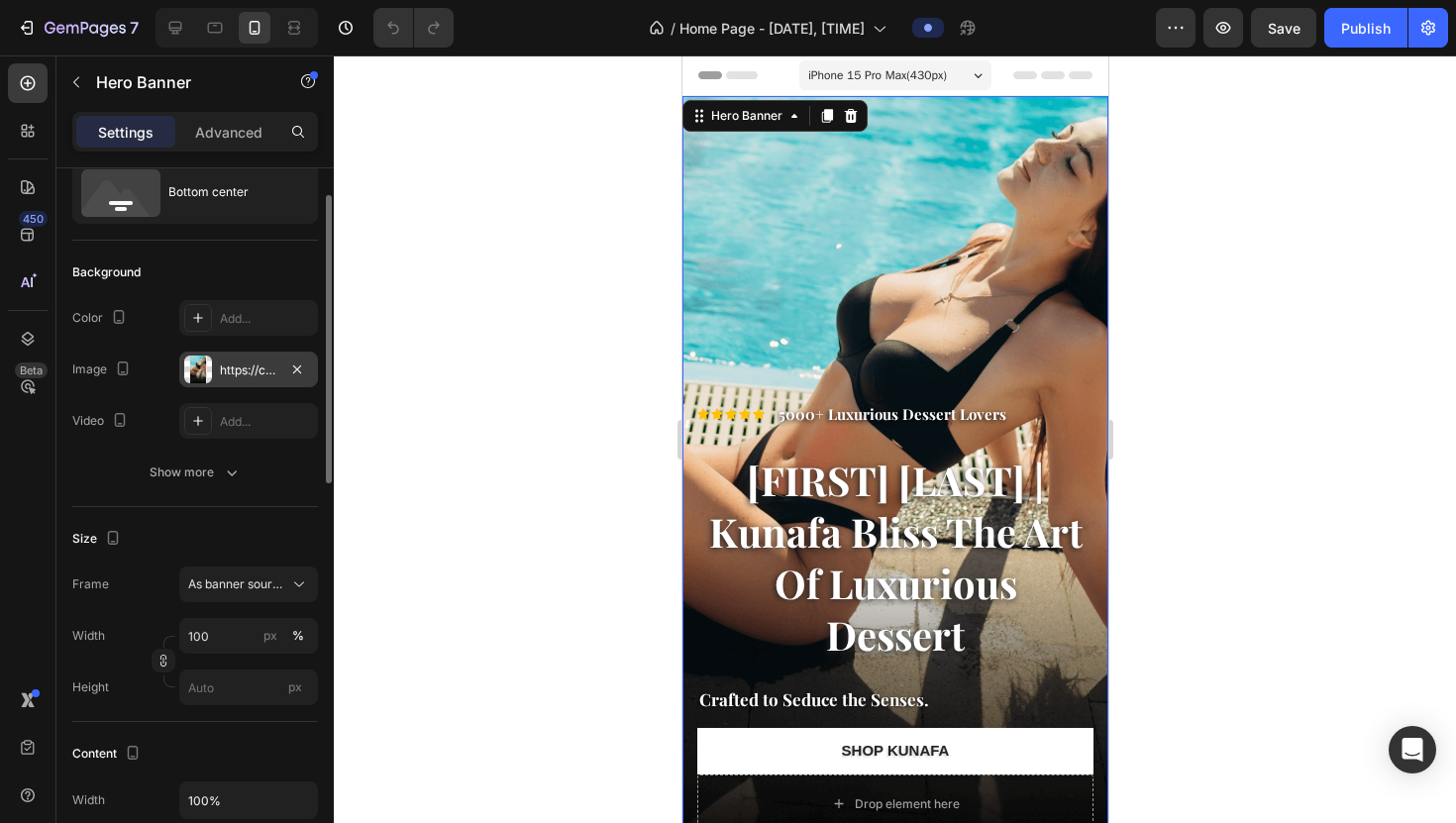 click on "https://cdn.shopify.com/s/files/1/0739/1648/1781/files/gempages_576221450046800722-717c07b5-f2b8-4ea5-813d-07cfb5fc2aed.png" at bounding box center [249, 370] 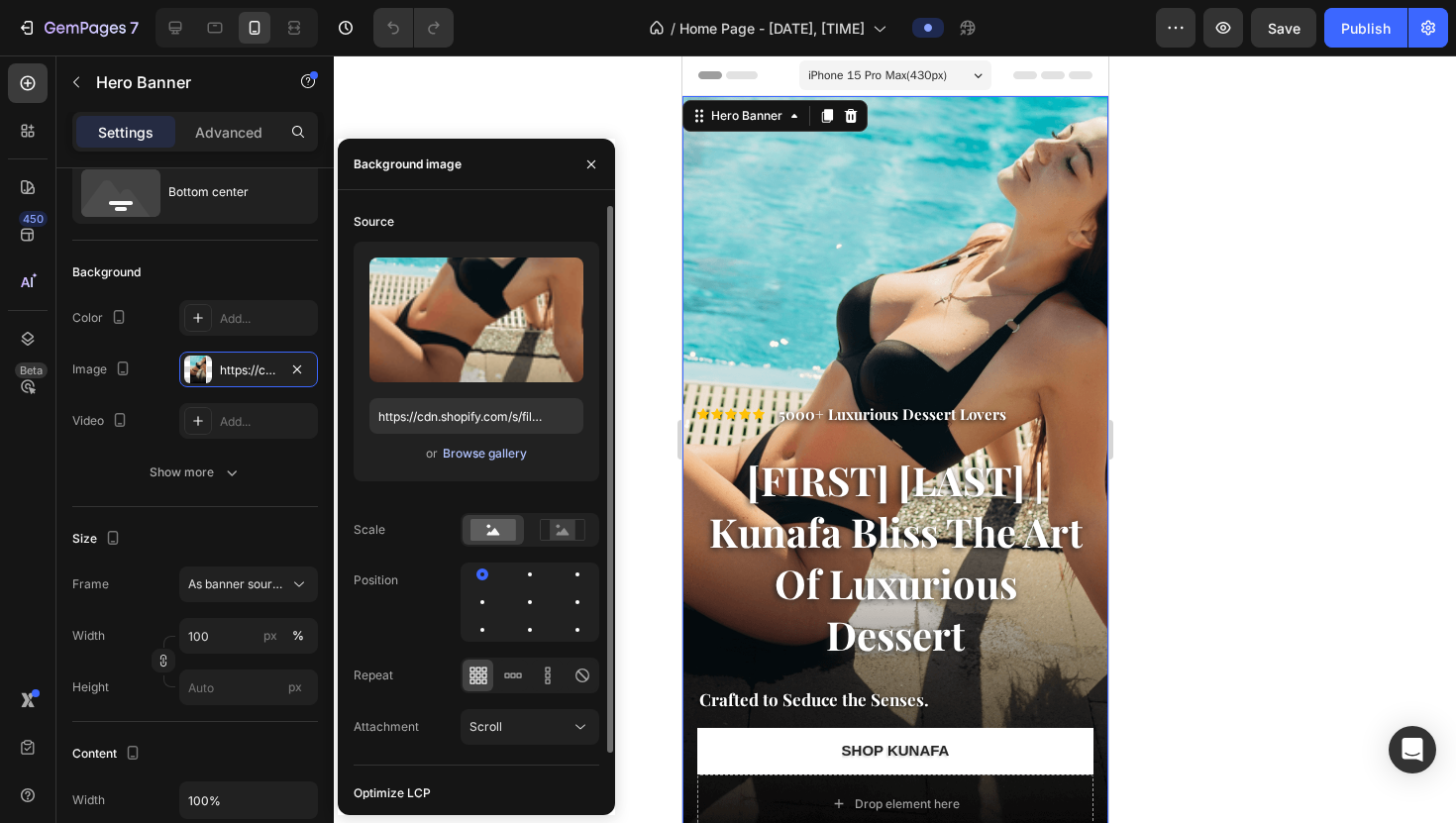 click on "Browse gallery" at bounding box center (484, 454) 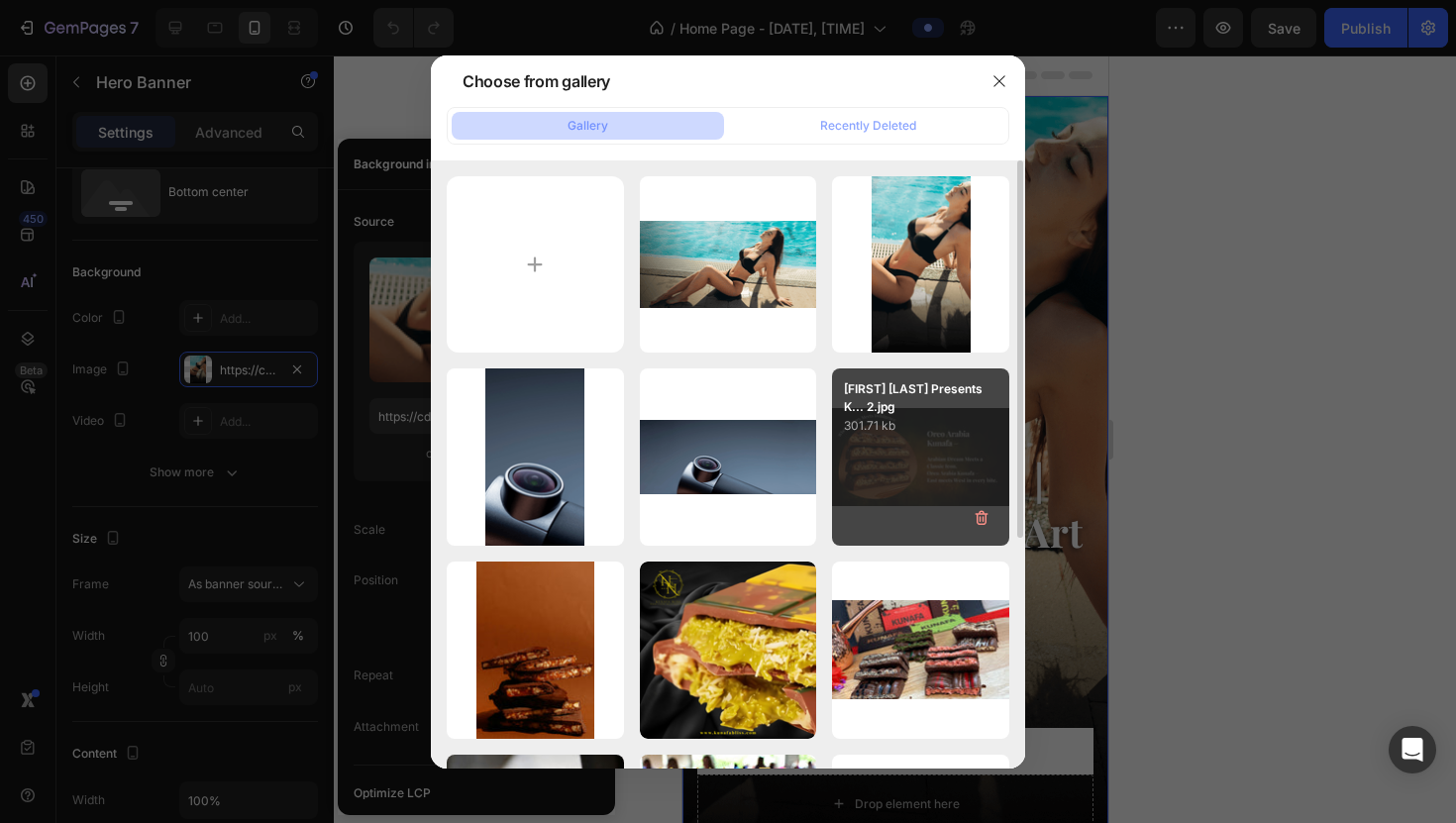 click on "Nafa Noír Presents K... 2.jpg 301.71 kb" at bounding box center [920, 457] 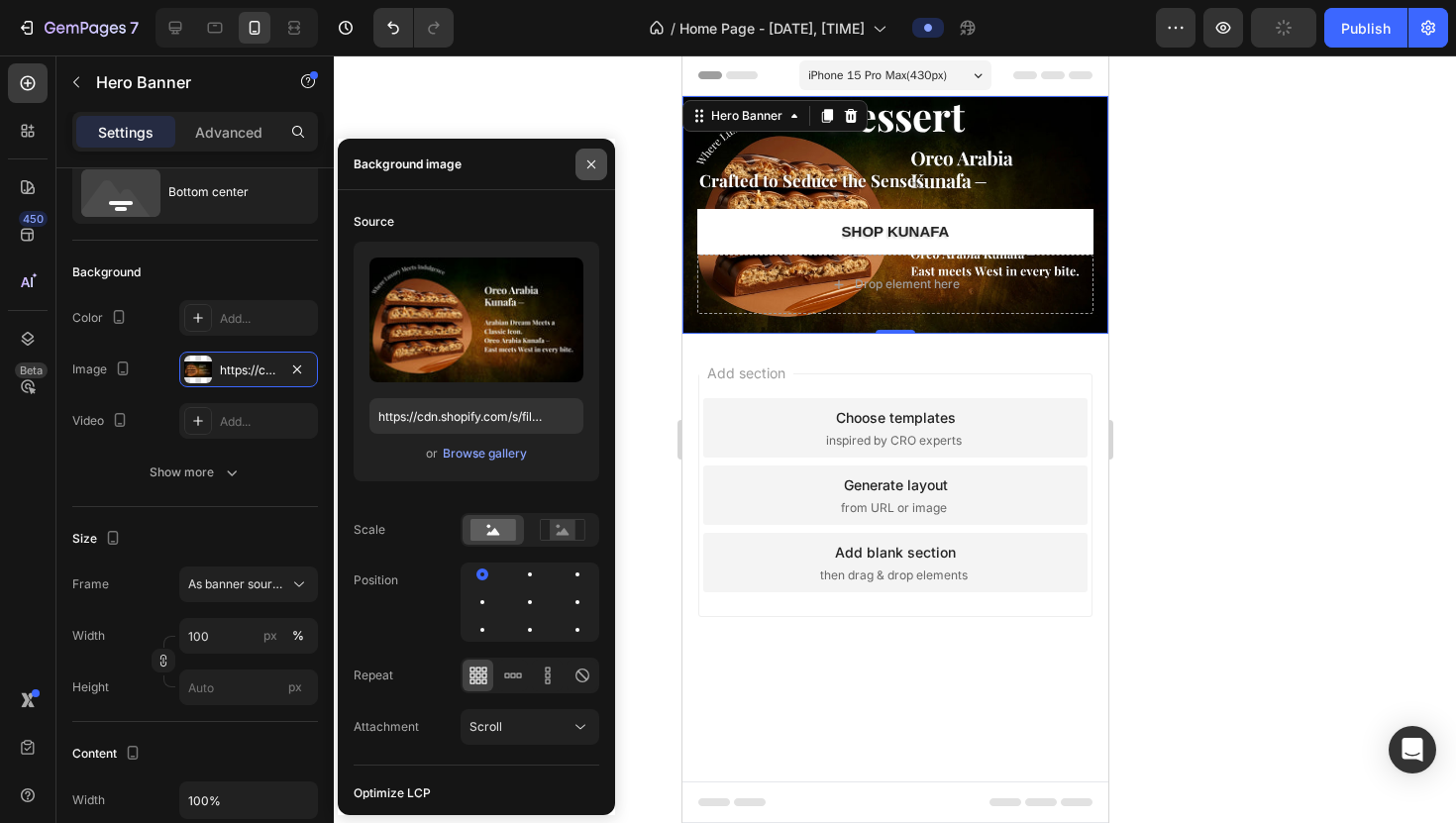 click 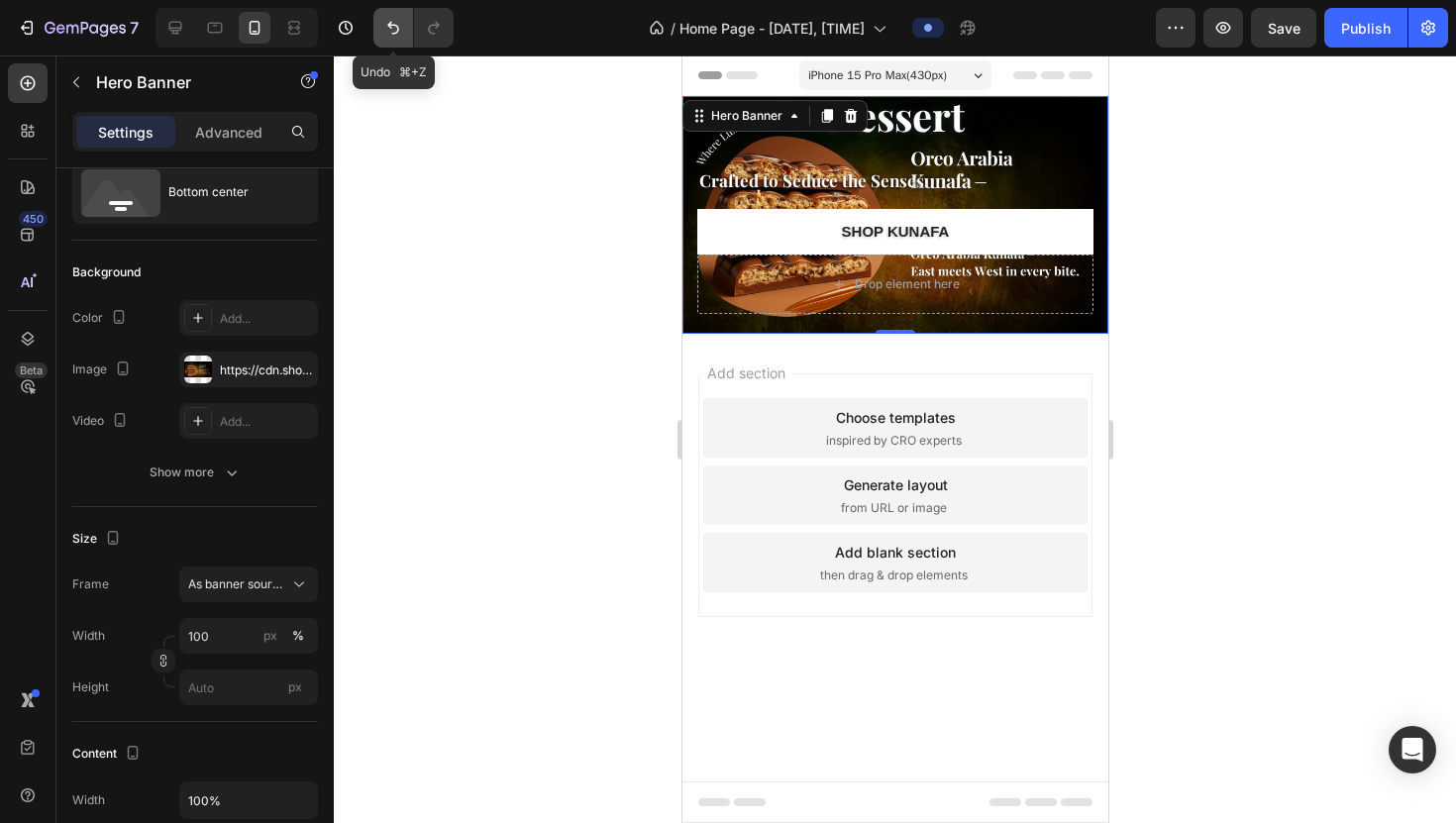 click 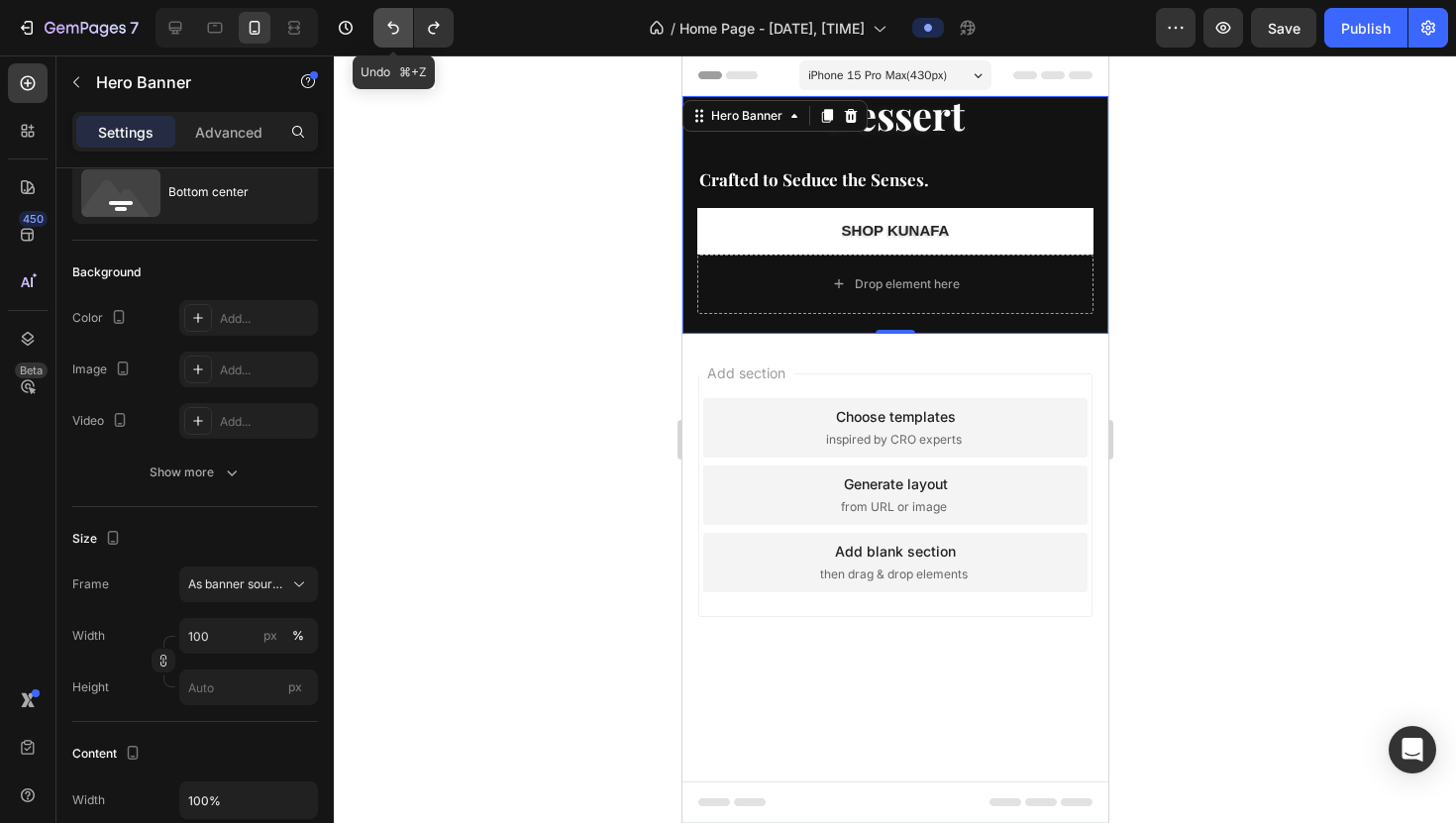 click 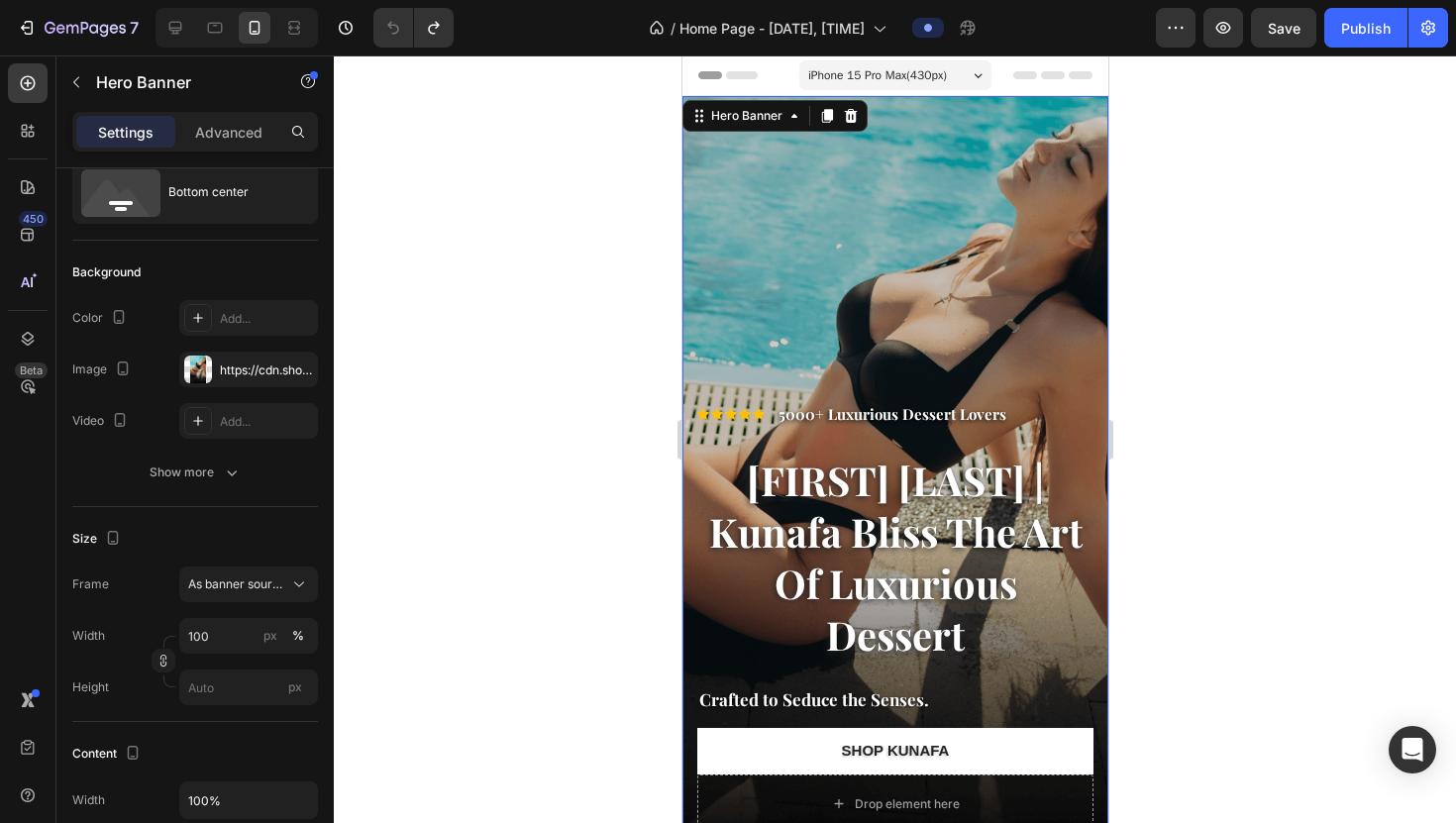 click at bounding box center [894, 474] 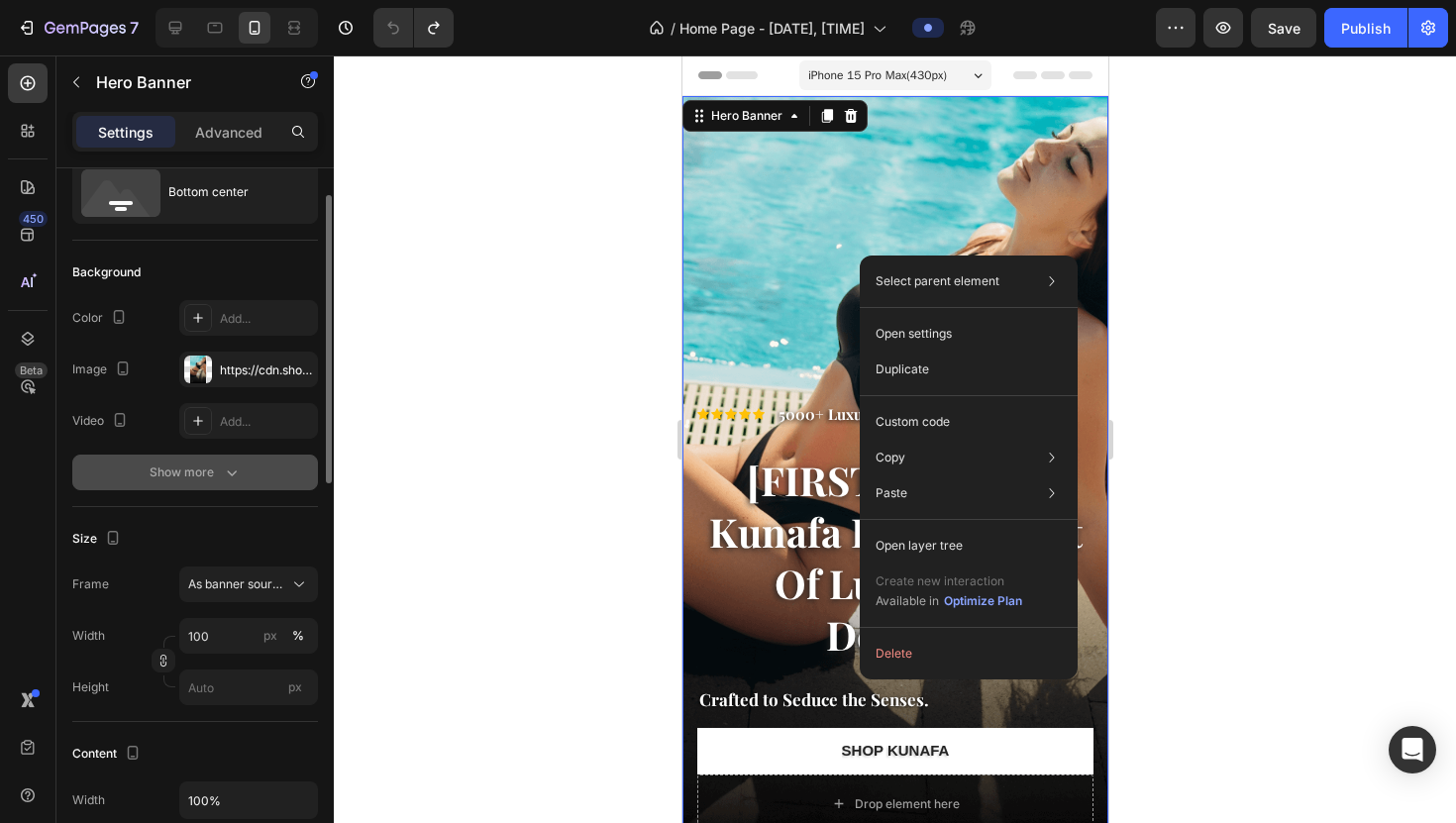 click on "Show more" at bounding box center [195, 472] 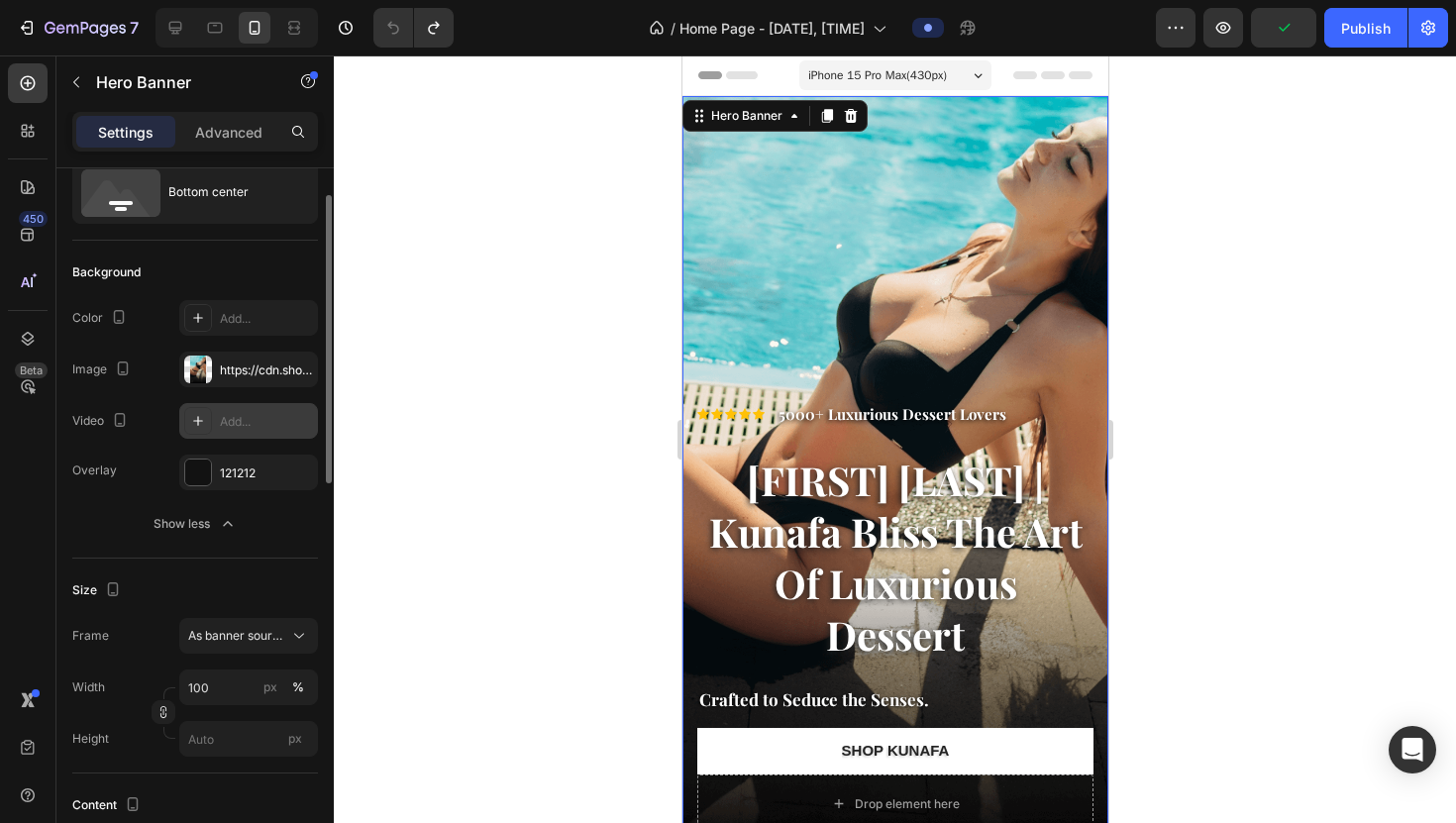 click on "Add..." at bounding box center [249, 421] 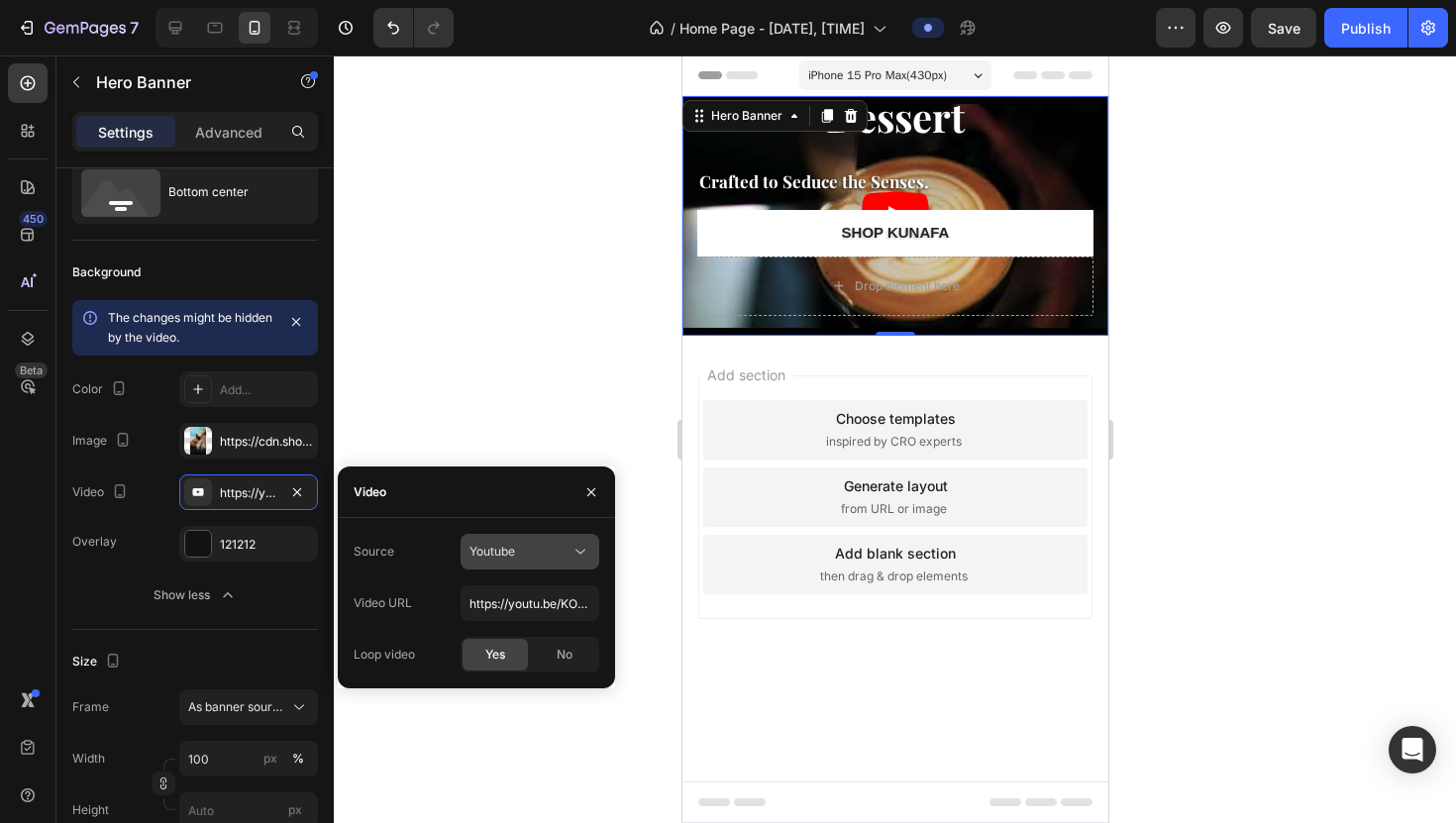 click on "Youtube" 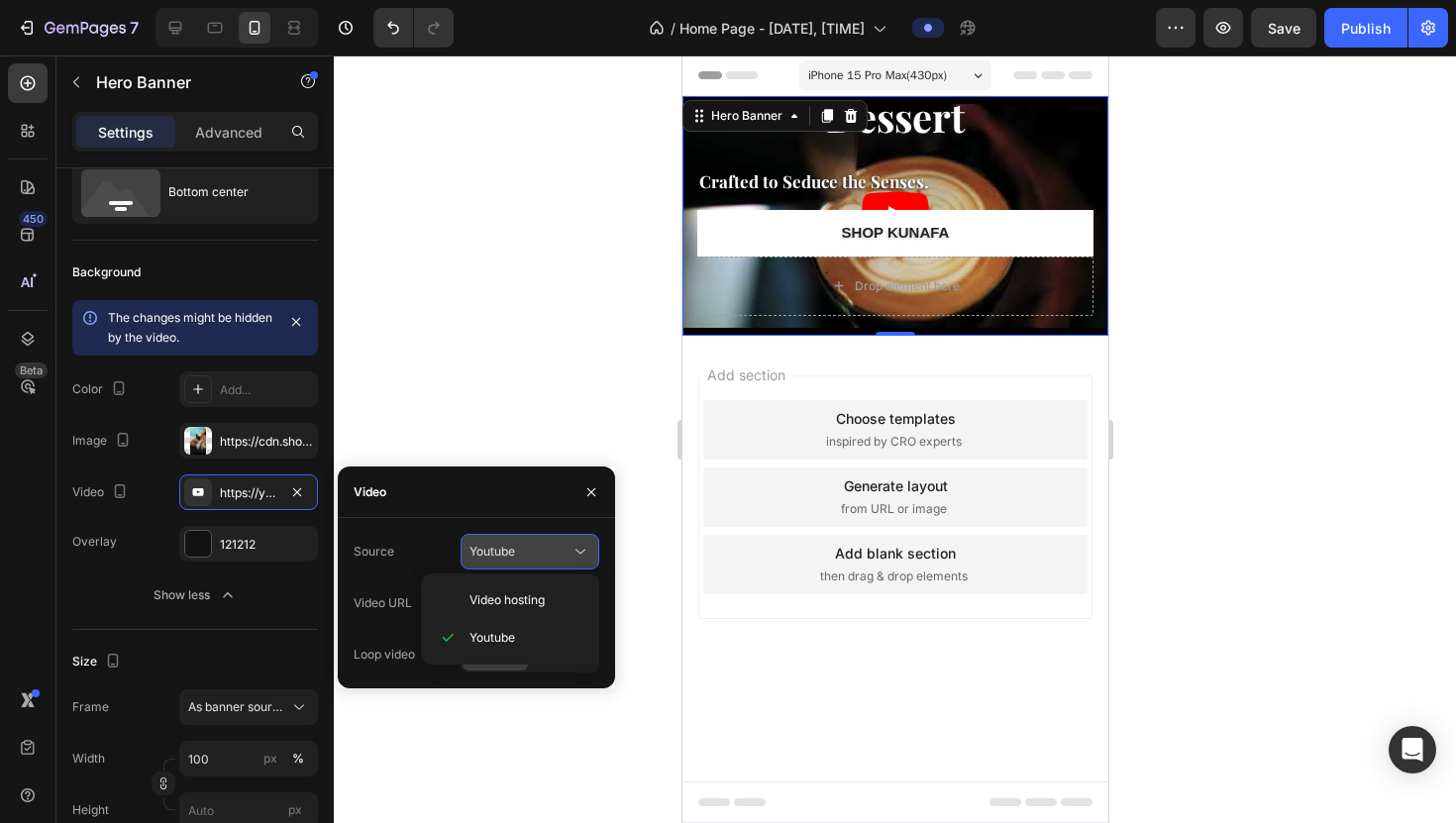 click 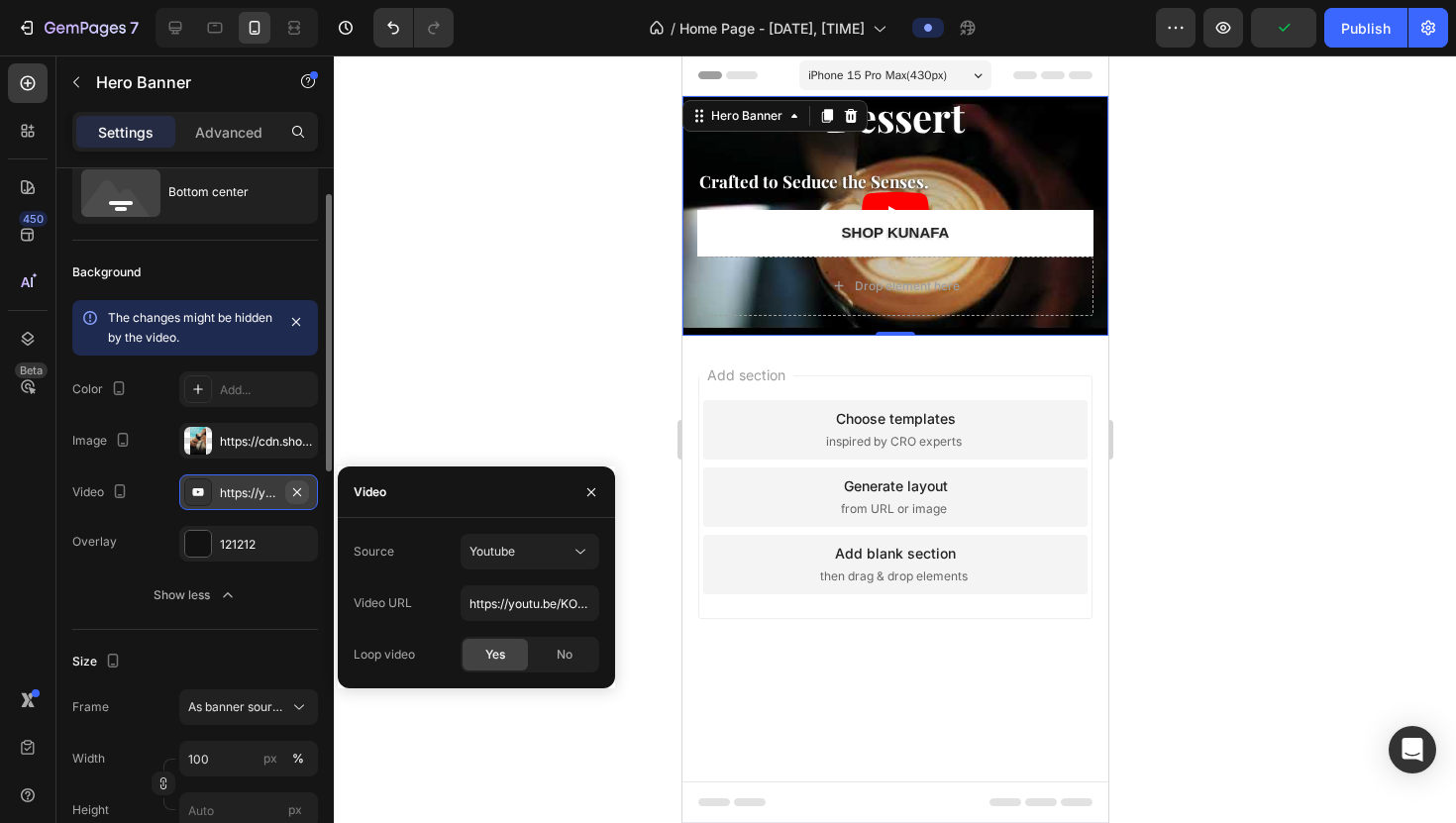 click 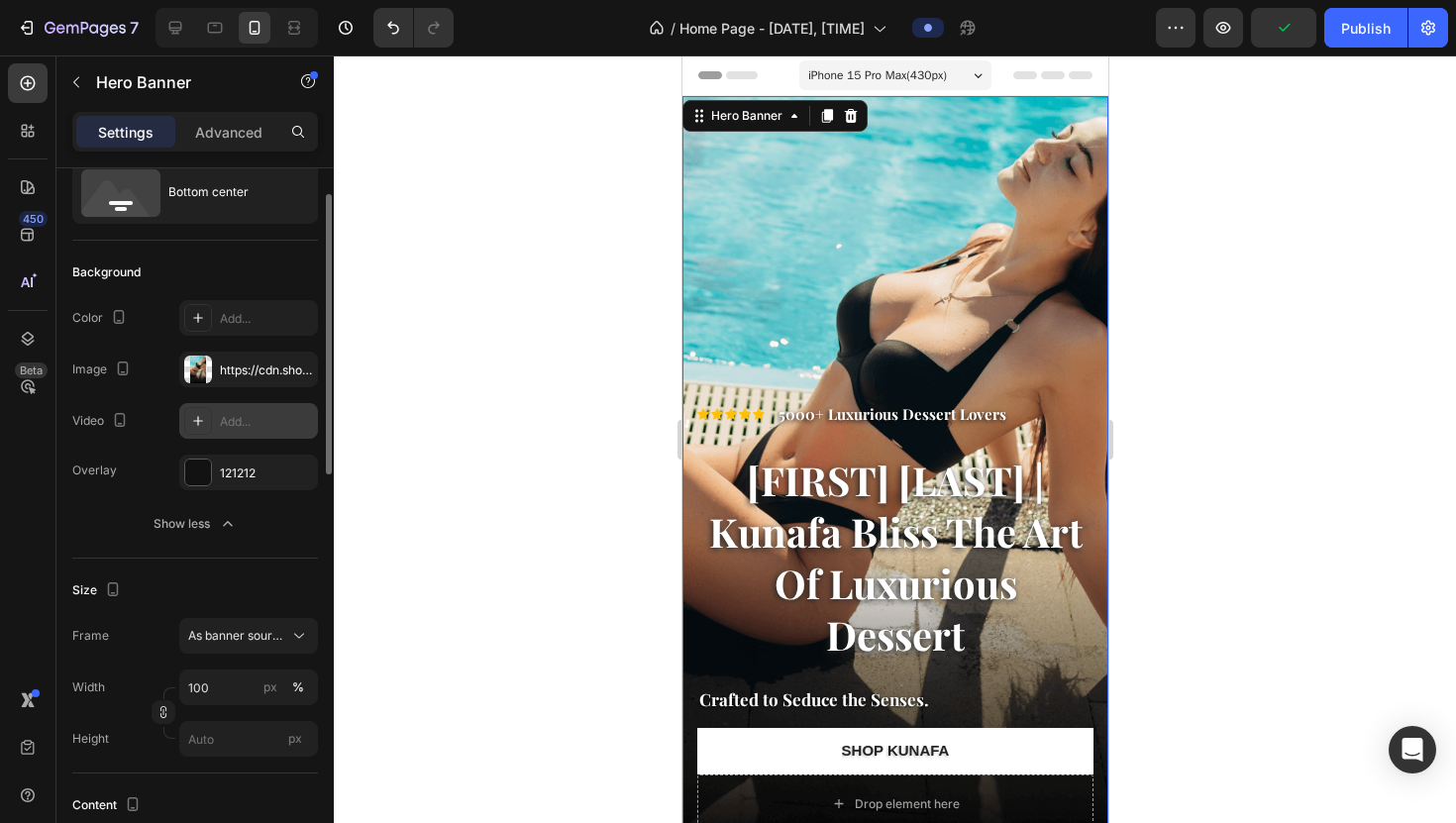 click on "Add..." at bounding box center [249, 421] 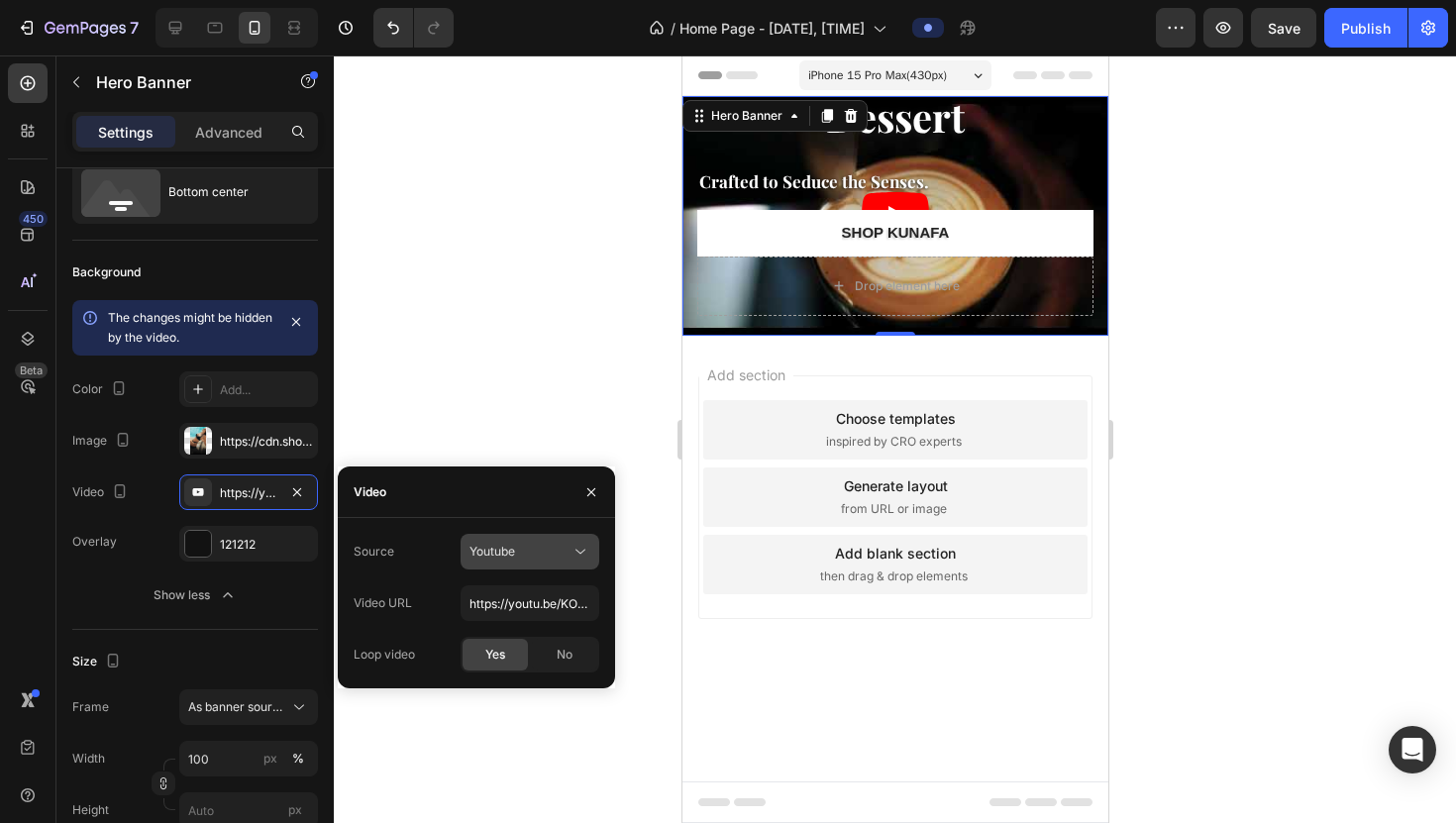 click 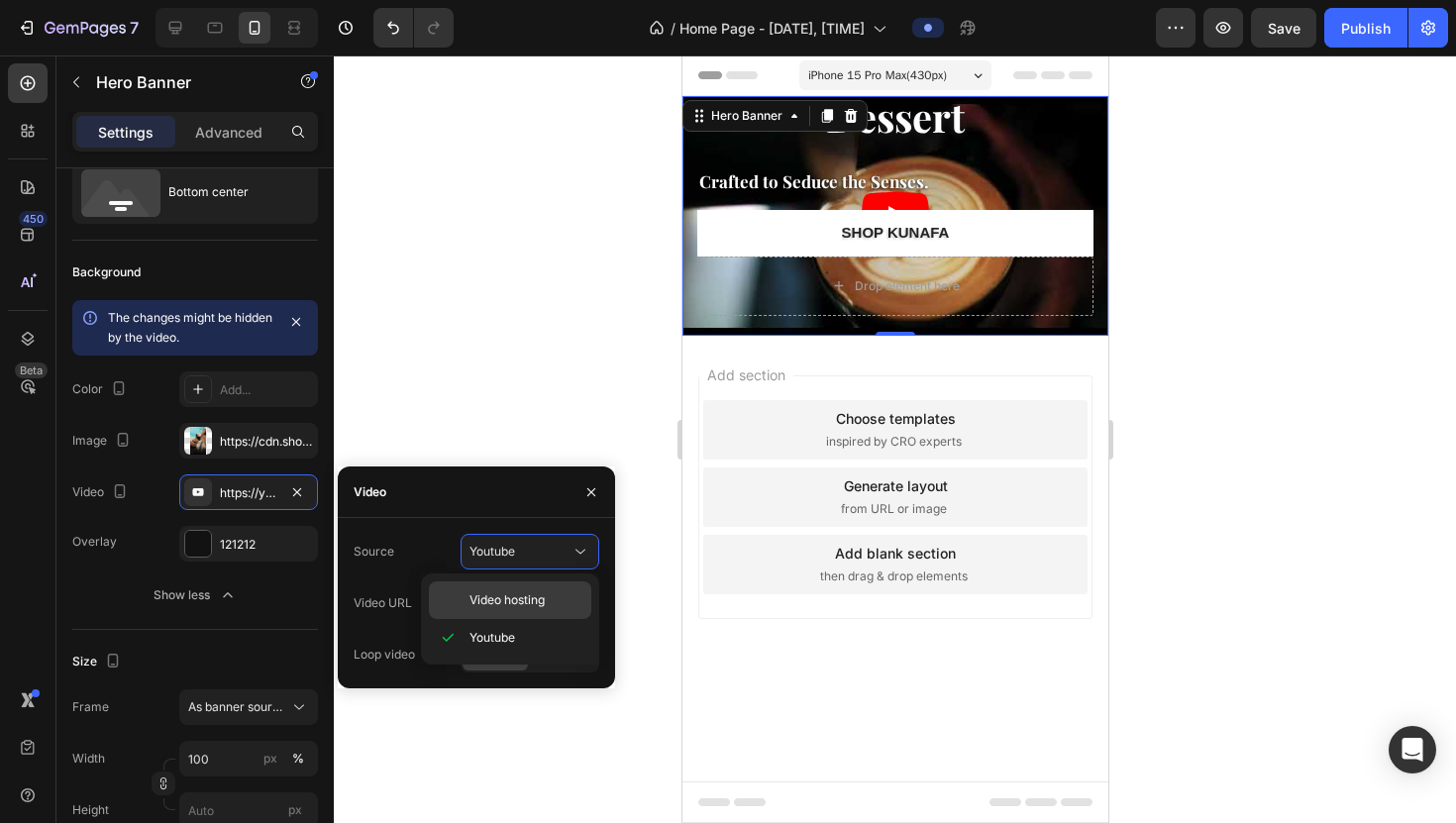 click on "Video hosting" 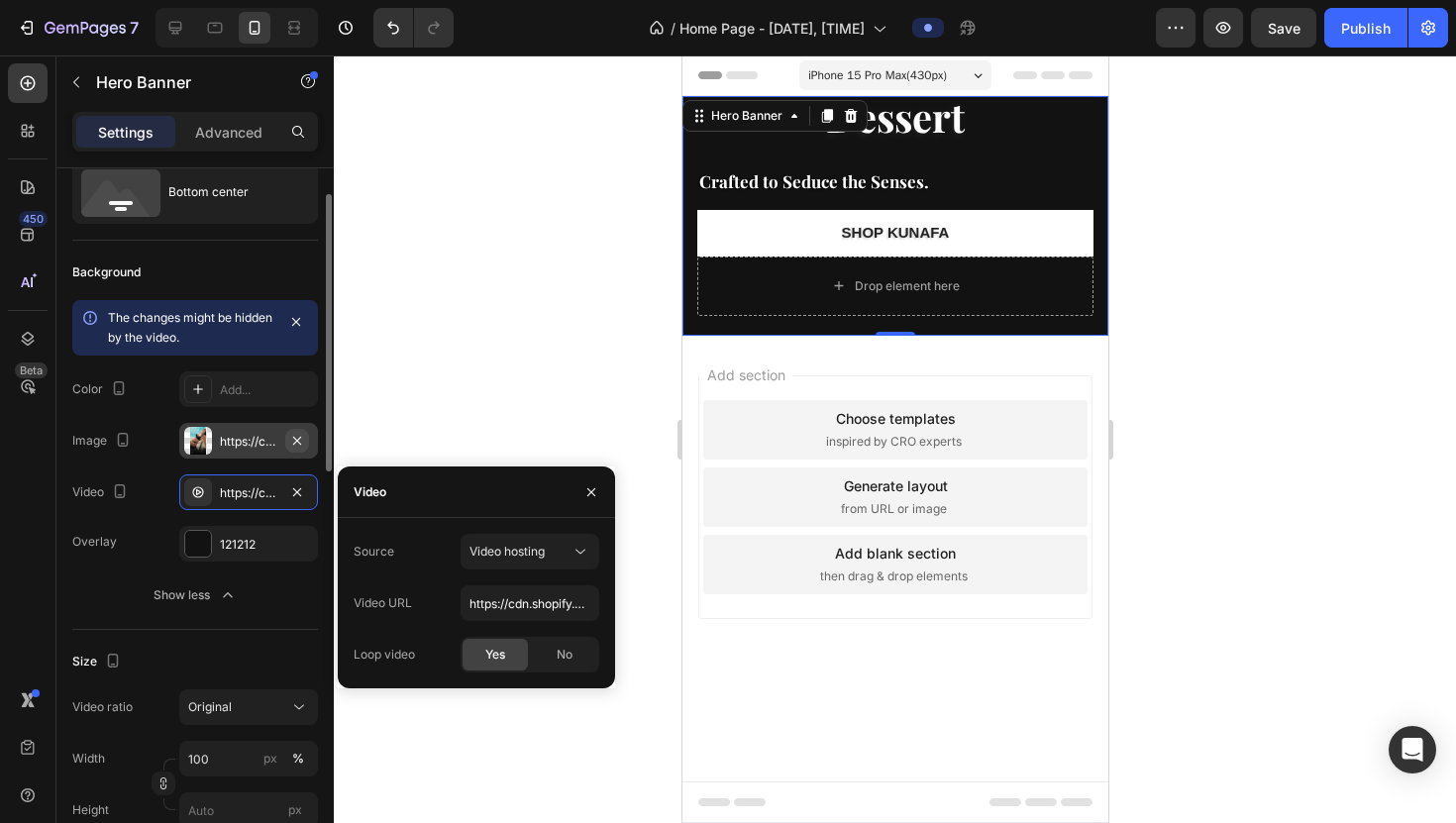 click 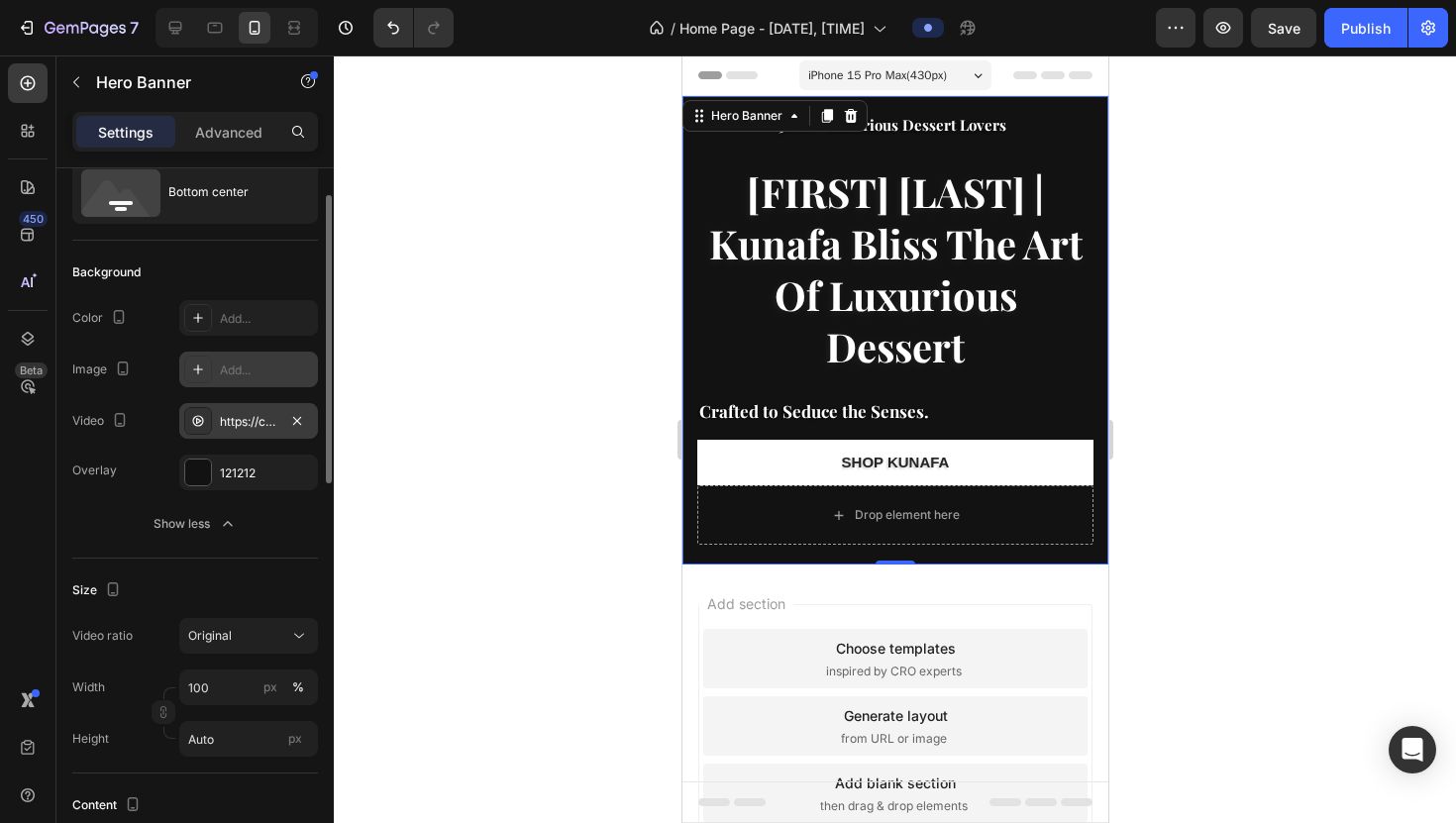 click on "https://cdn.shopify.com/videos/c/o/v/92a407d4e0c94a288eb54cac18c387dc.mp4" at bounding box center (249, 422) 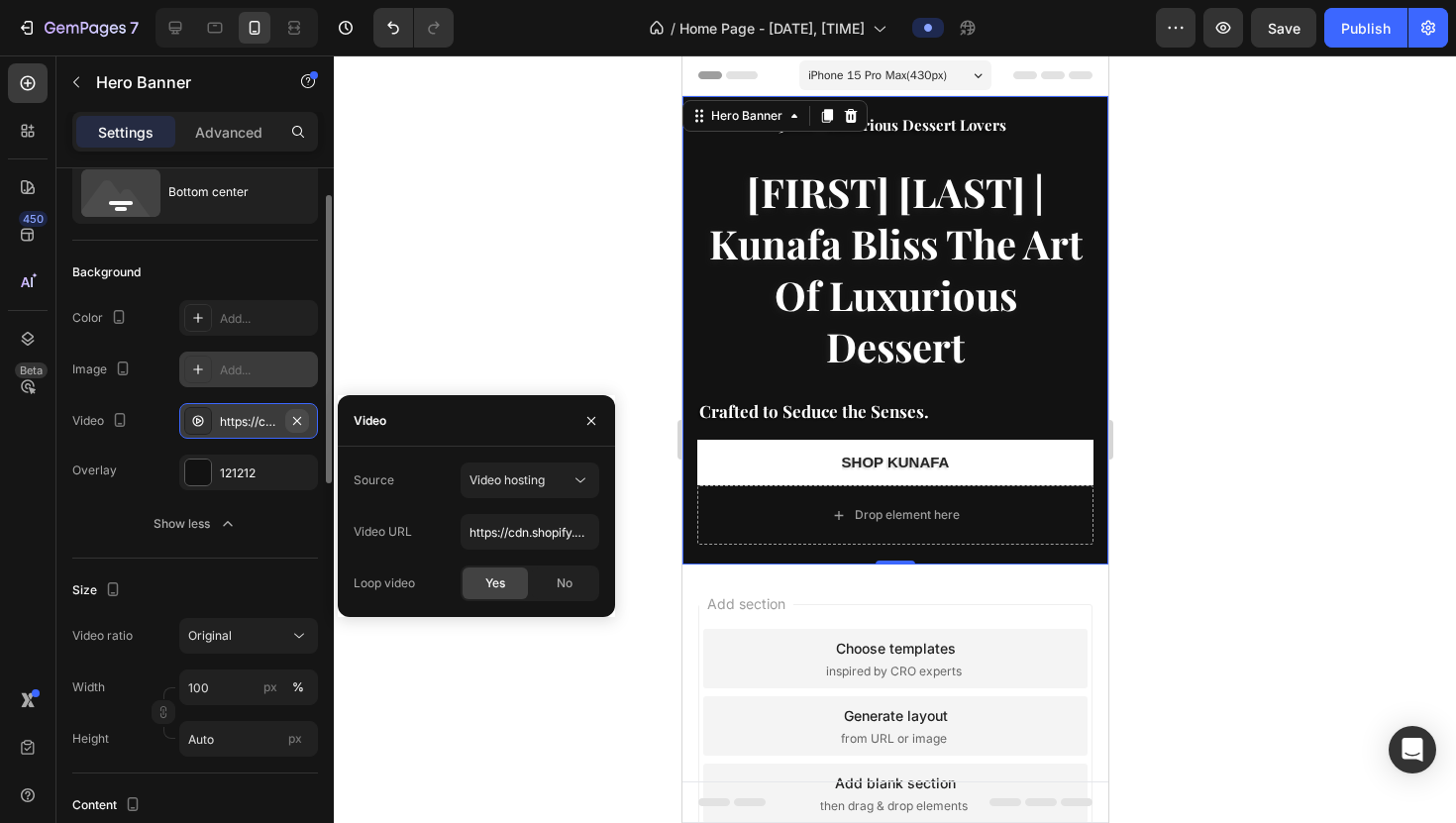 click 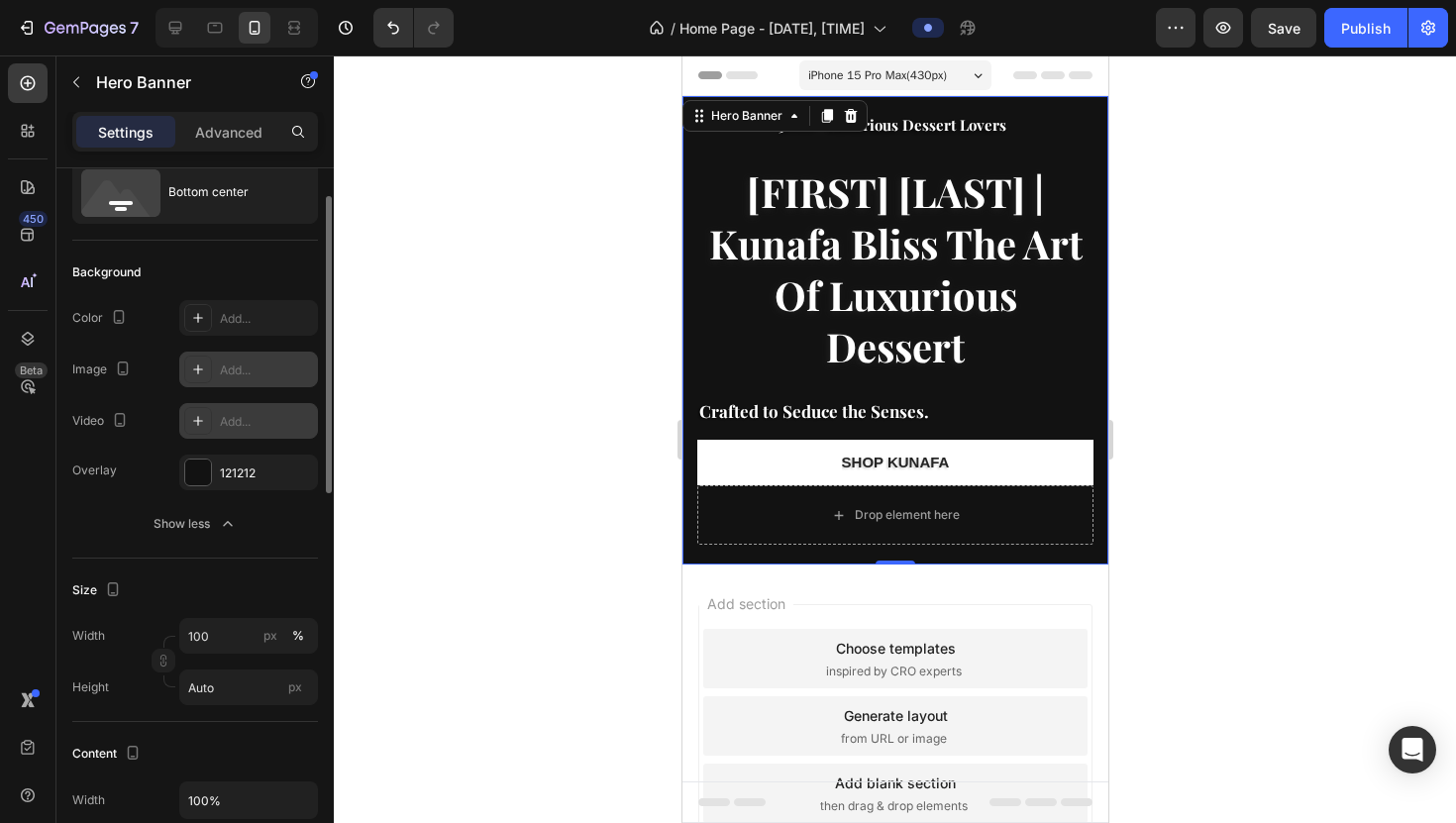 click on "Add..." at bounding box center [266, 370] 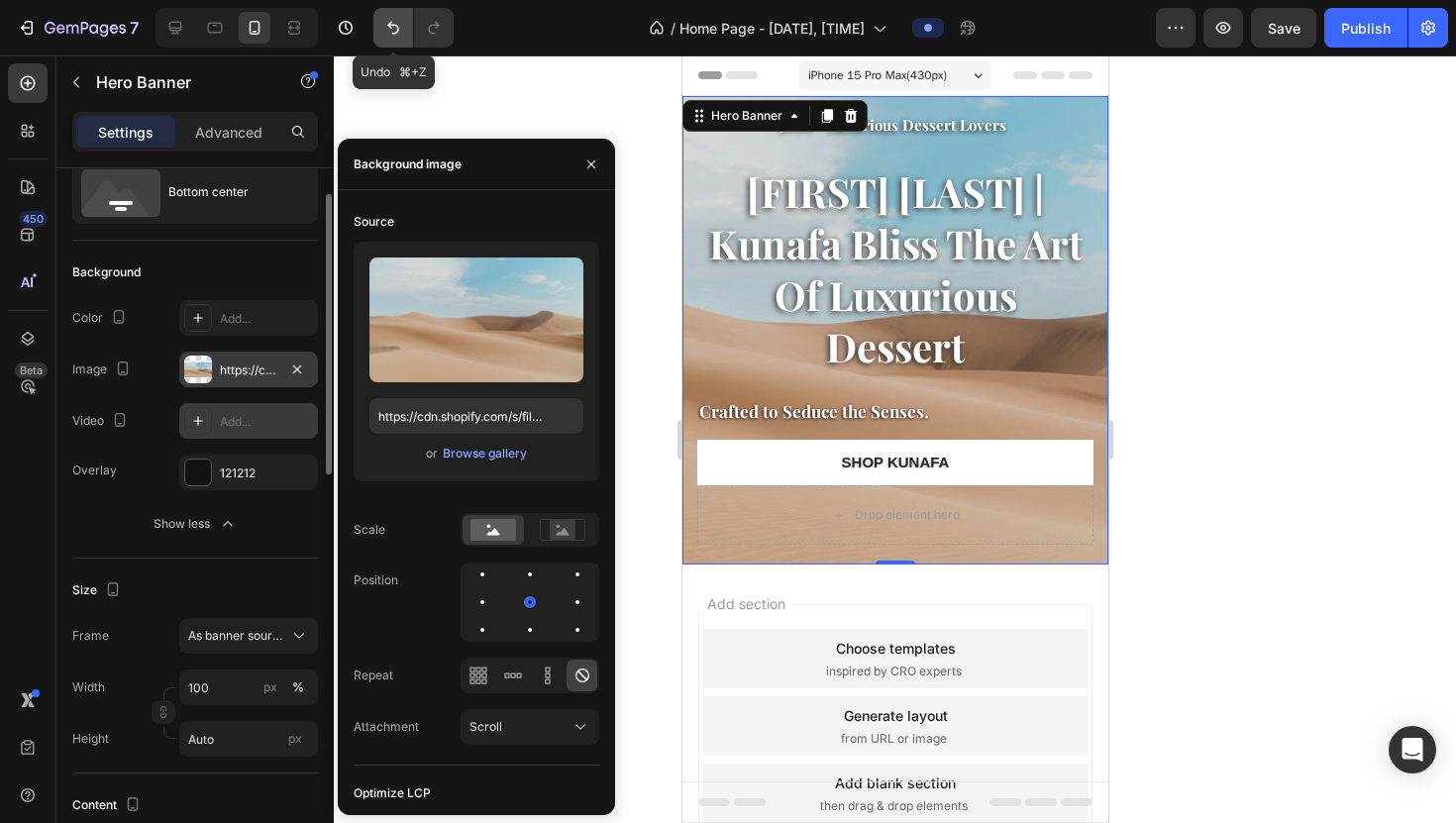 click 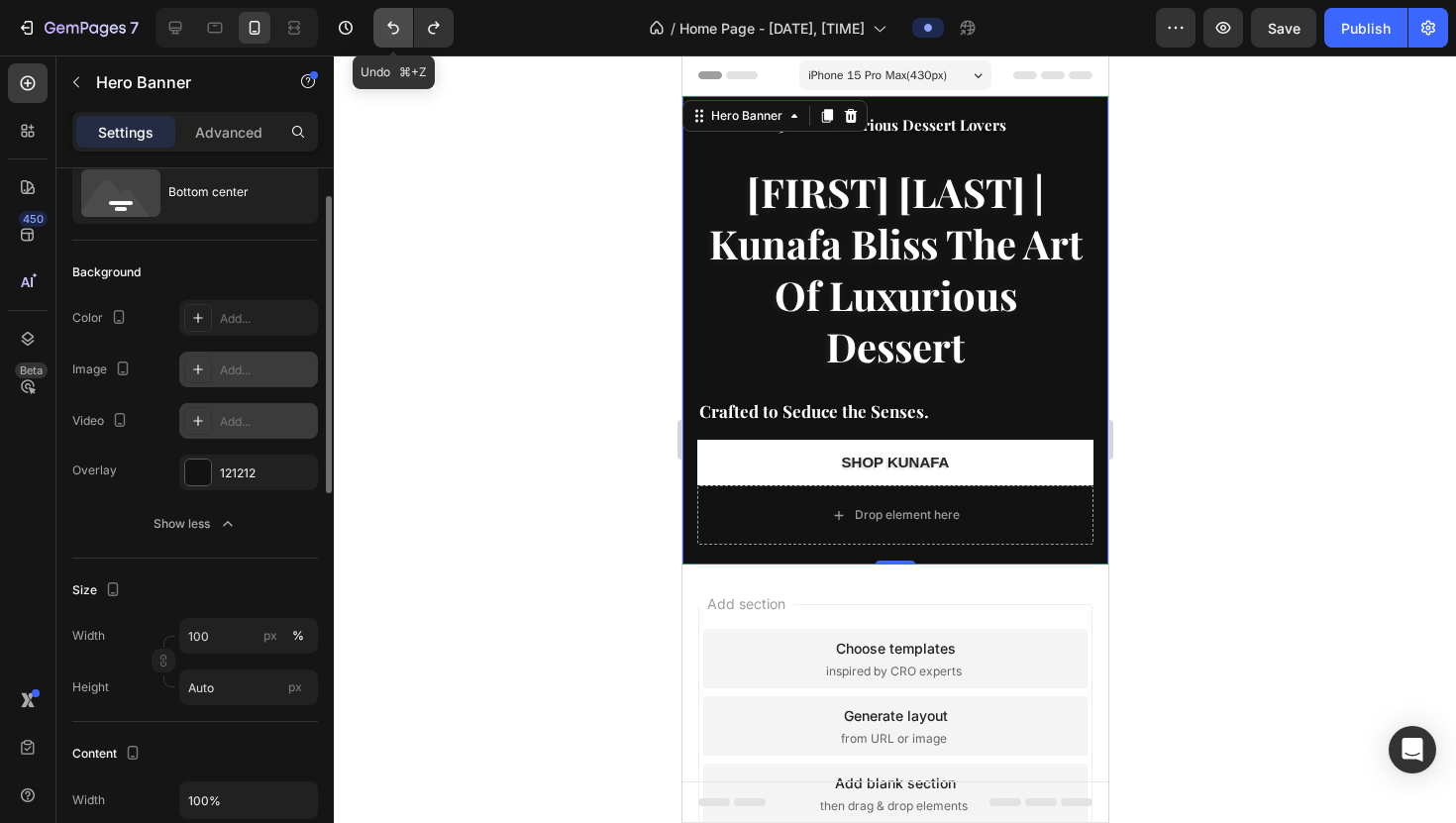 click 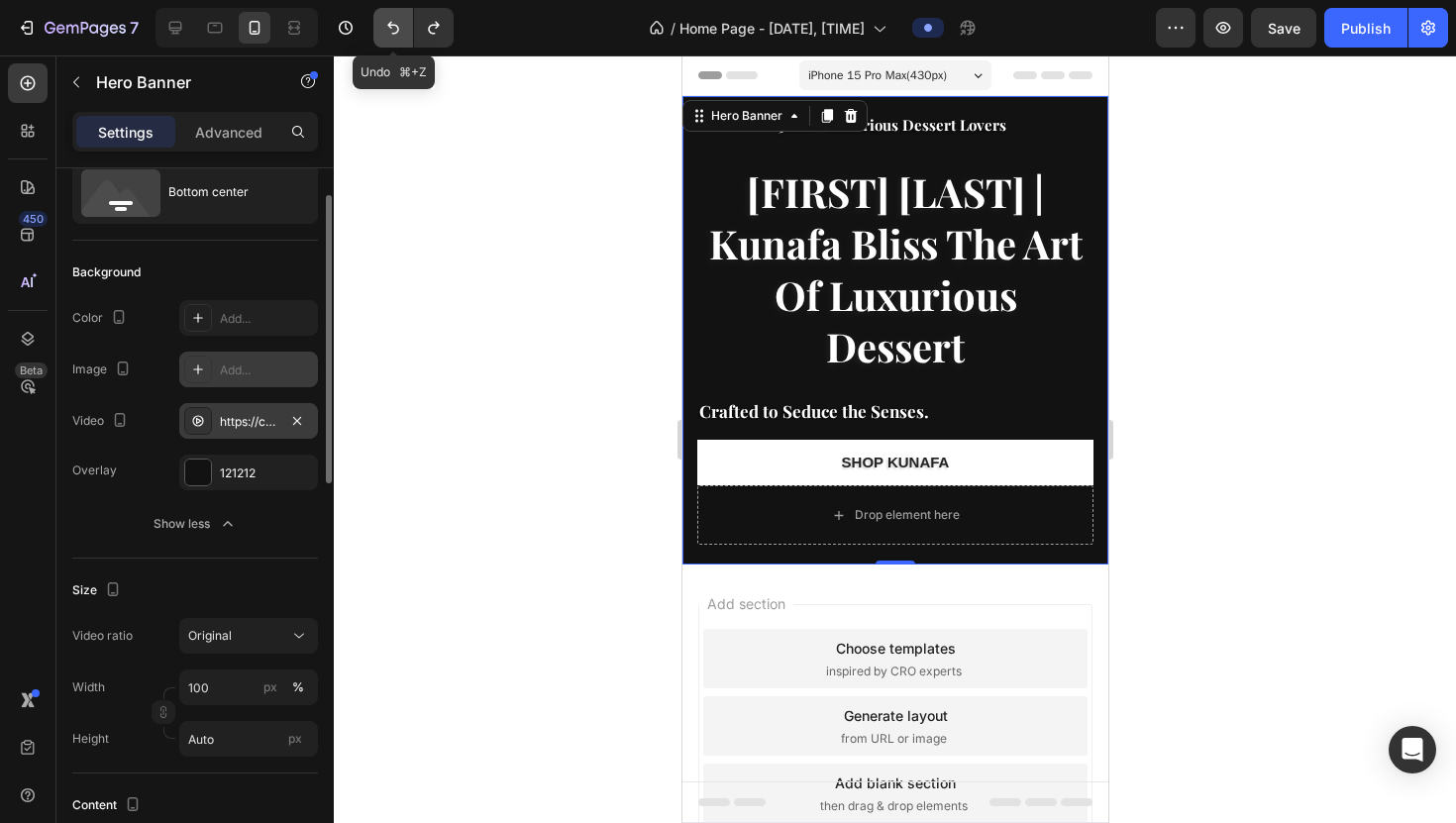 click 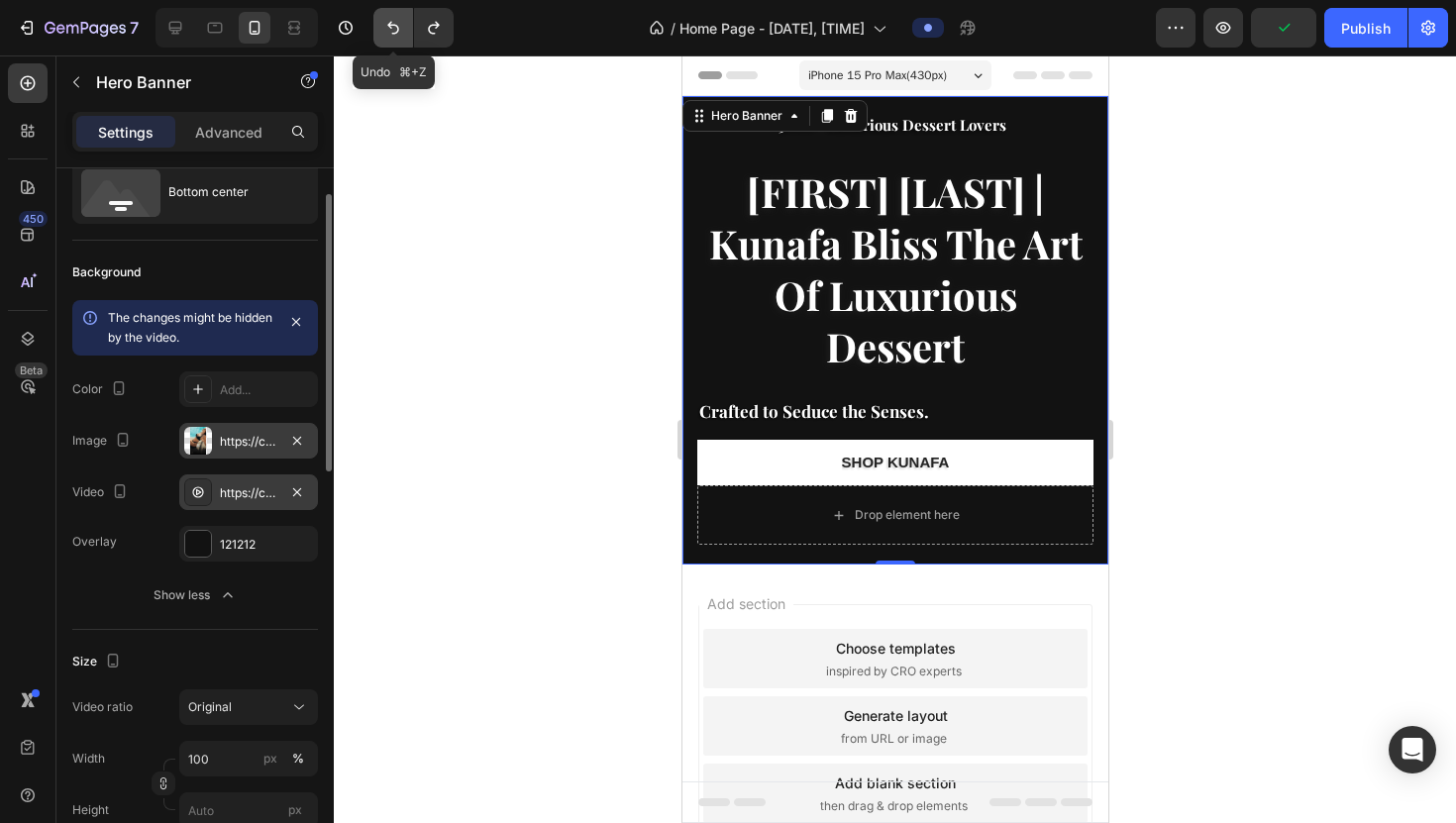 click 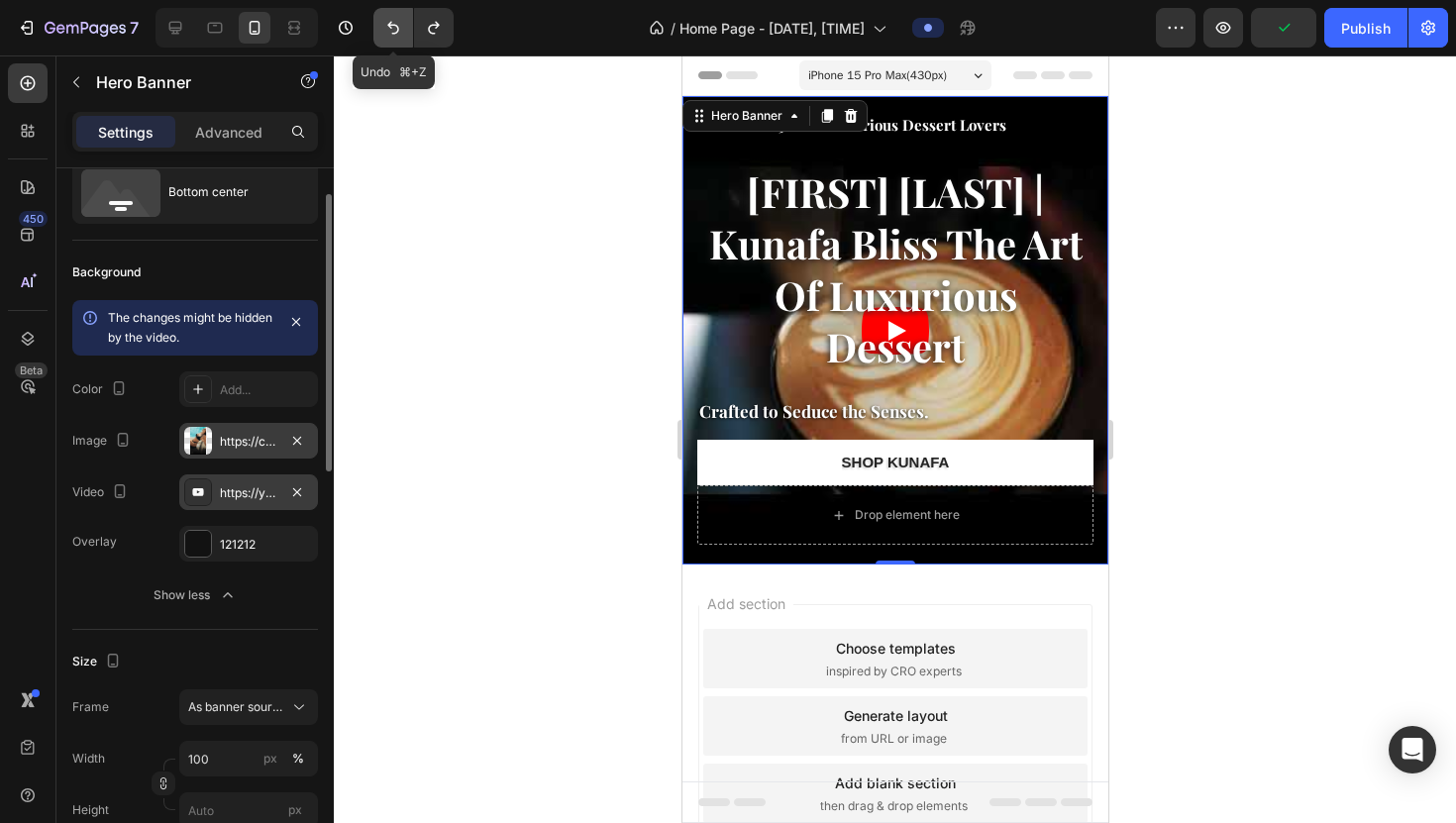 click 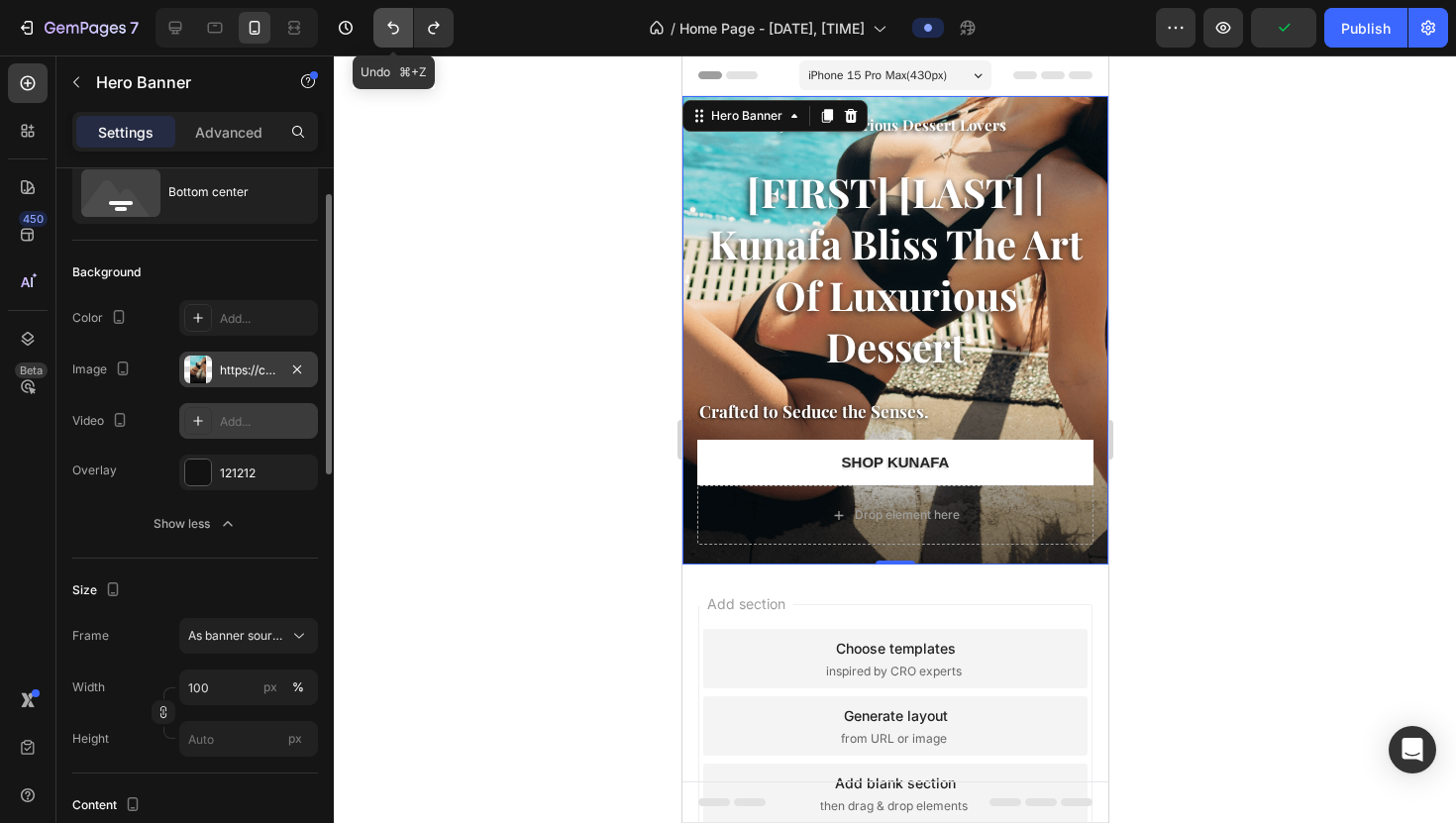 click 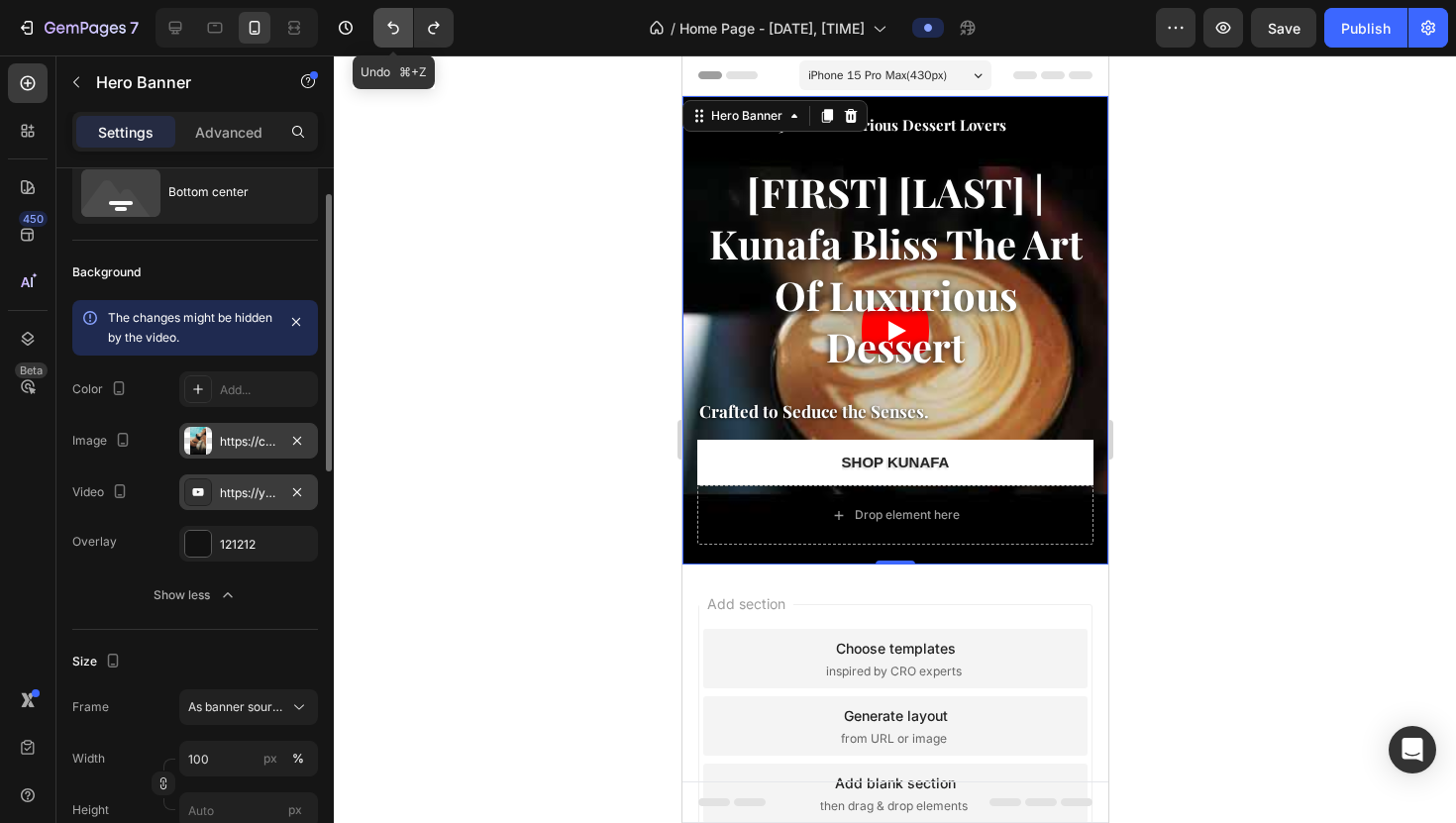 click 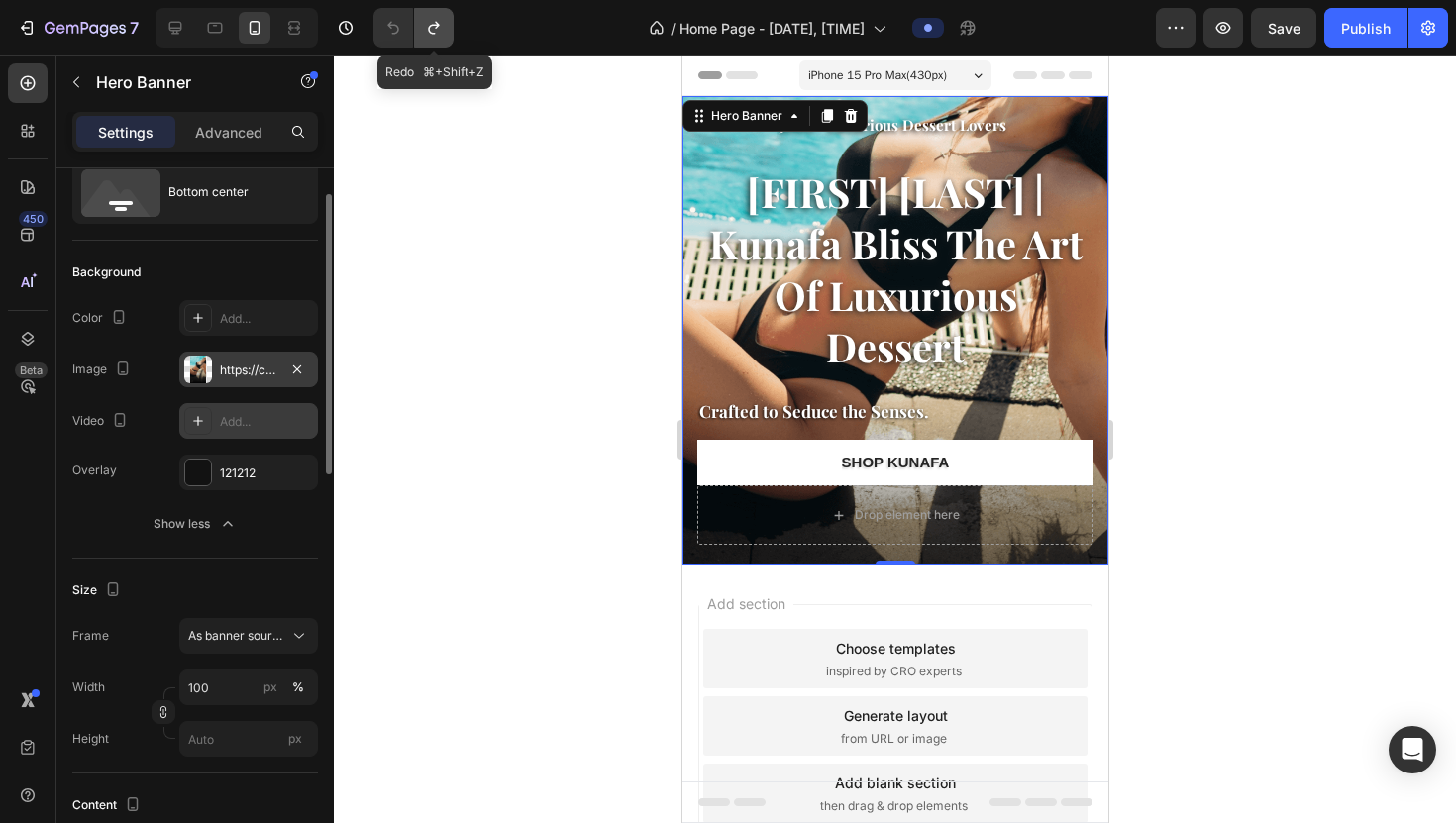 click 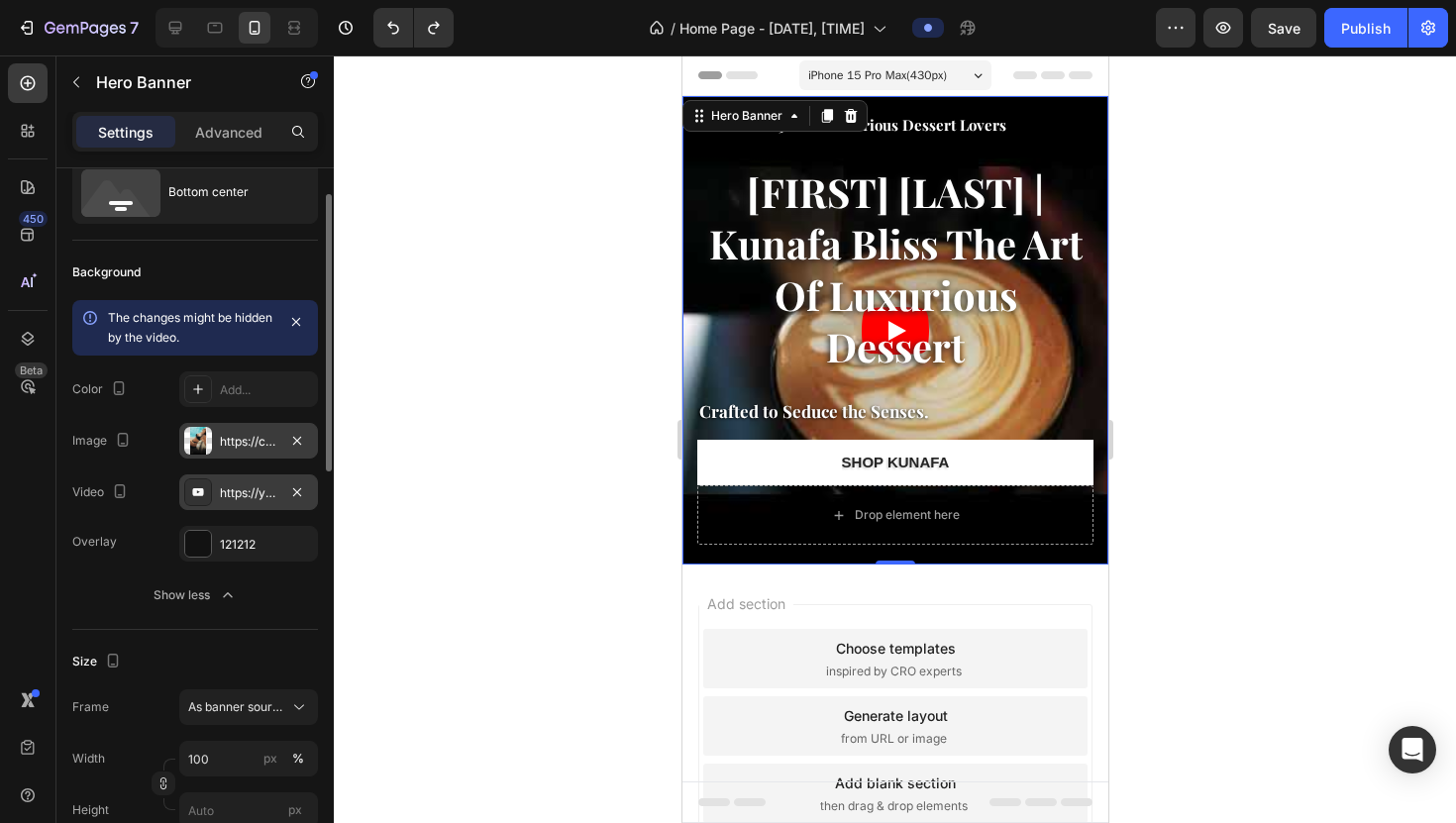 click on "https://cdn.shopify.com/s/files/1/0739/1648/1781/files/gempages_576221450046800722-717c07b5-f2b8-4ea5-813d-07cfb5fc2aed.png" at bounding box center (249, 442) 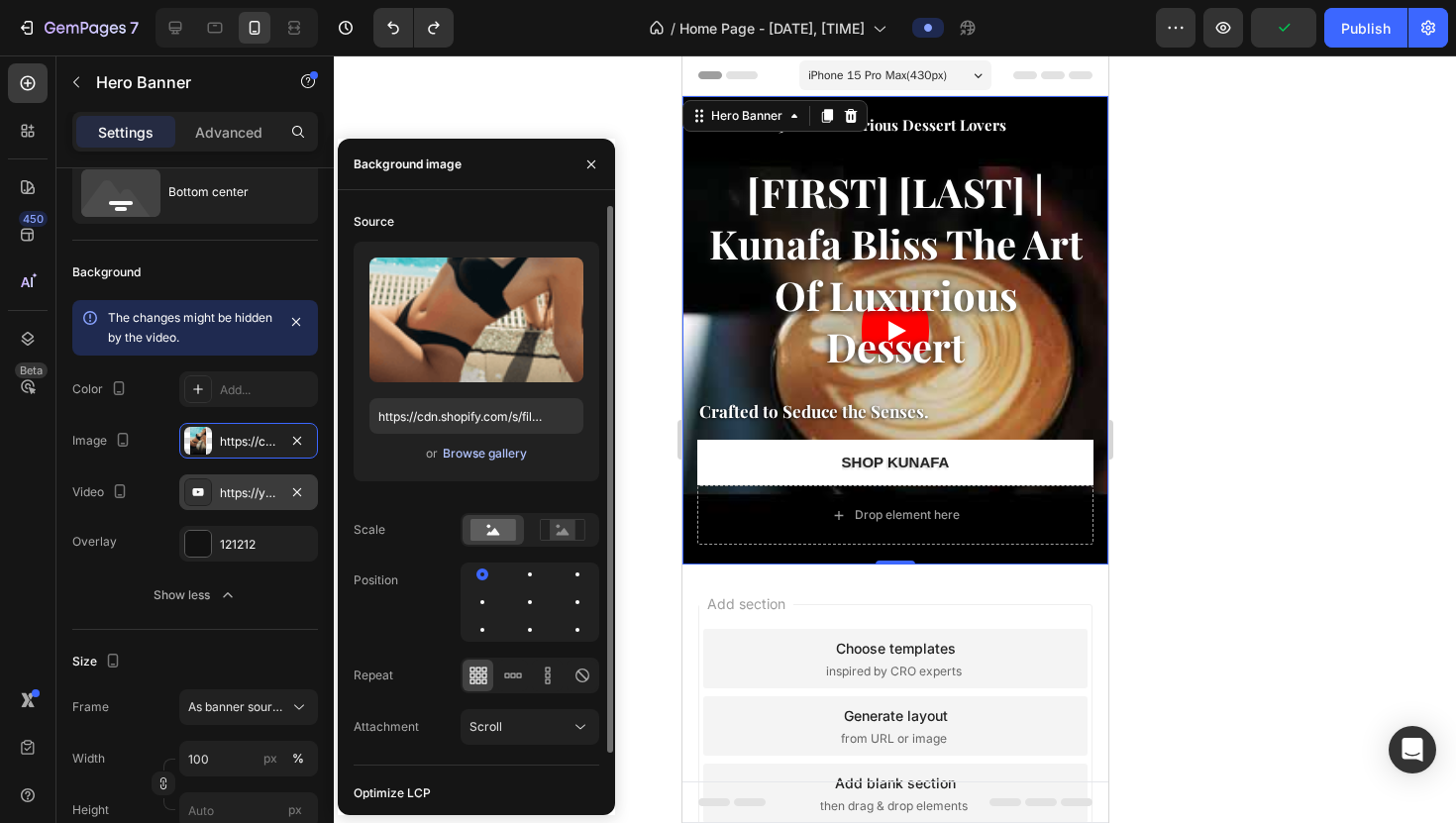 click on "Browse gallery" at bounding box center [484, 454] 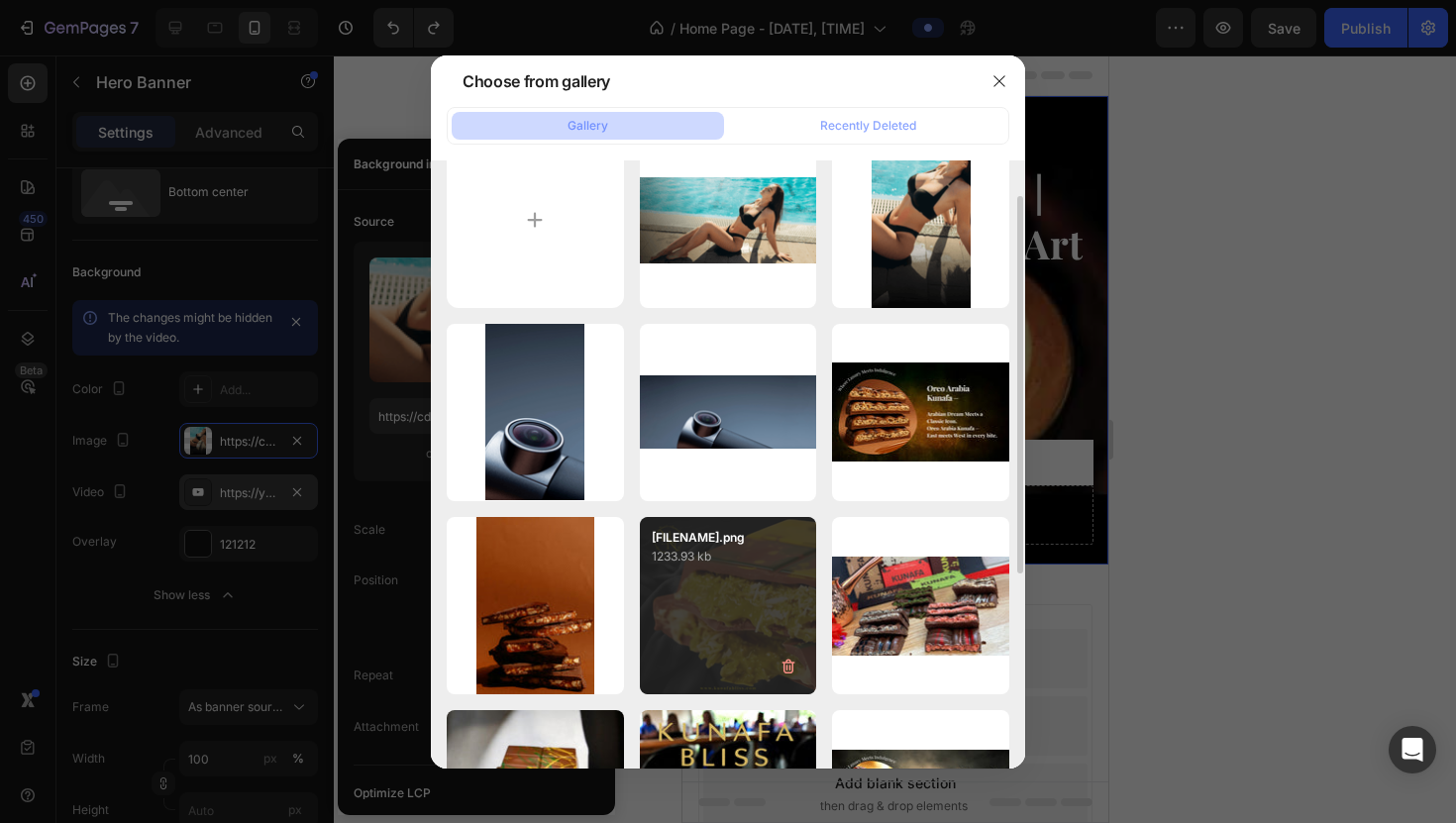 scroll, scrollTop: 60, scrollLeft: 0, axis: vertical 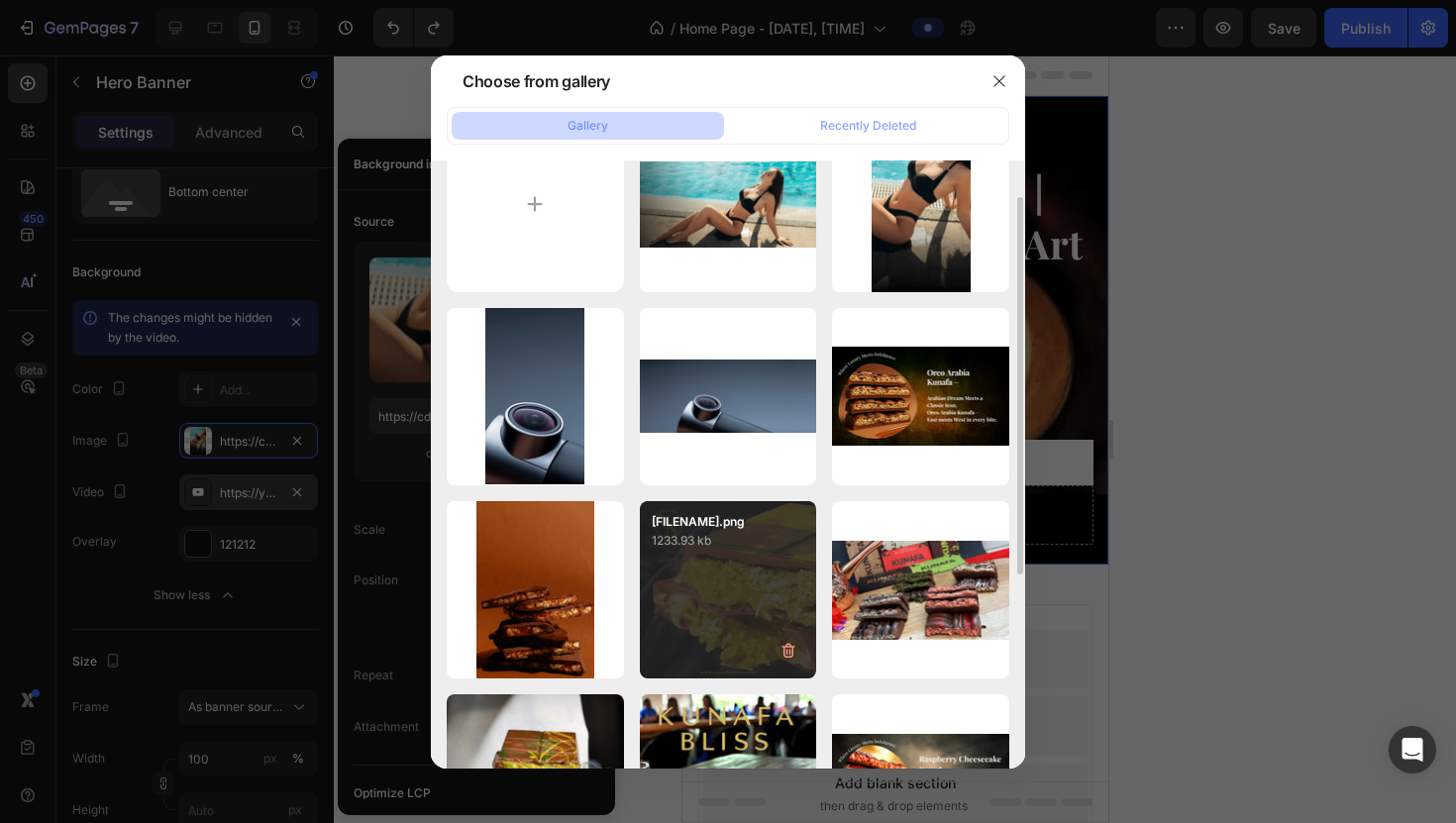 click on "NAFA NOÍR  KUNAFA BLISS.png 1233.93 kb" at bounding box center (728, 589) 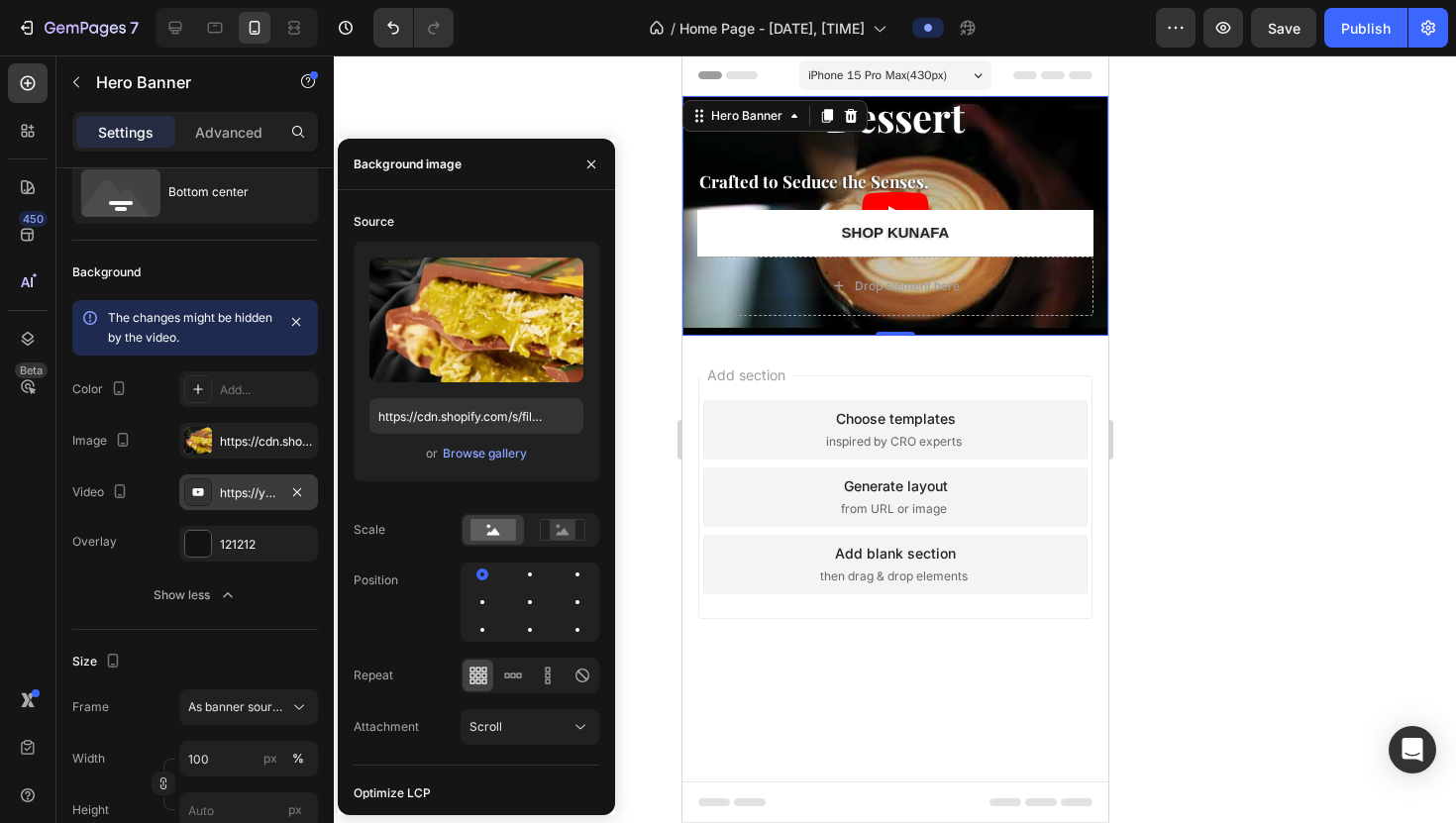 click 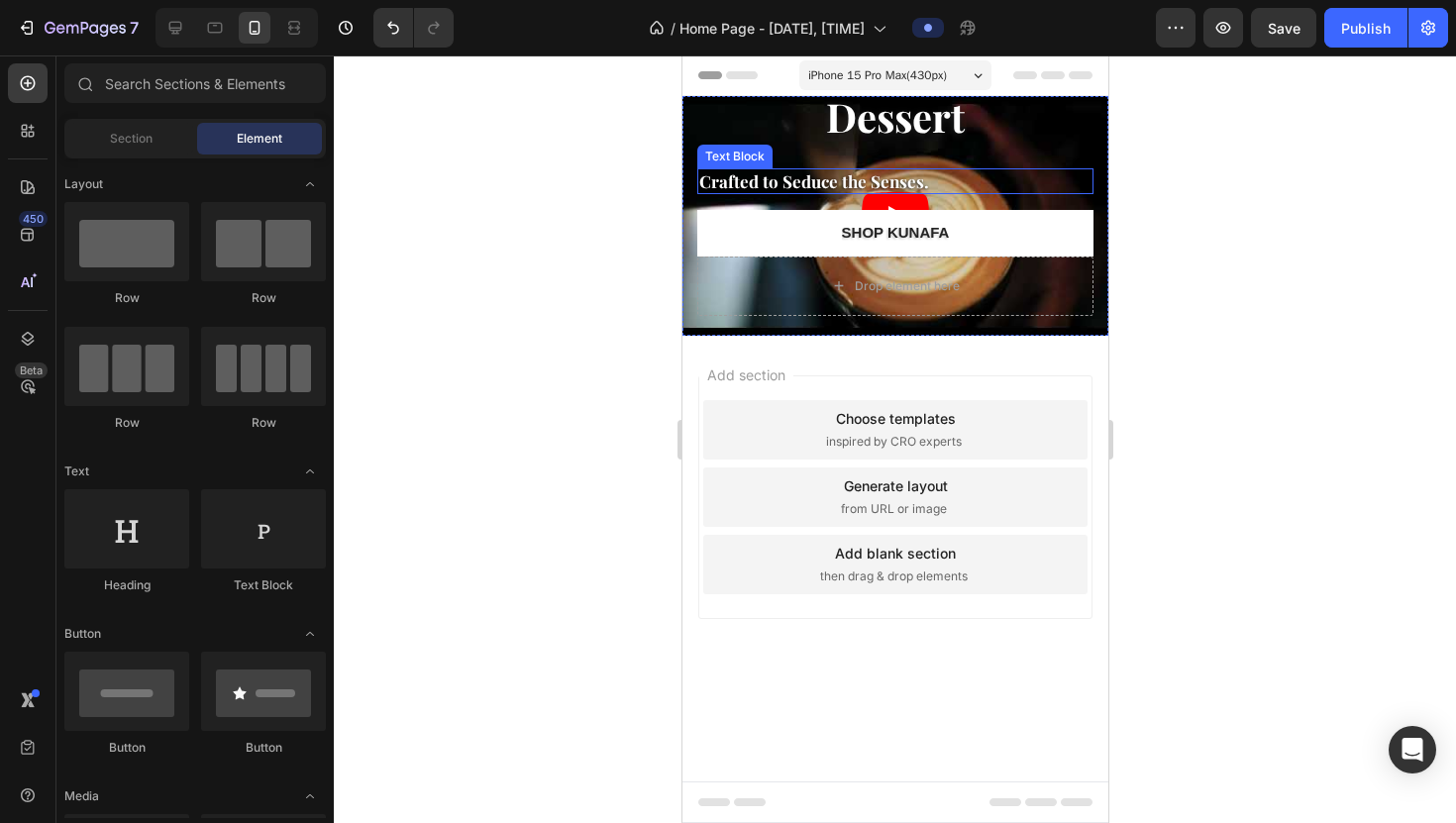 click on "Crafted to Seduce the Senses." at bounding box center (894, 181) 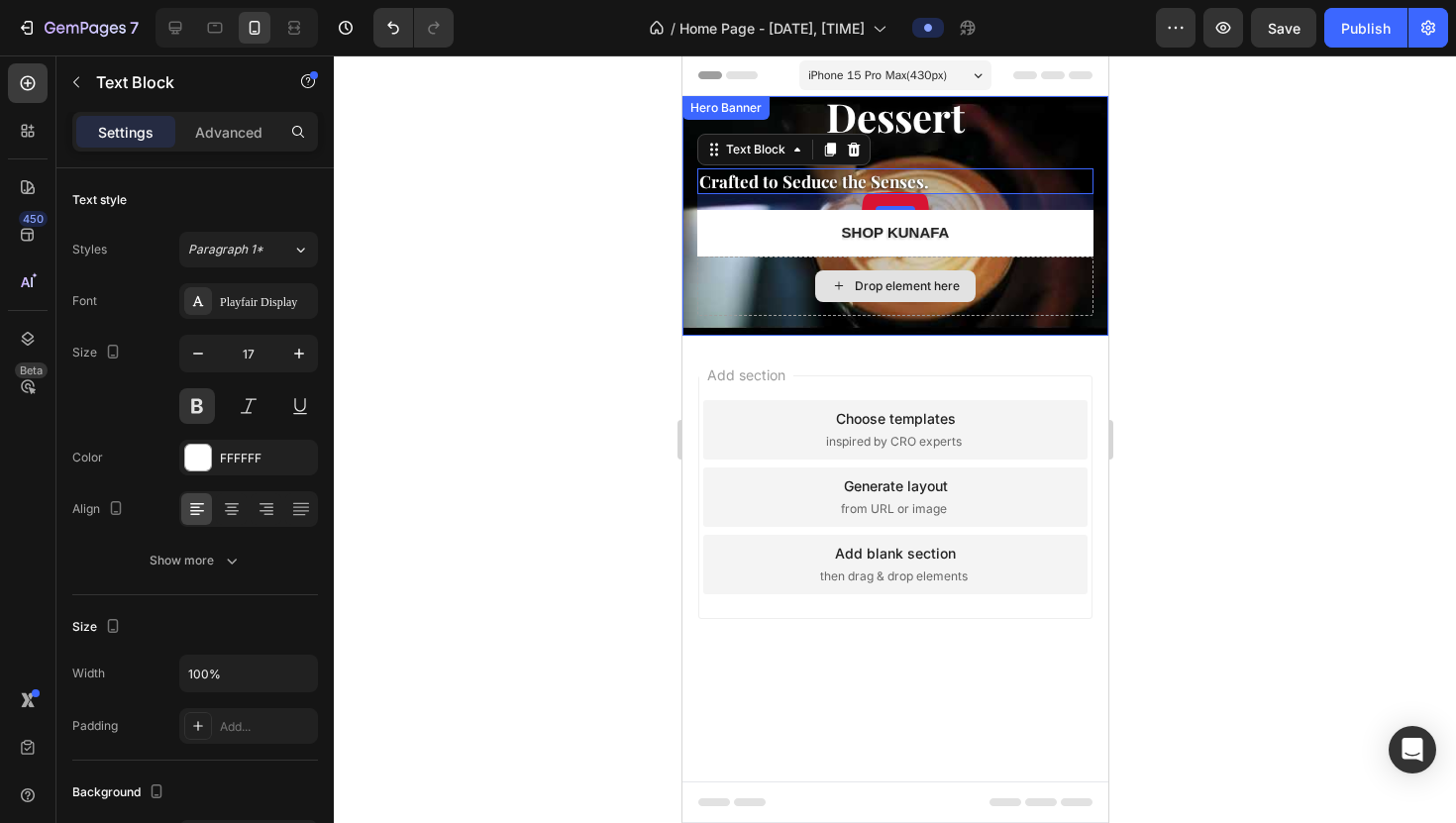click on "Drop element here" at bounding box center [894, 286] 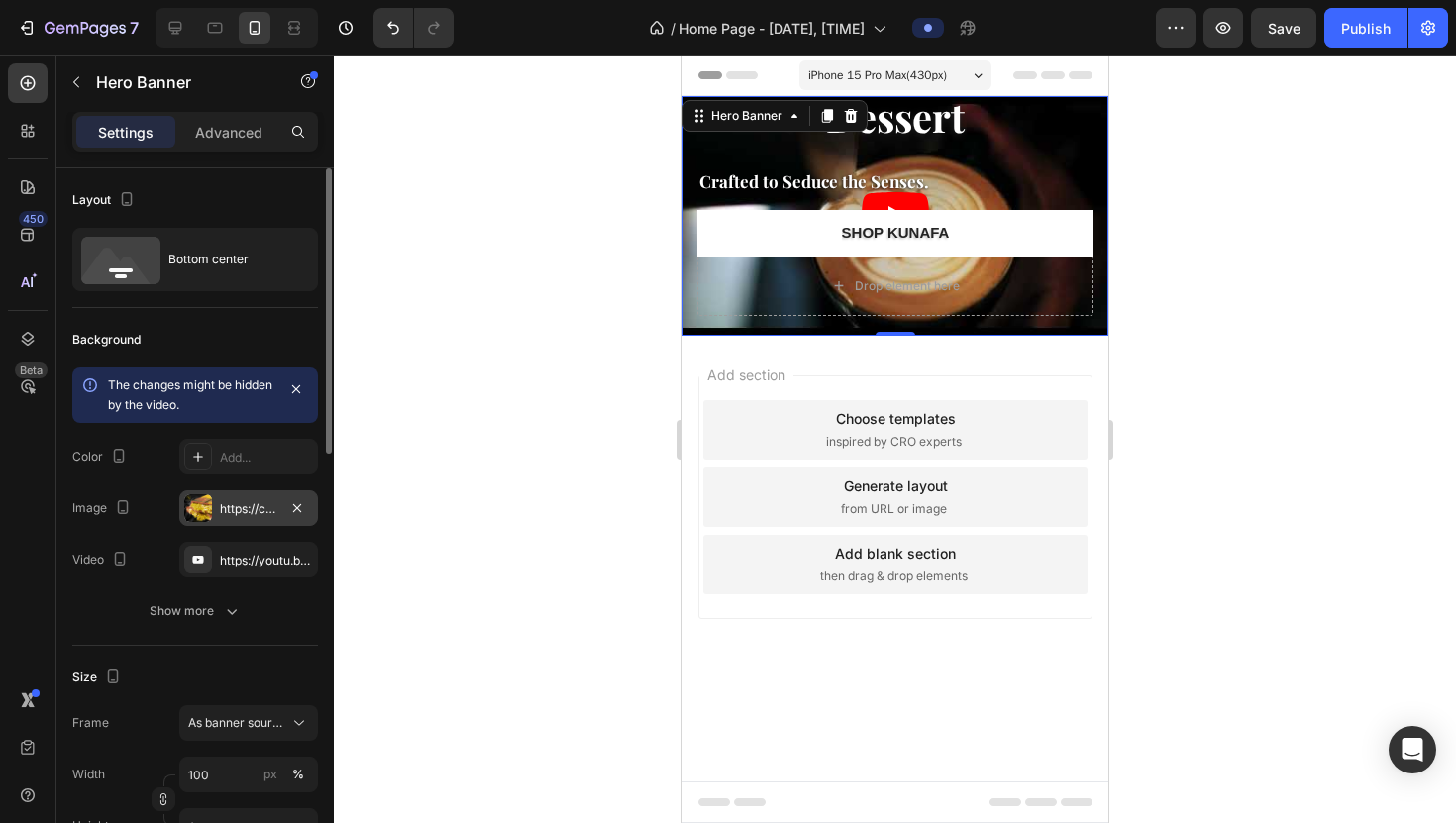 click on "https://cdn.shopify.com/s/files/1/0739/1648/1781/files/gempages_576221450046800722-536a2205-1cdb-4a66-9e7b-fe3dbbf842a7.png" at bounding box center [249, 509] 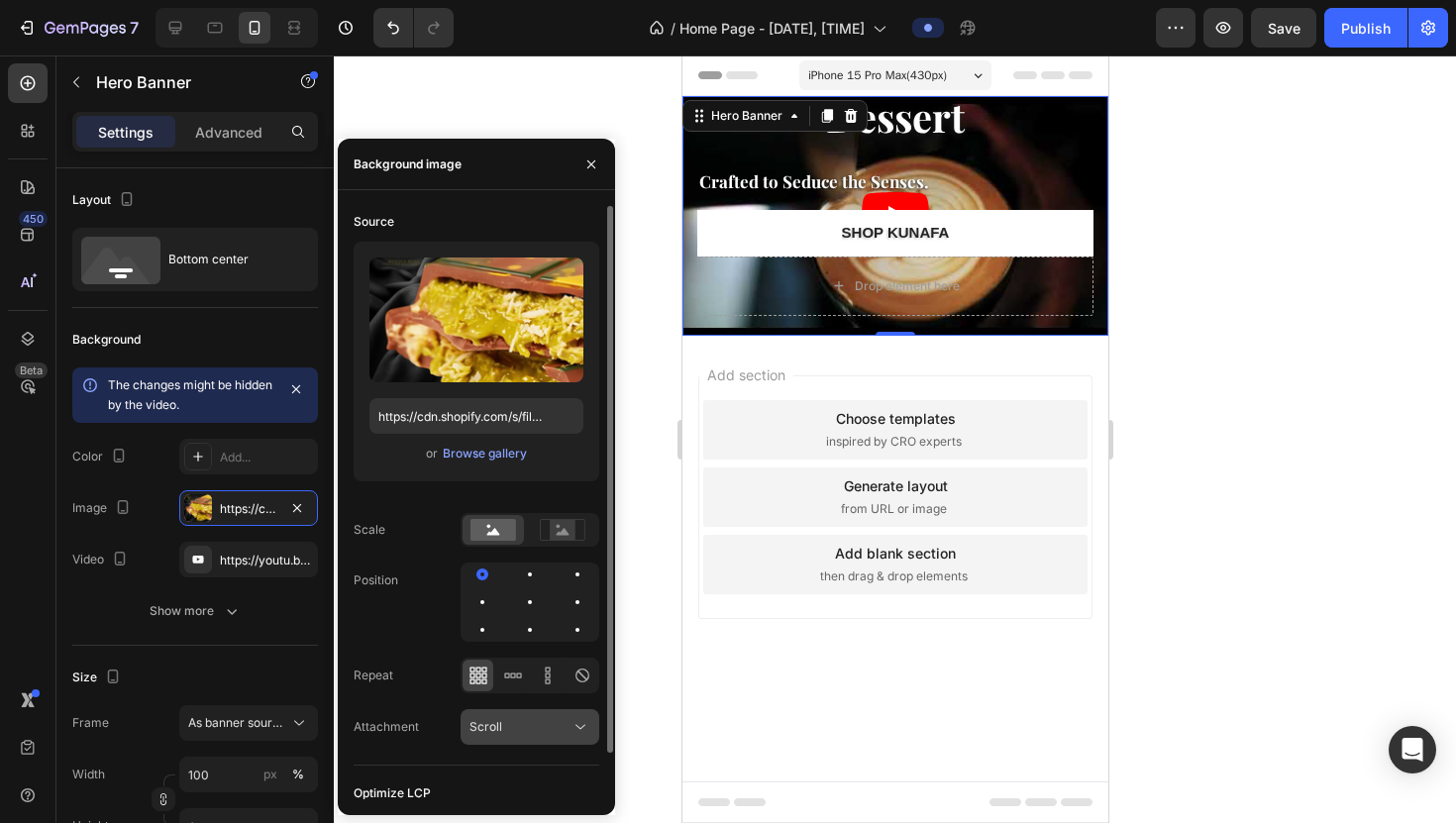 click 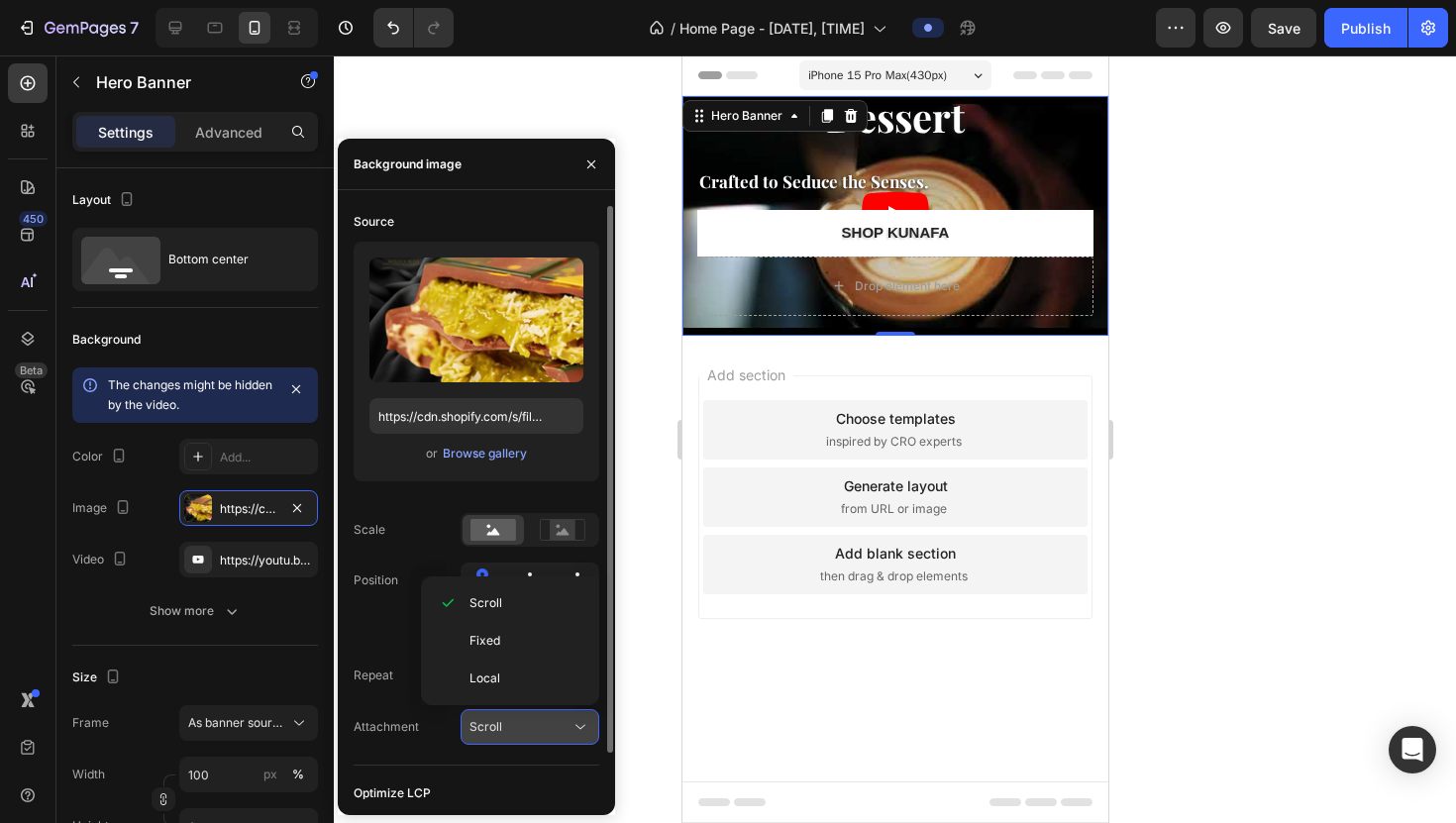 click 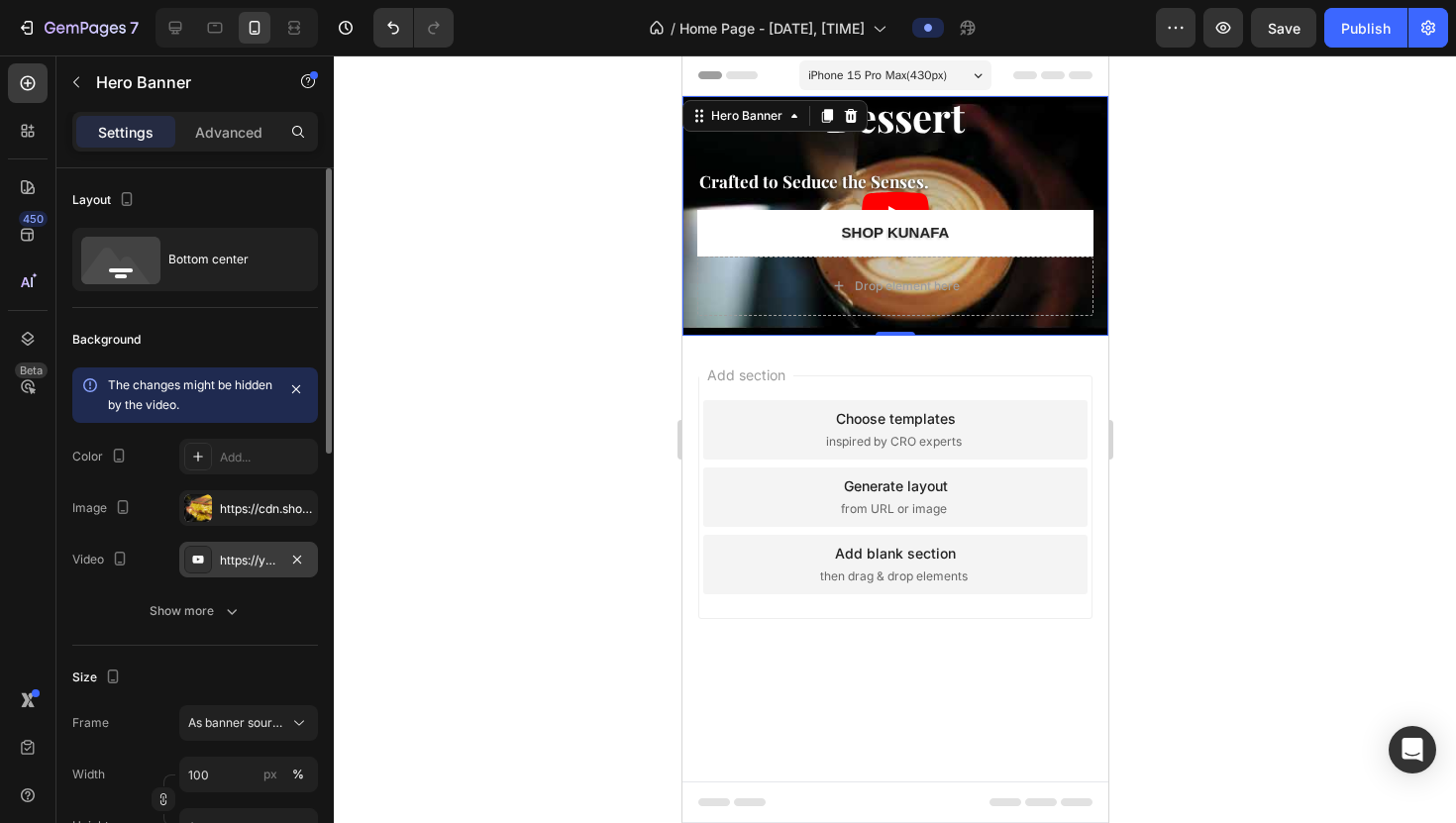 click on "https://youtu.be/KOxfzBp72uk" at bounding box center (249, 560) 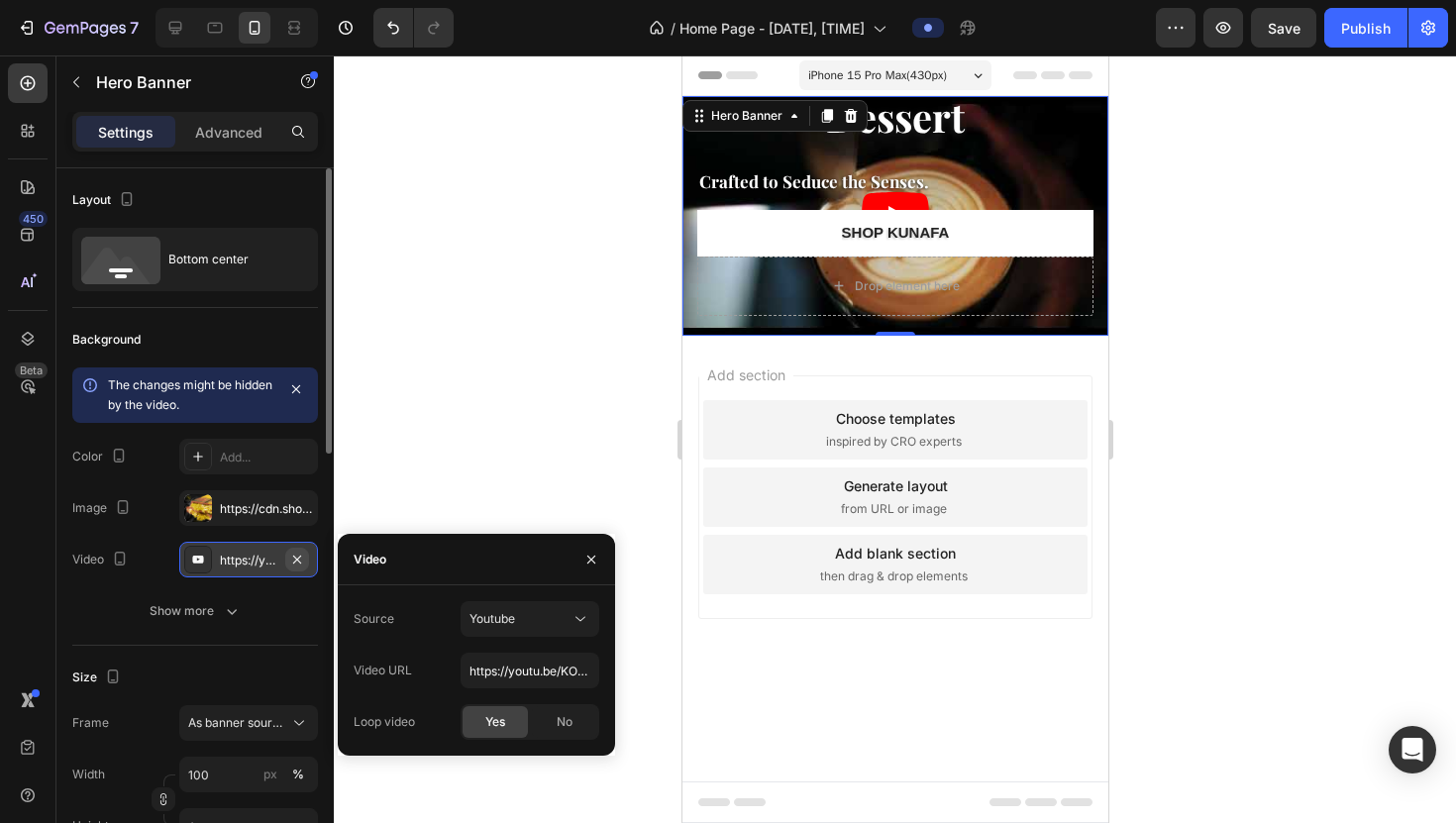 click 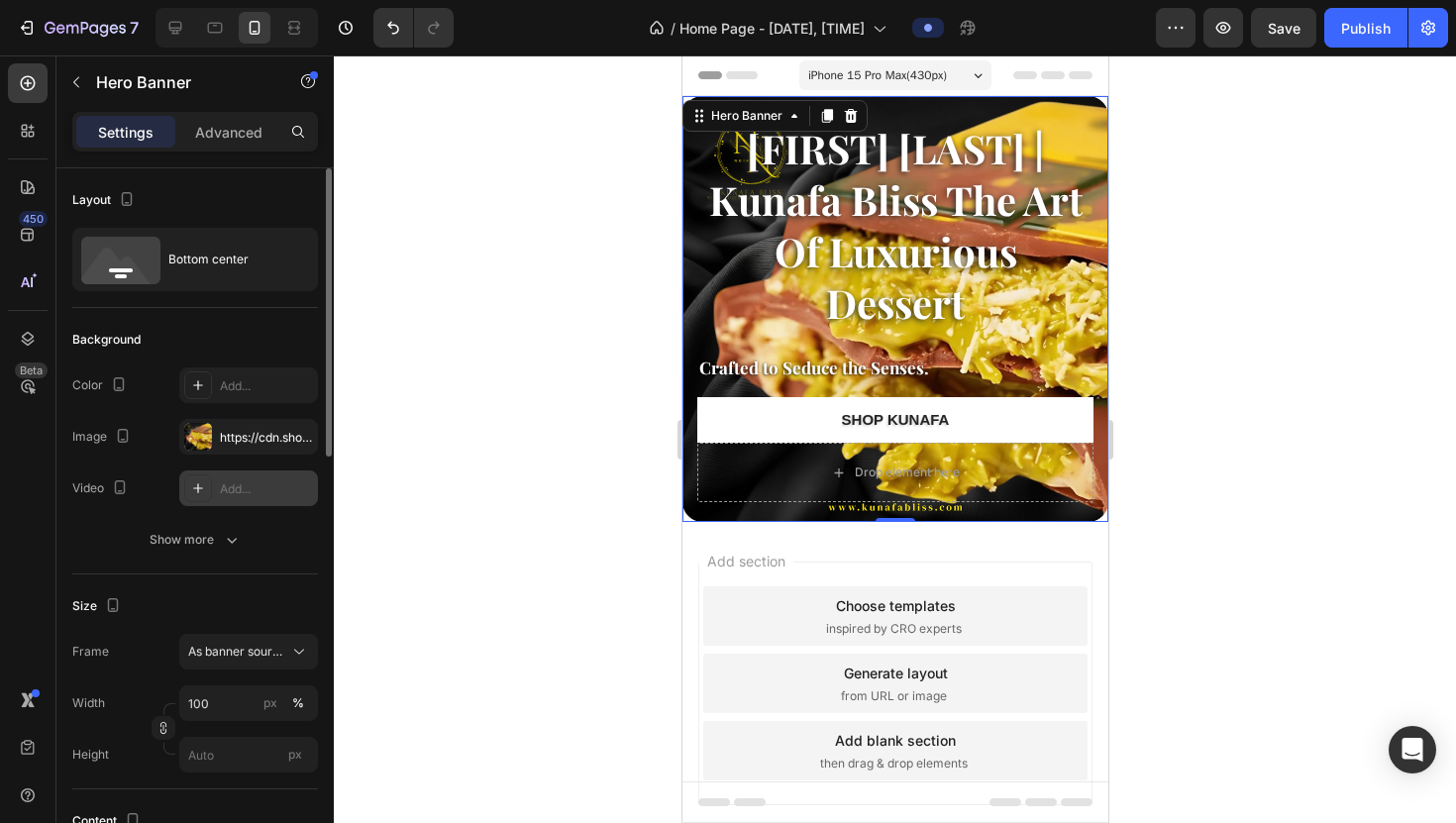 click 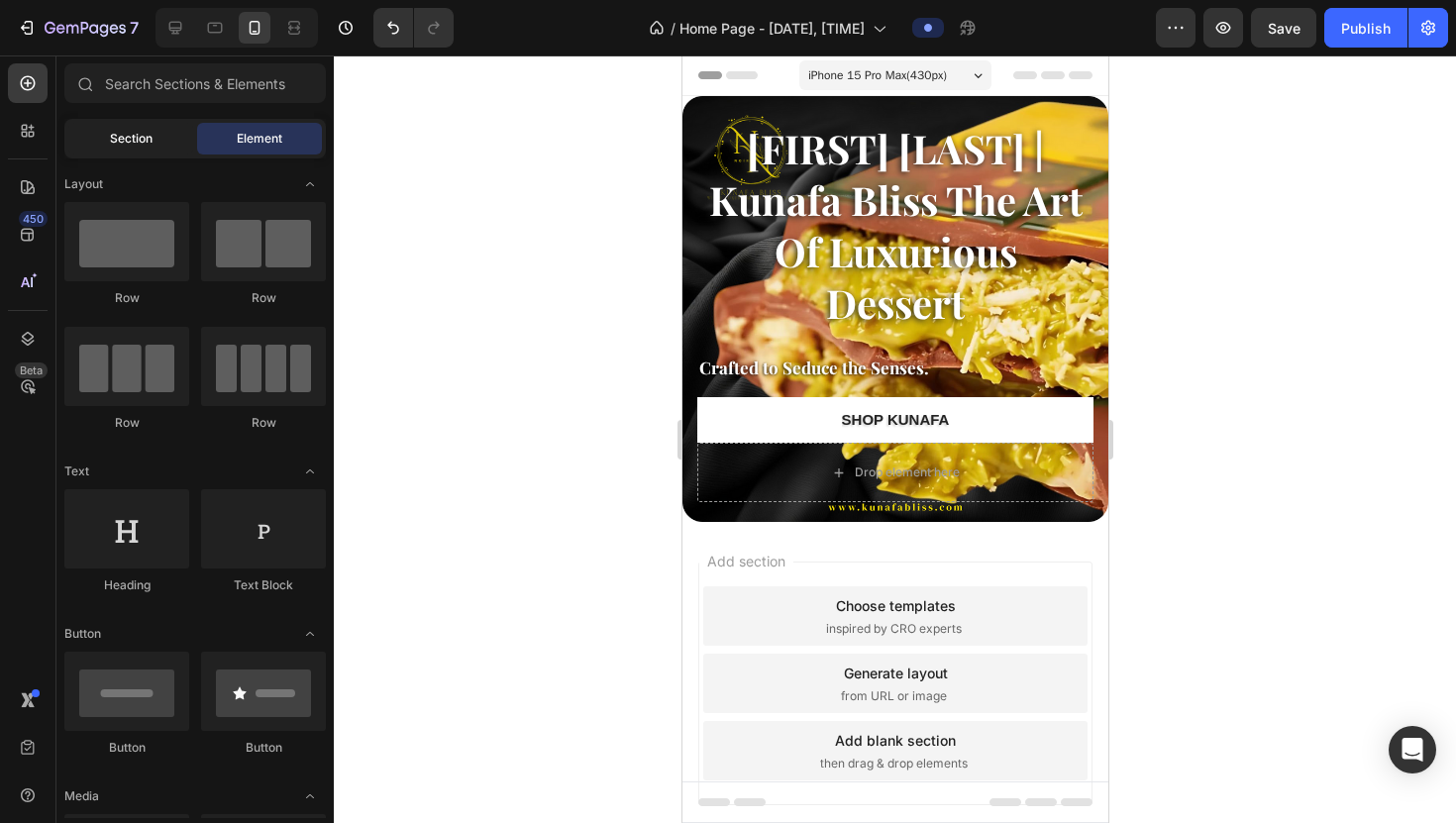 click on "Section" at bounding box center [131, 139] 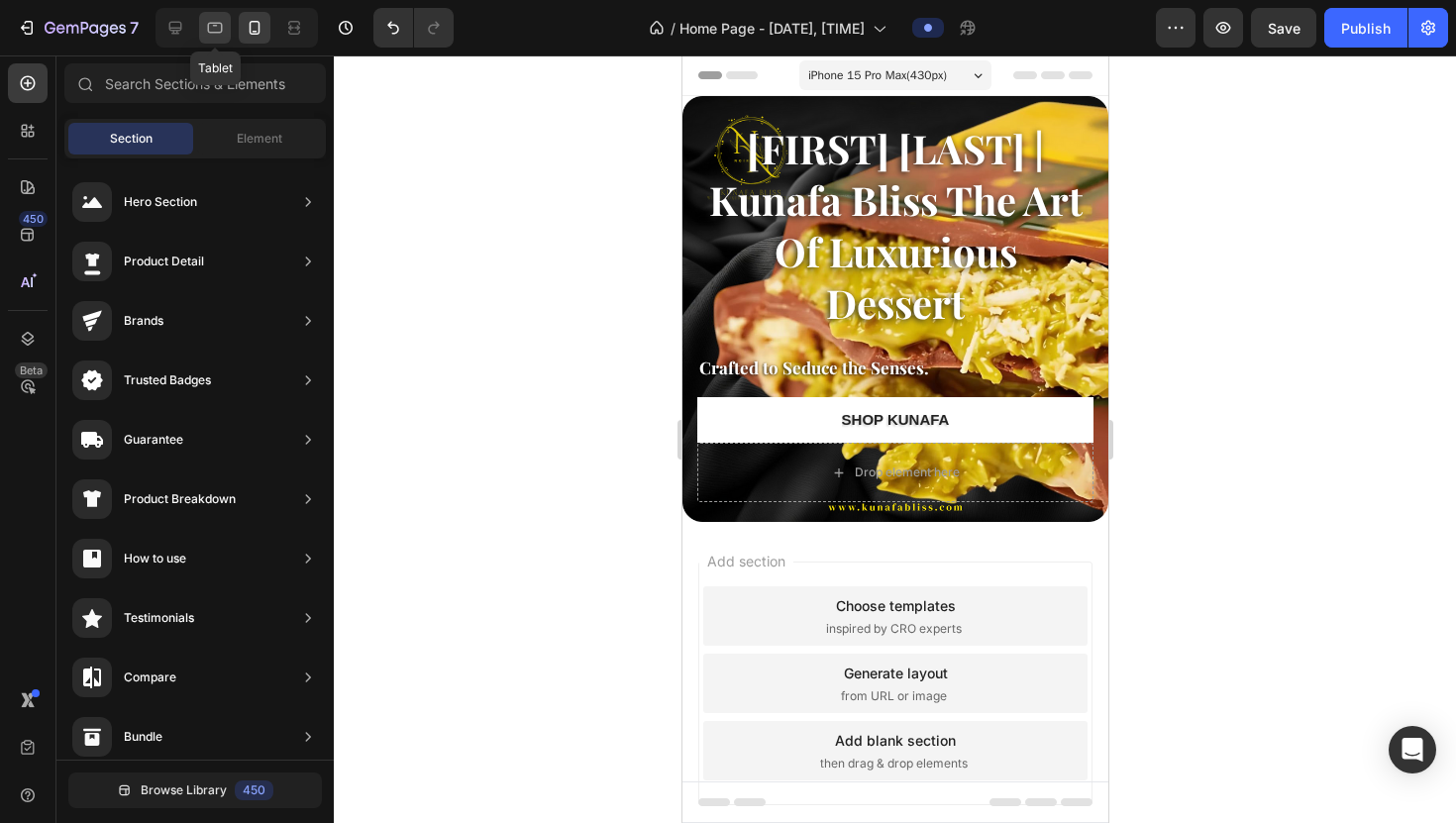 click 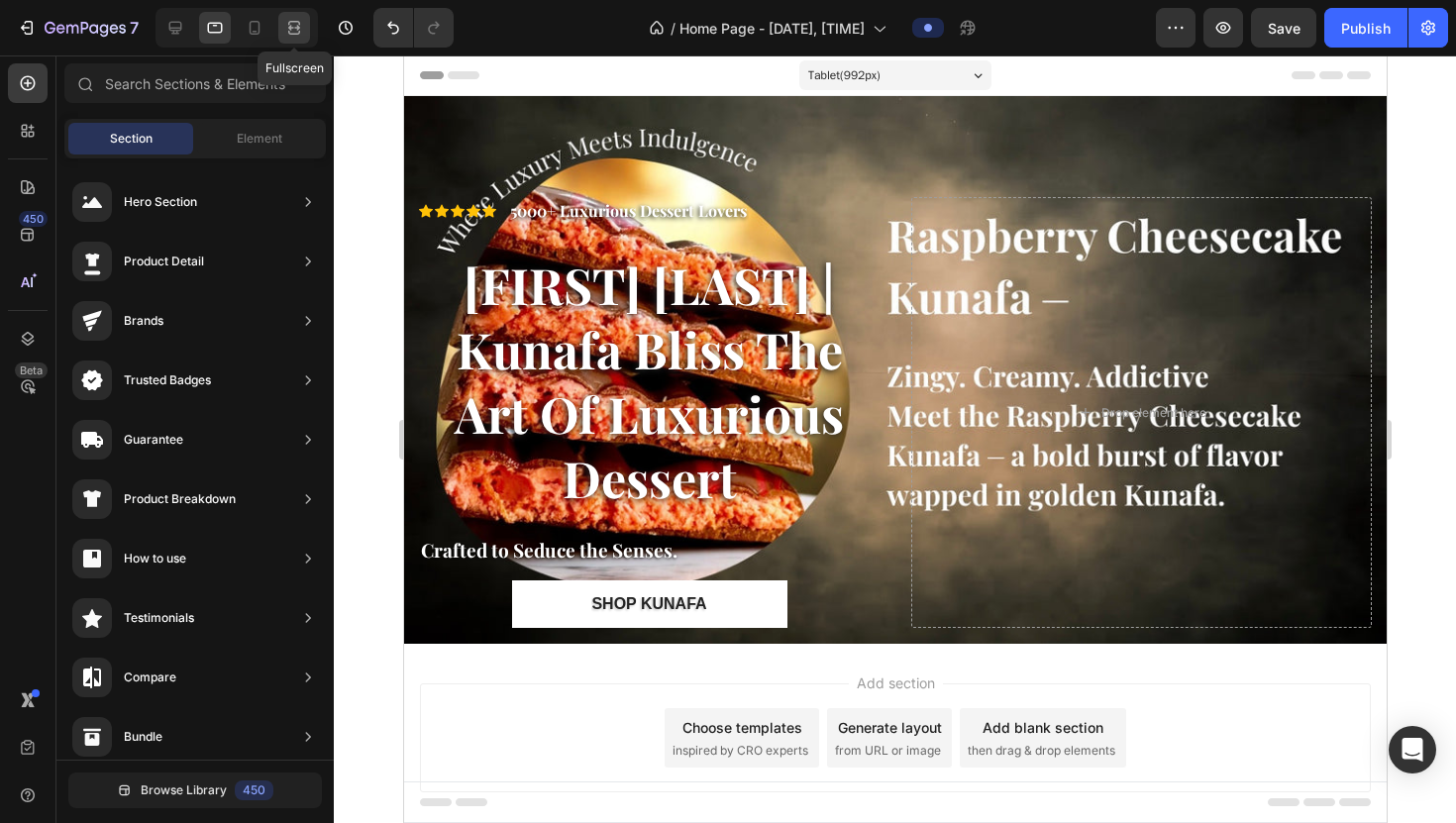click 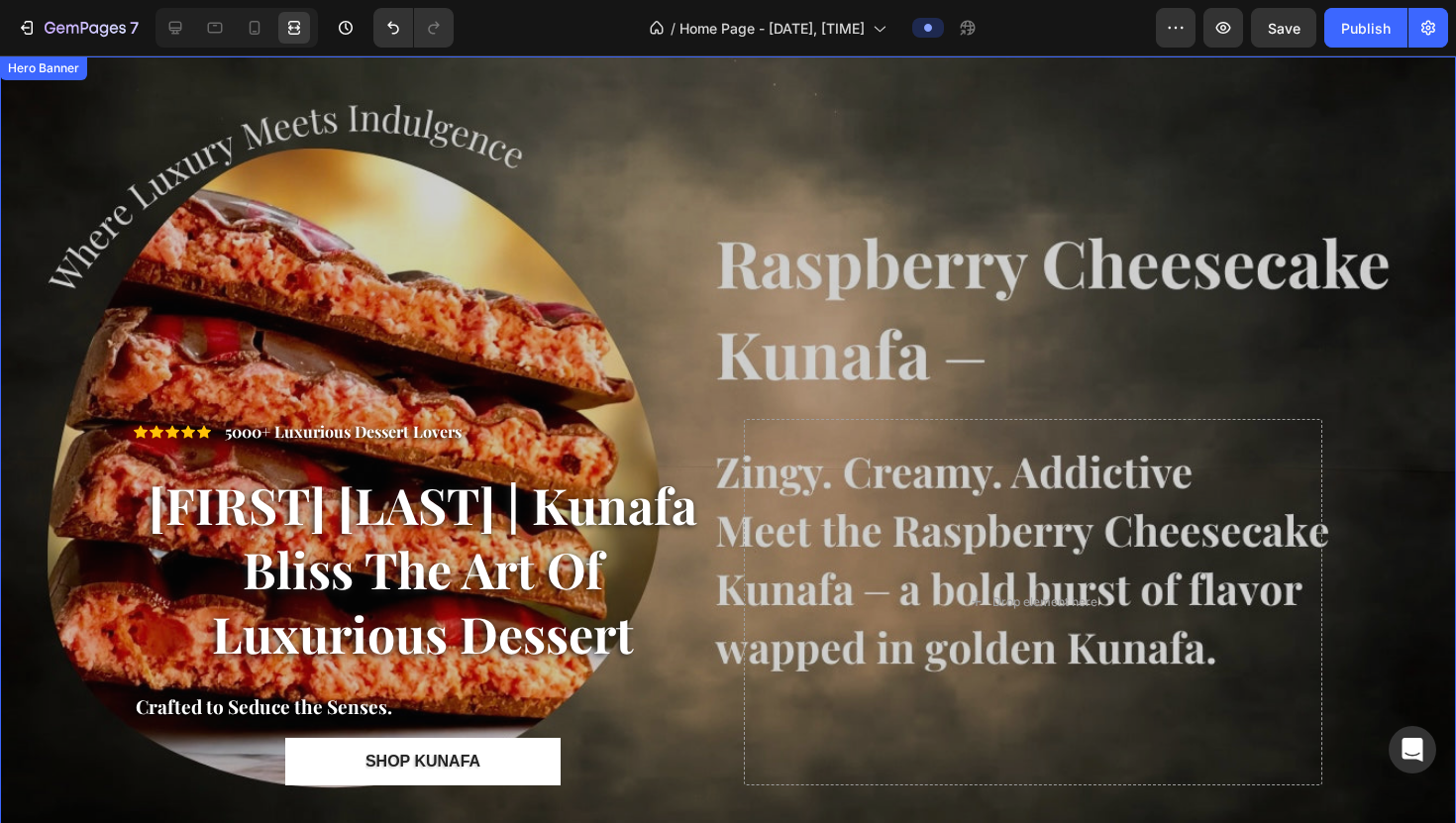 scroll, scrollTop: 39, scrollLeft: 0, axis: vertical 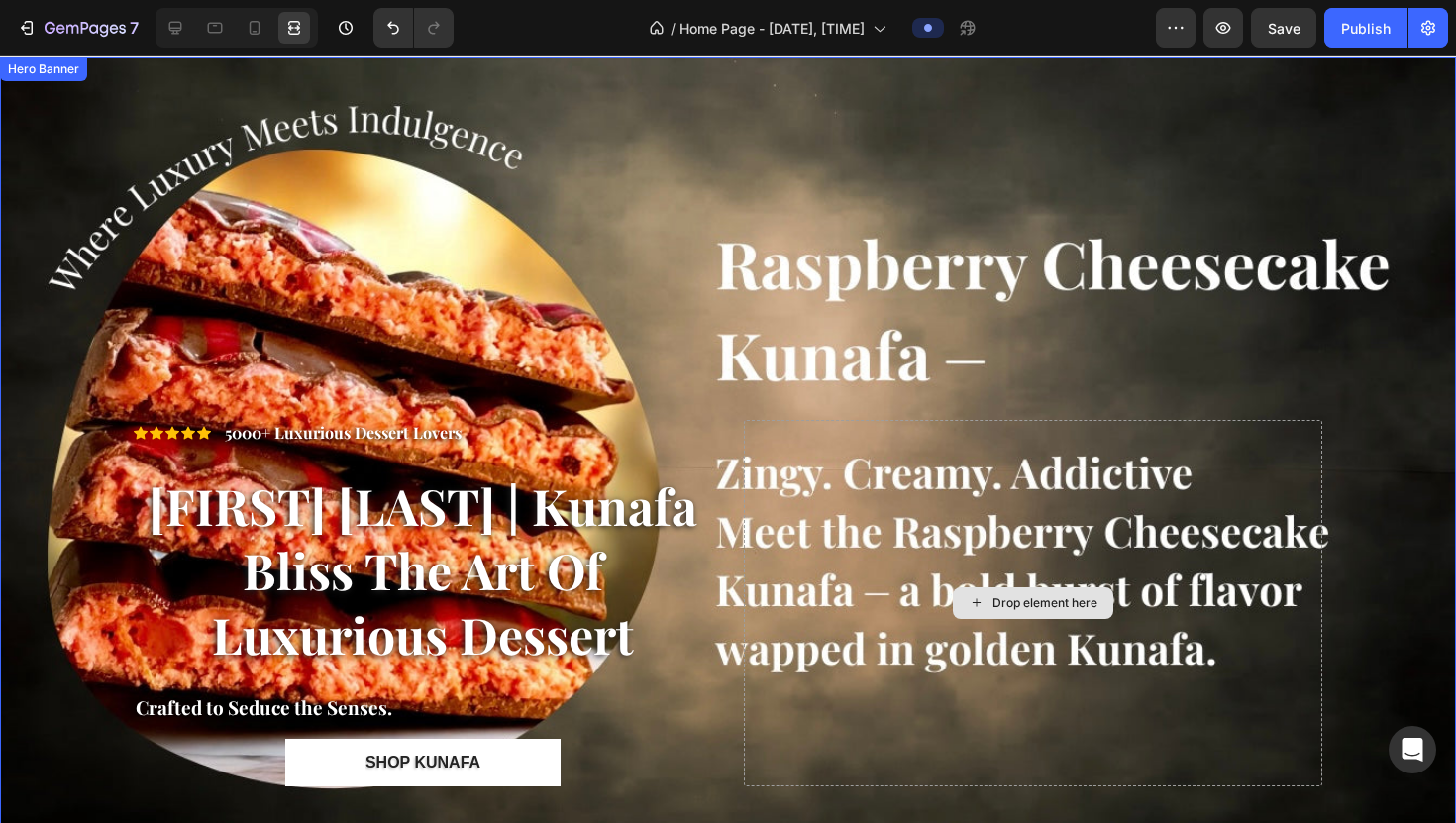 click on "Drop element here" at bounding box center [1033, 603] 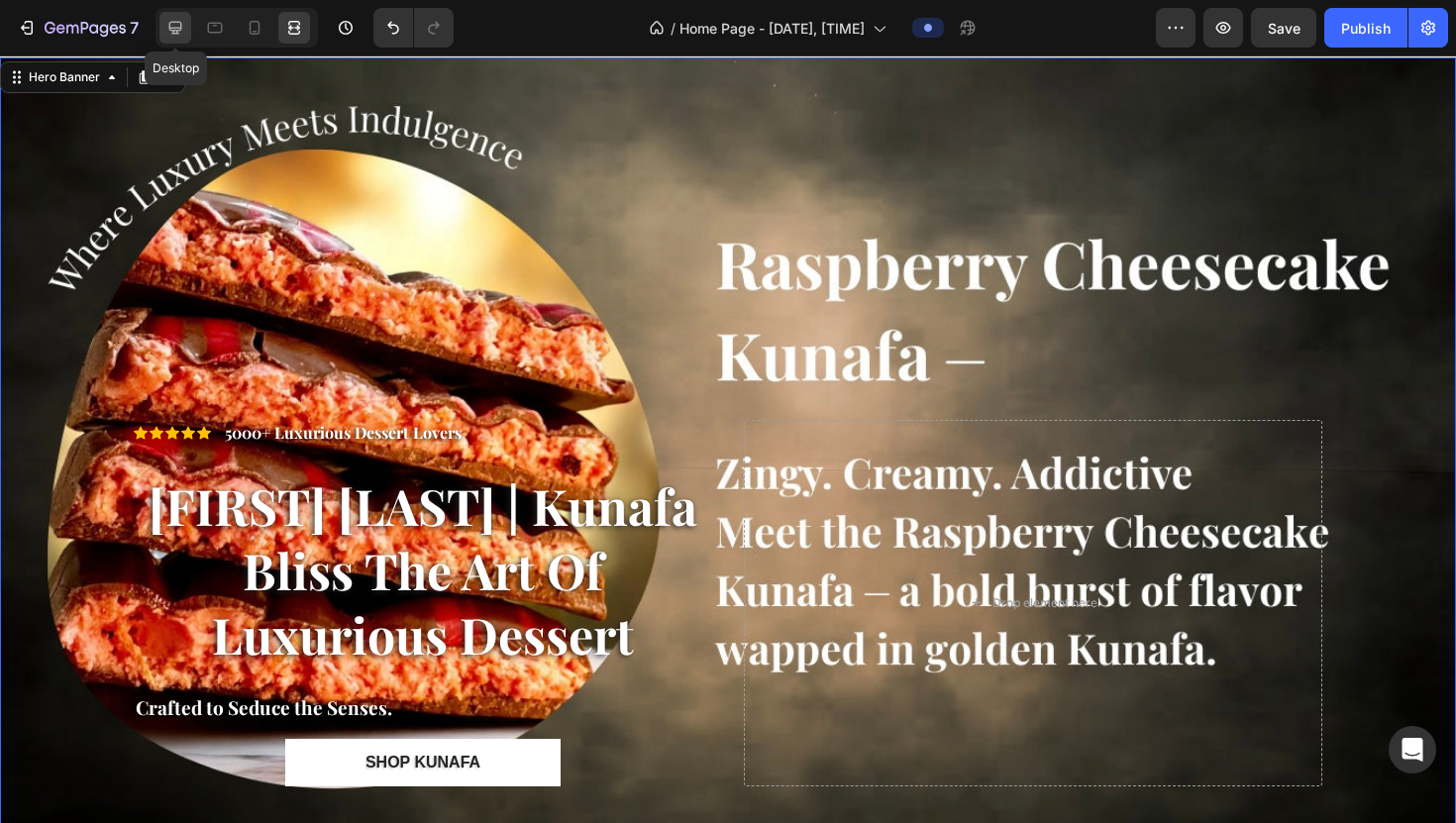 click 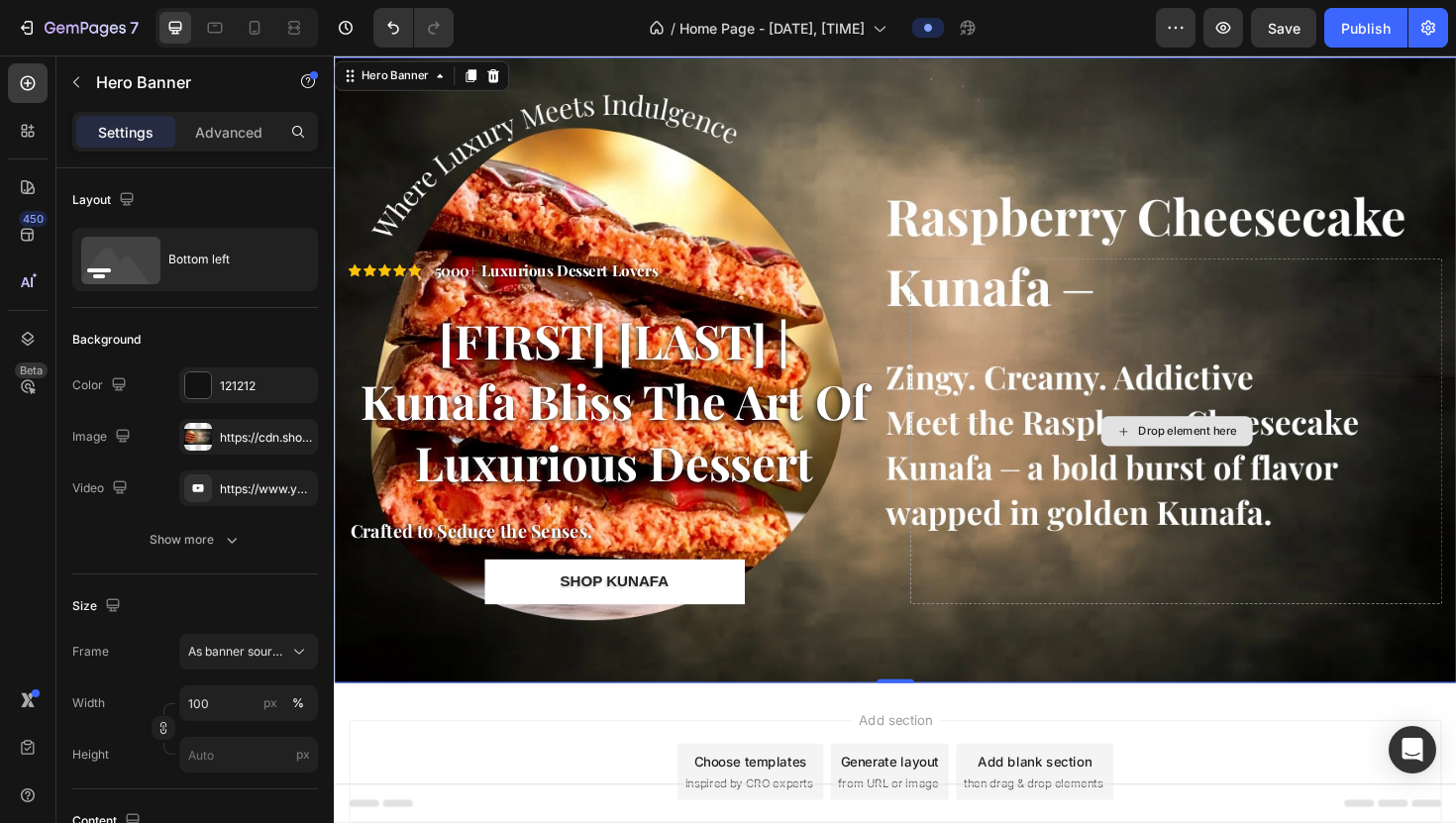 scroll, scrollTop: 44, scrollLeft: 0, axis: vertical 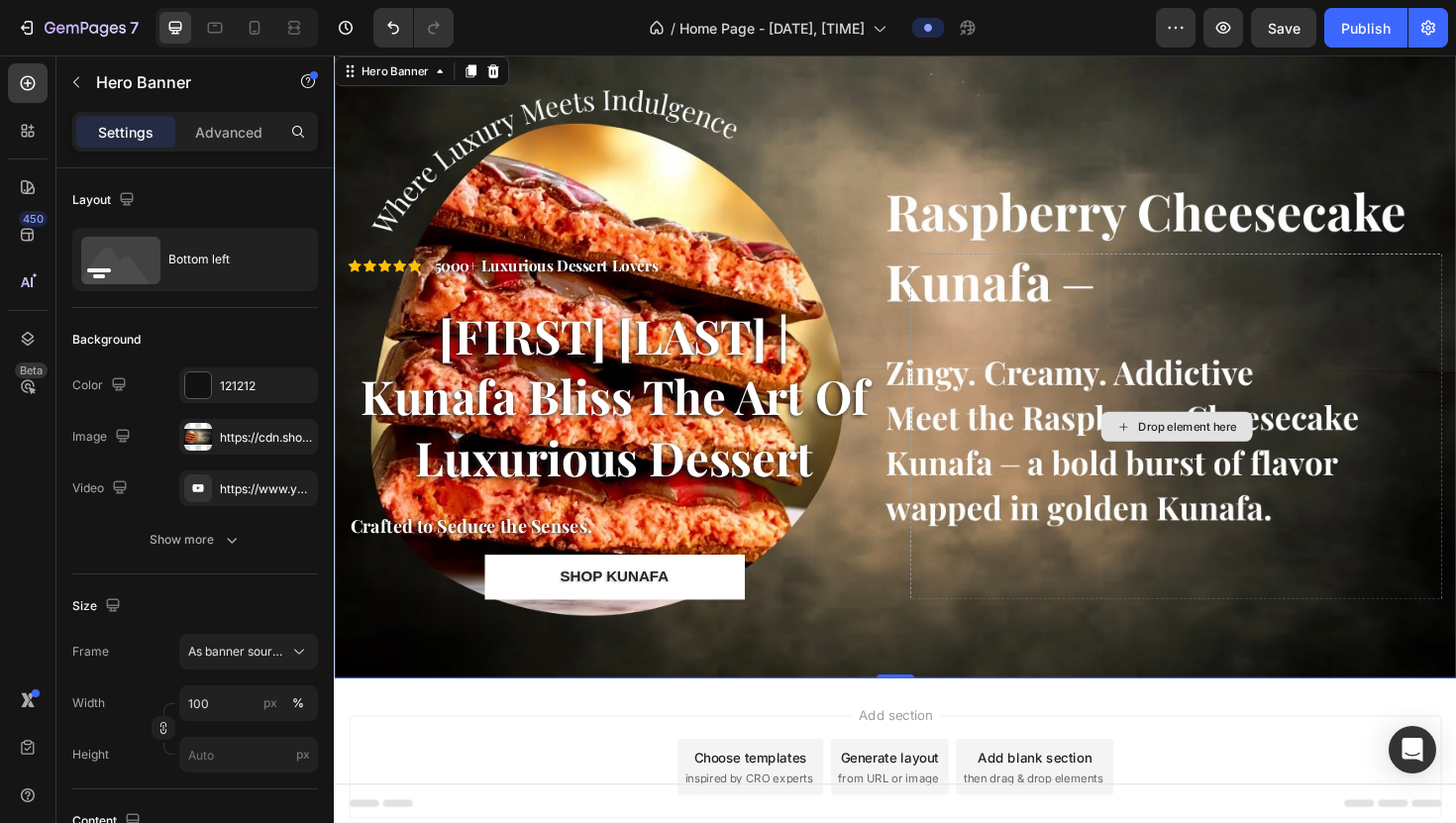 click on "Drop element here" at bounding box center [1225, 449] 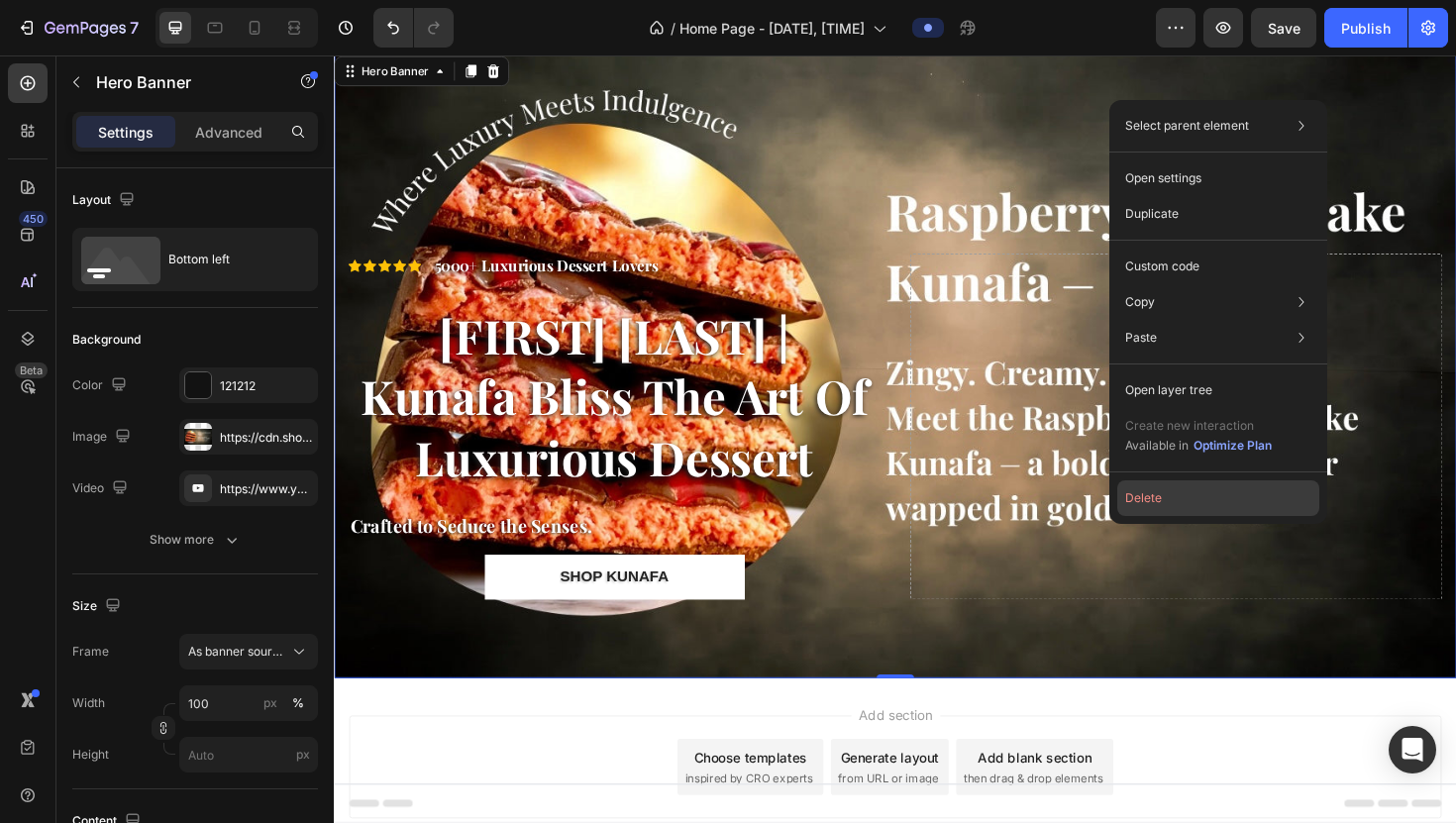 click on "Delete" 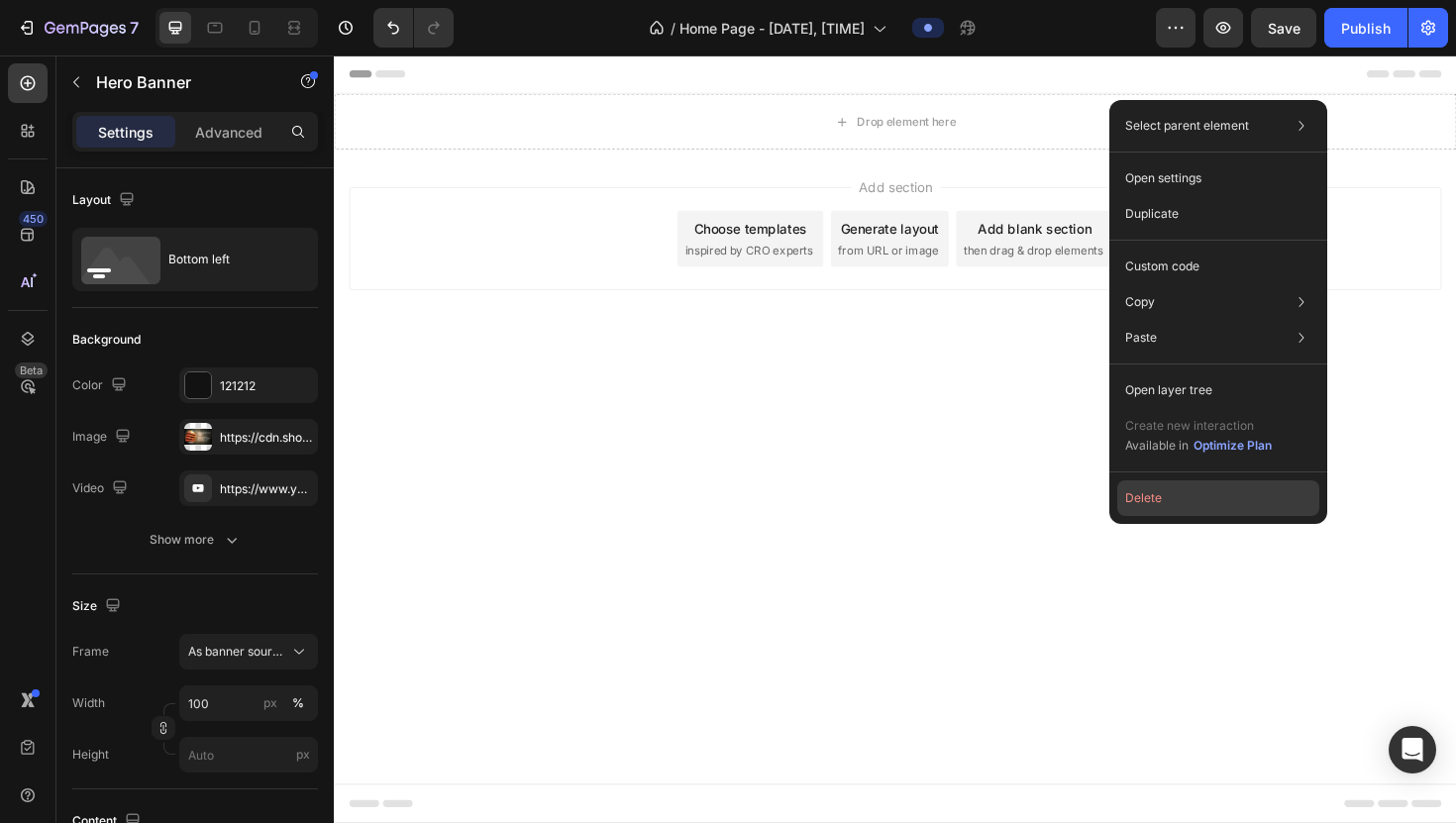 scroll, scrollTop: 0, scrollLeft: 0, axis: both 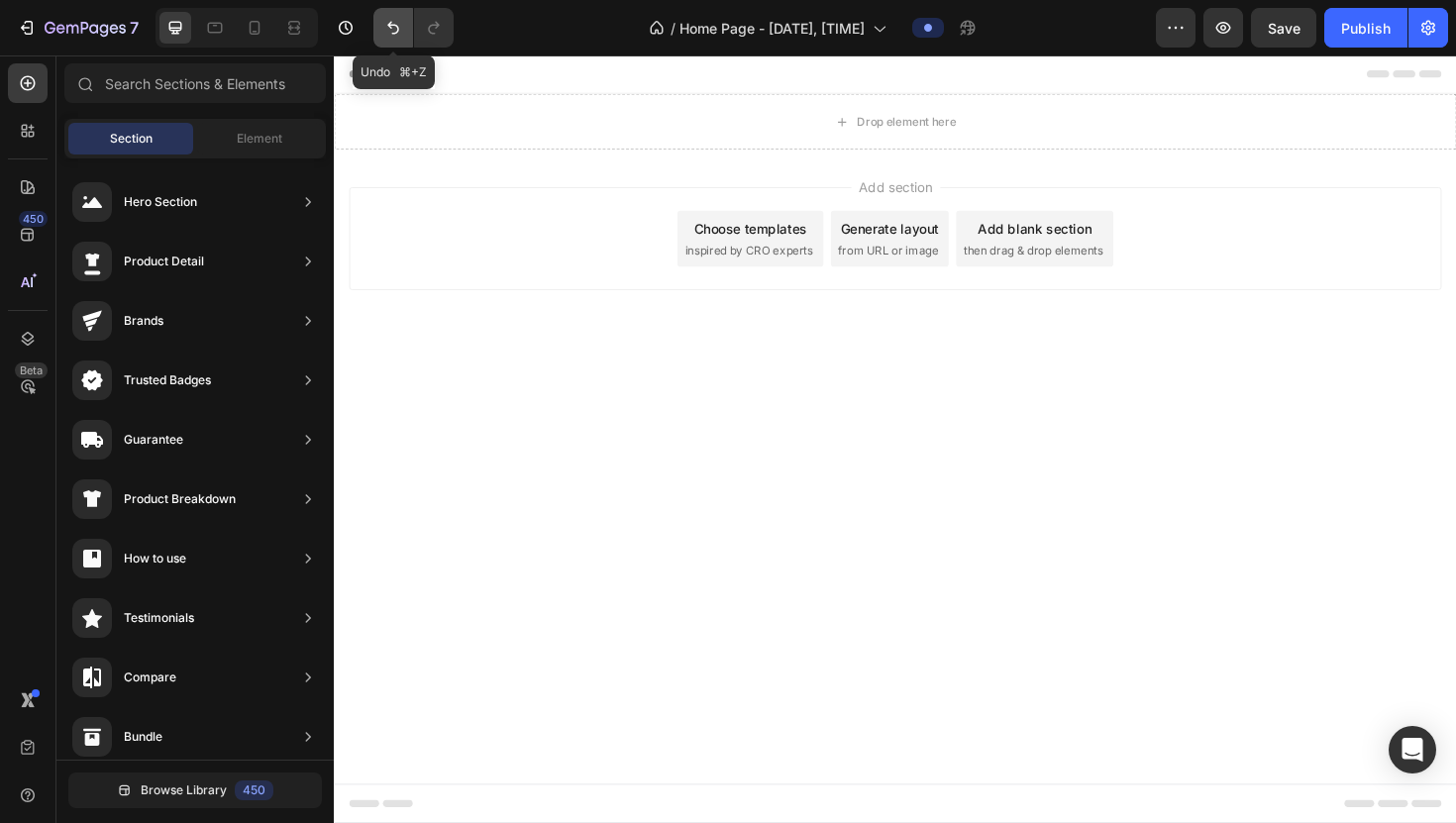 click 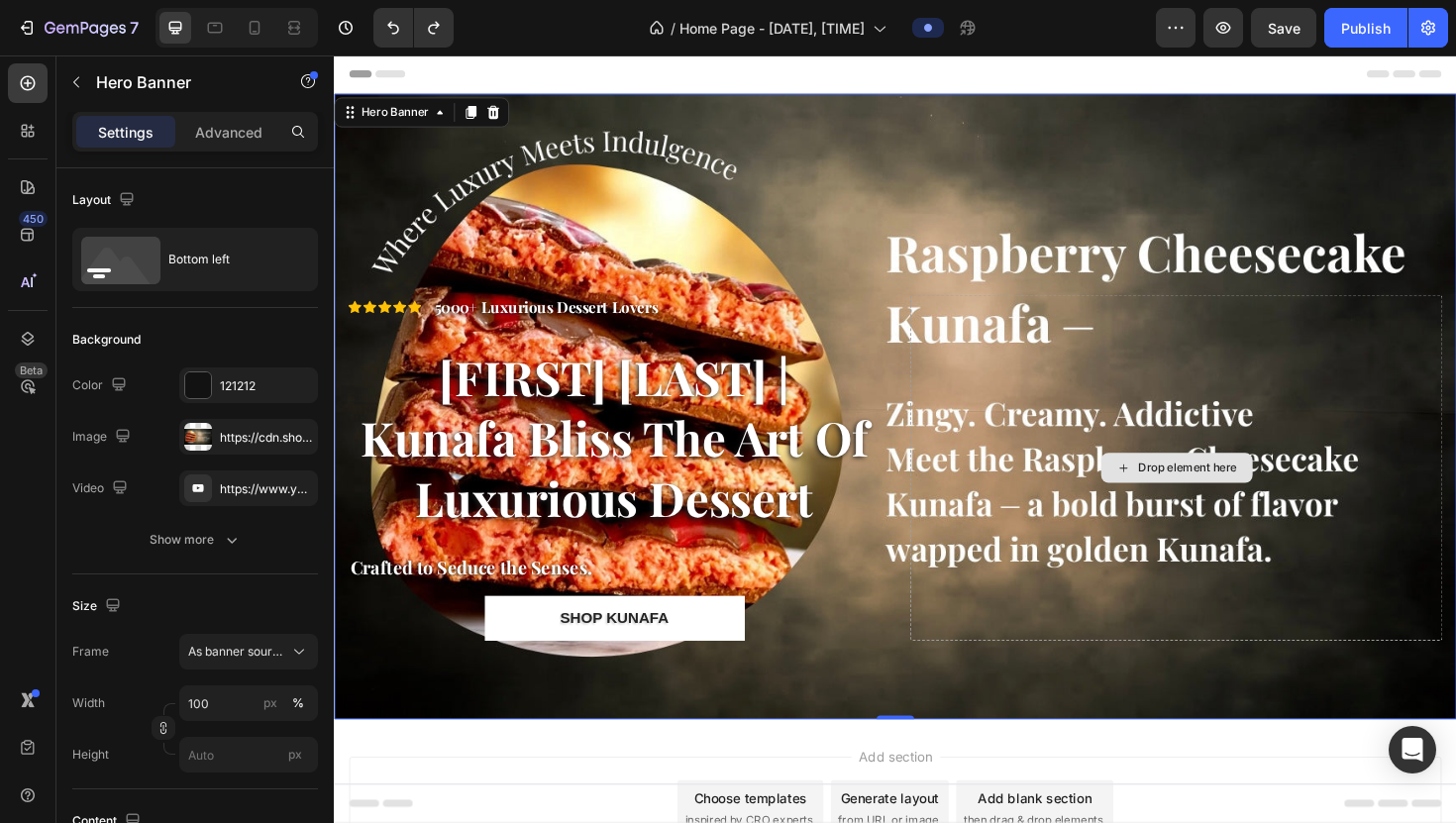 click on "Drop element here" at bounding box center [1225, 492] 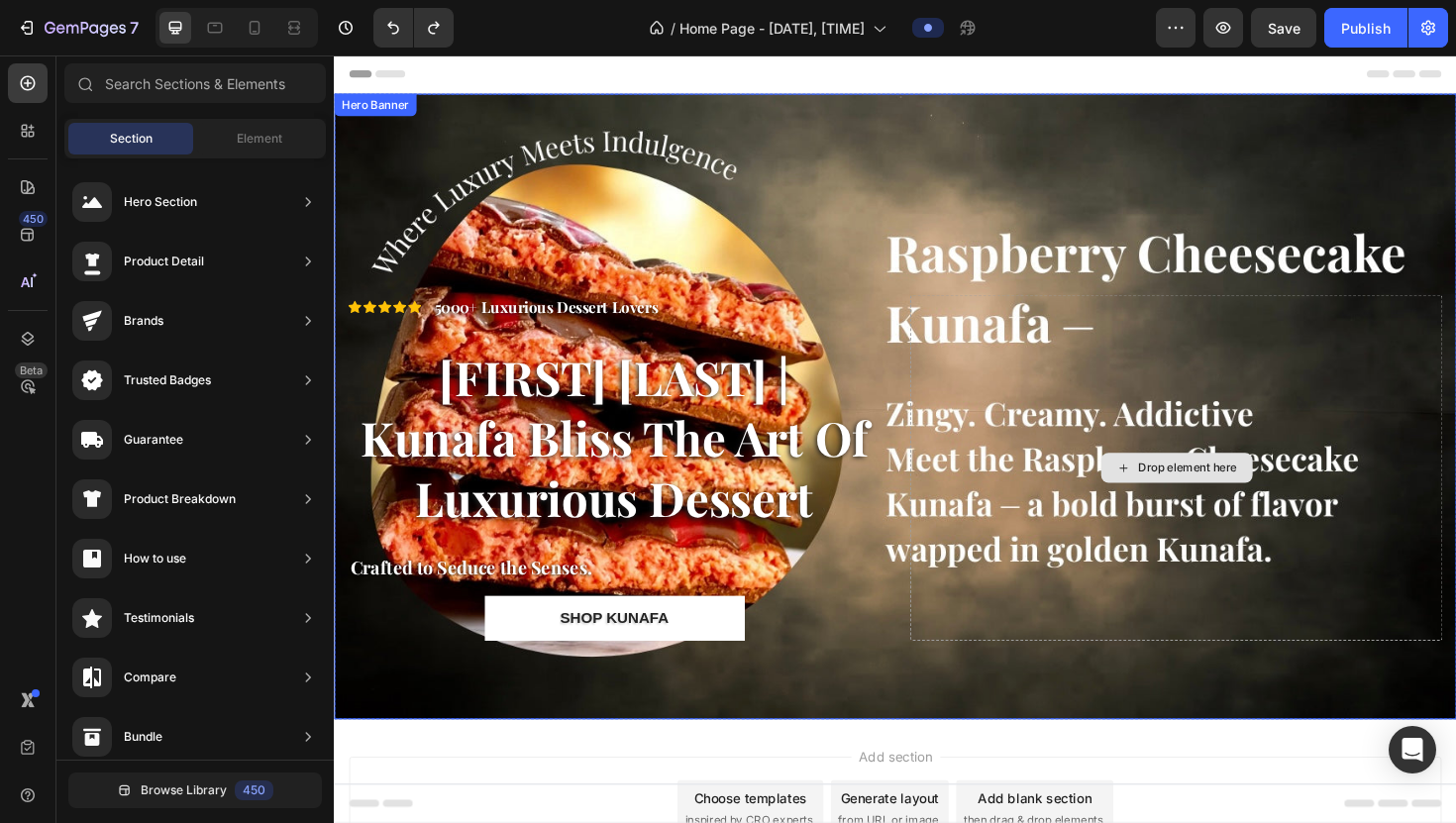 click on "Drop element here" at bounding box center [1226, 492] 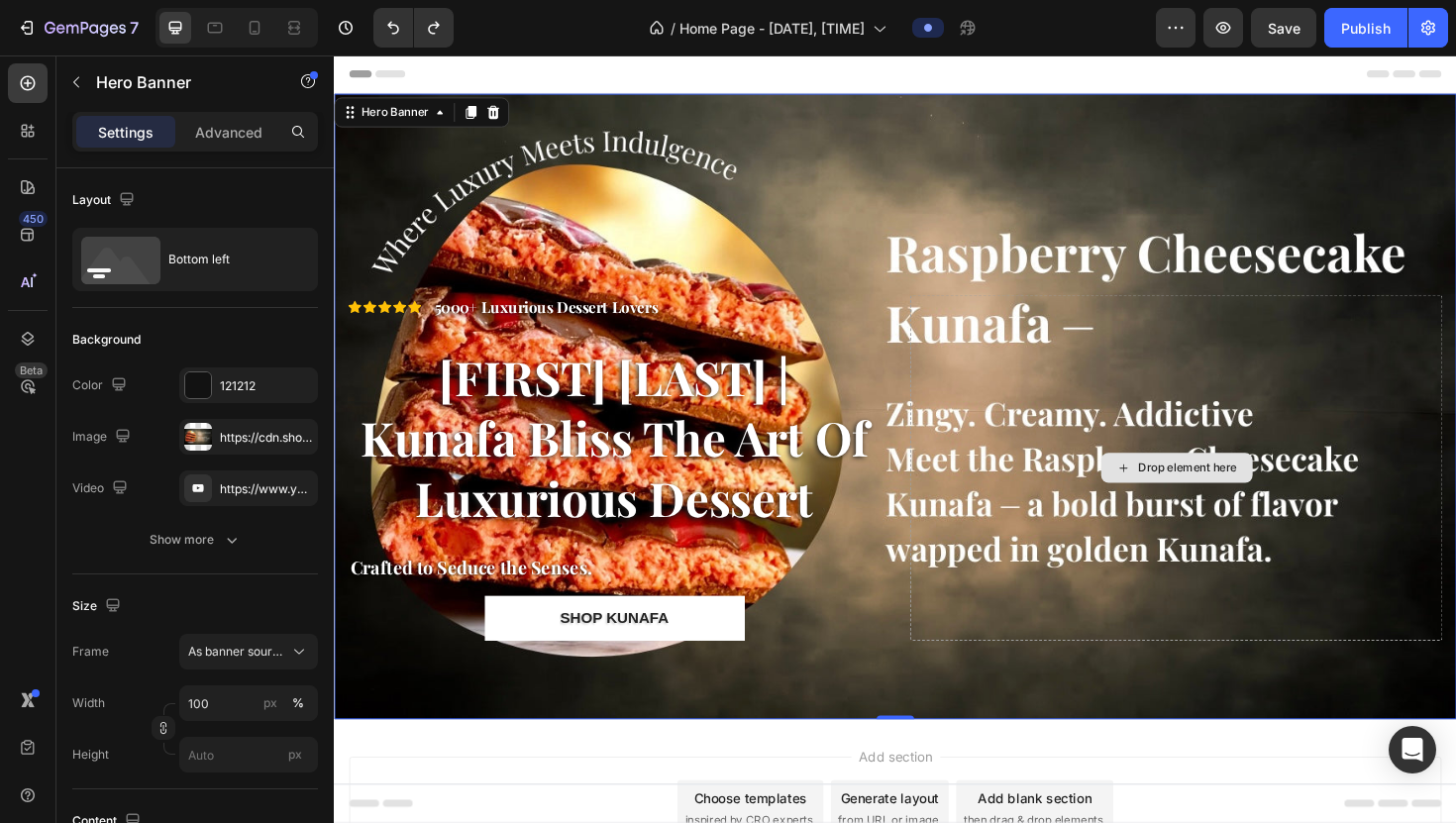 click on "Drop element here" at bounding box center [1225, 492] 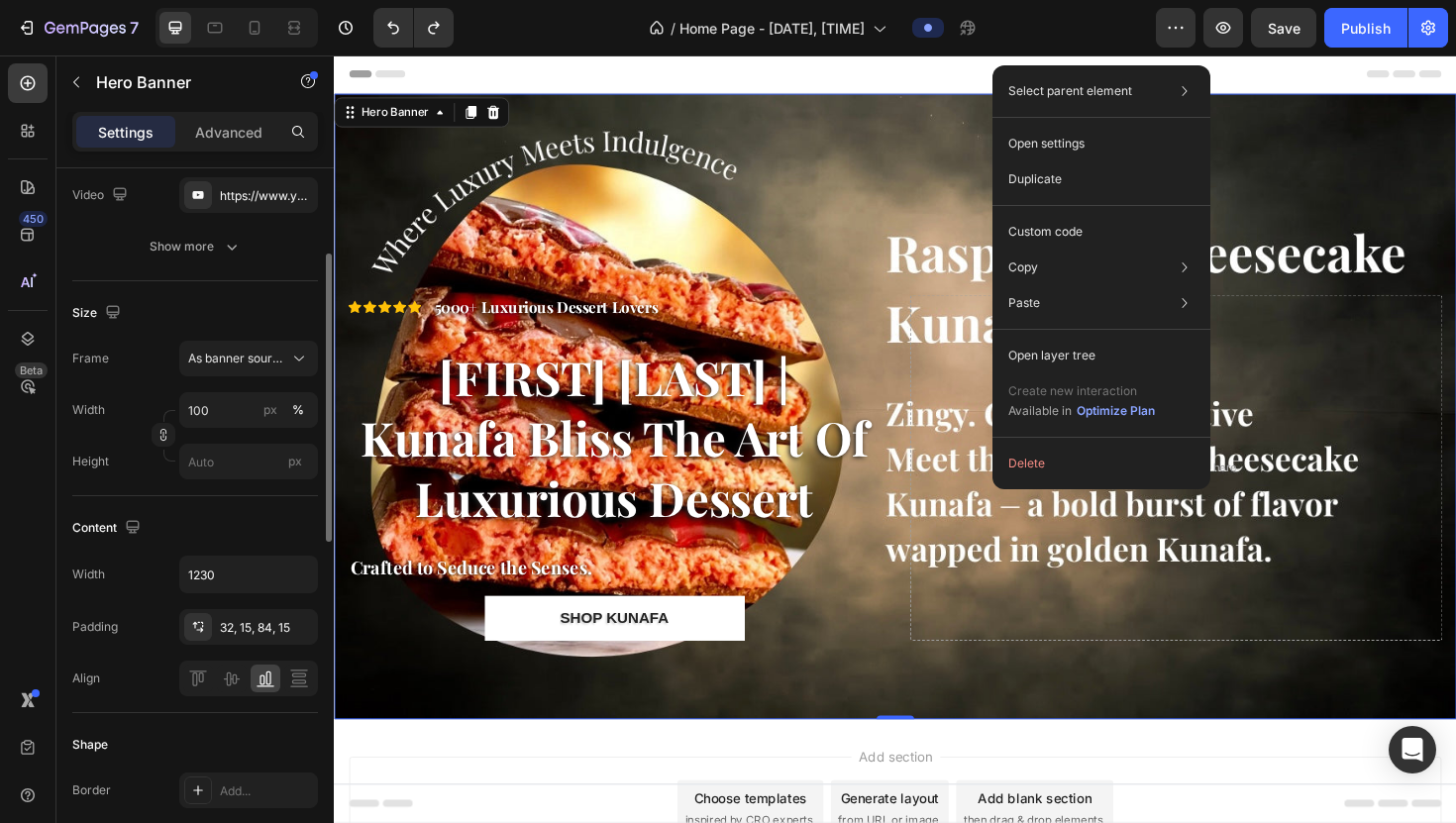 scroll, scrollTop: 328, scrollLeft: 0, axis: vertical 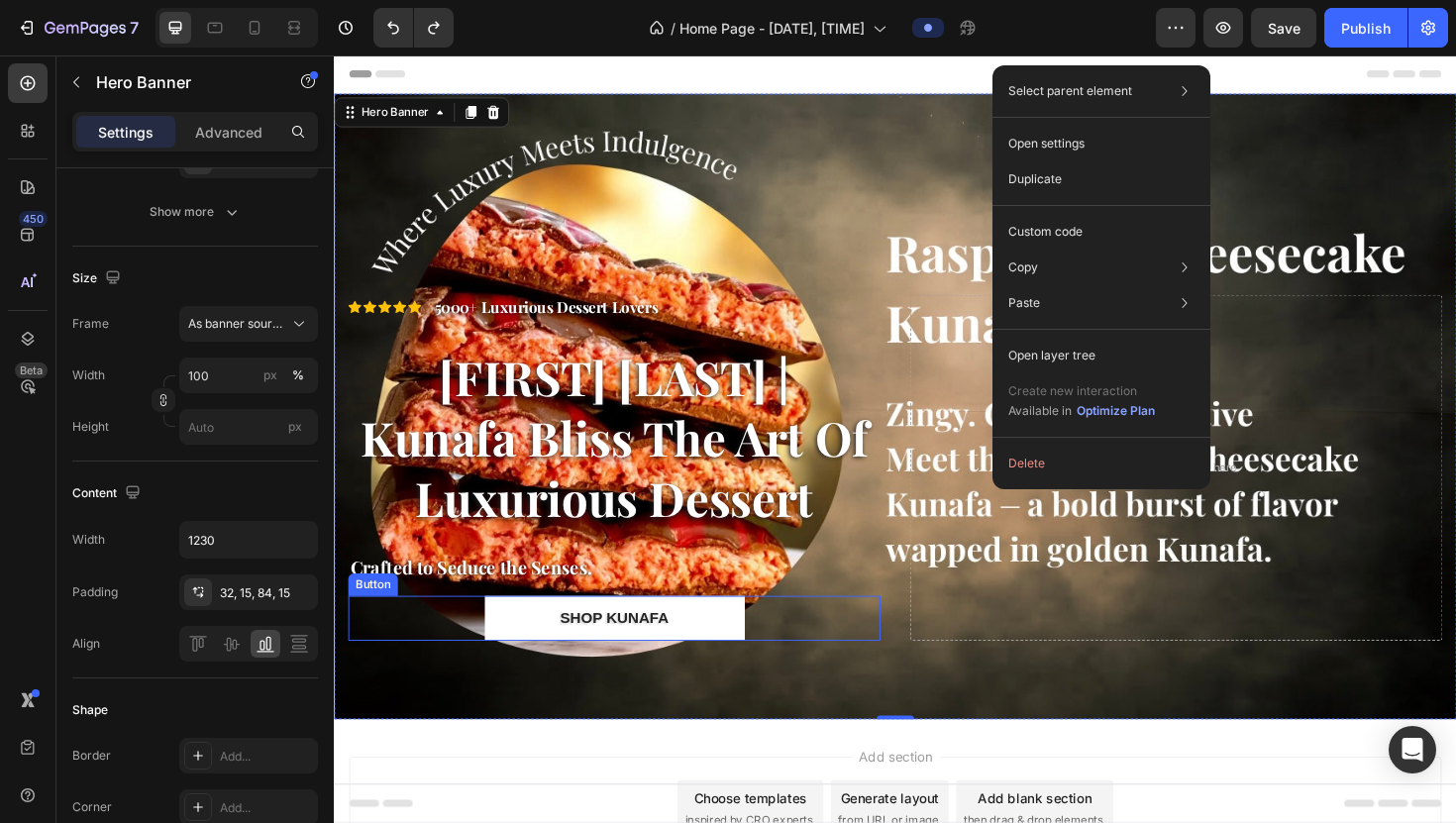 click on "Shop KUNAFA Button" at bounding box center (630, 652) 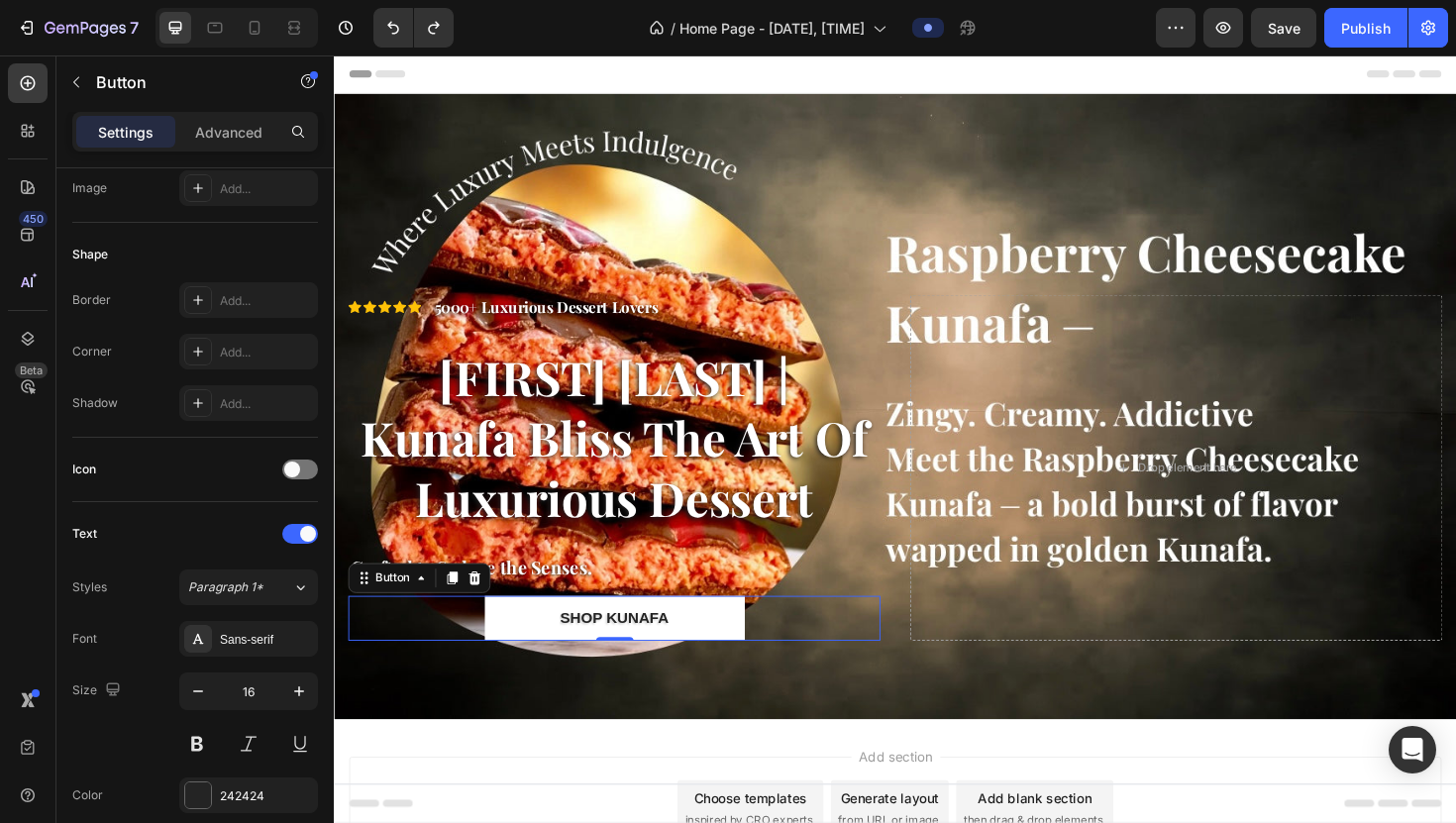 scroll, scrollTop: 0, scrollLeft: 0, axis: both 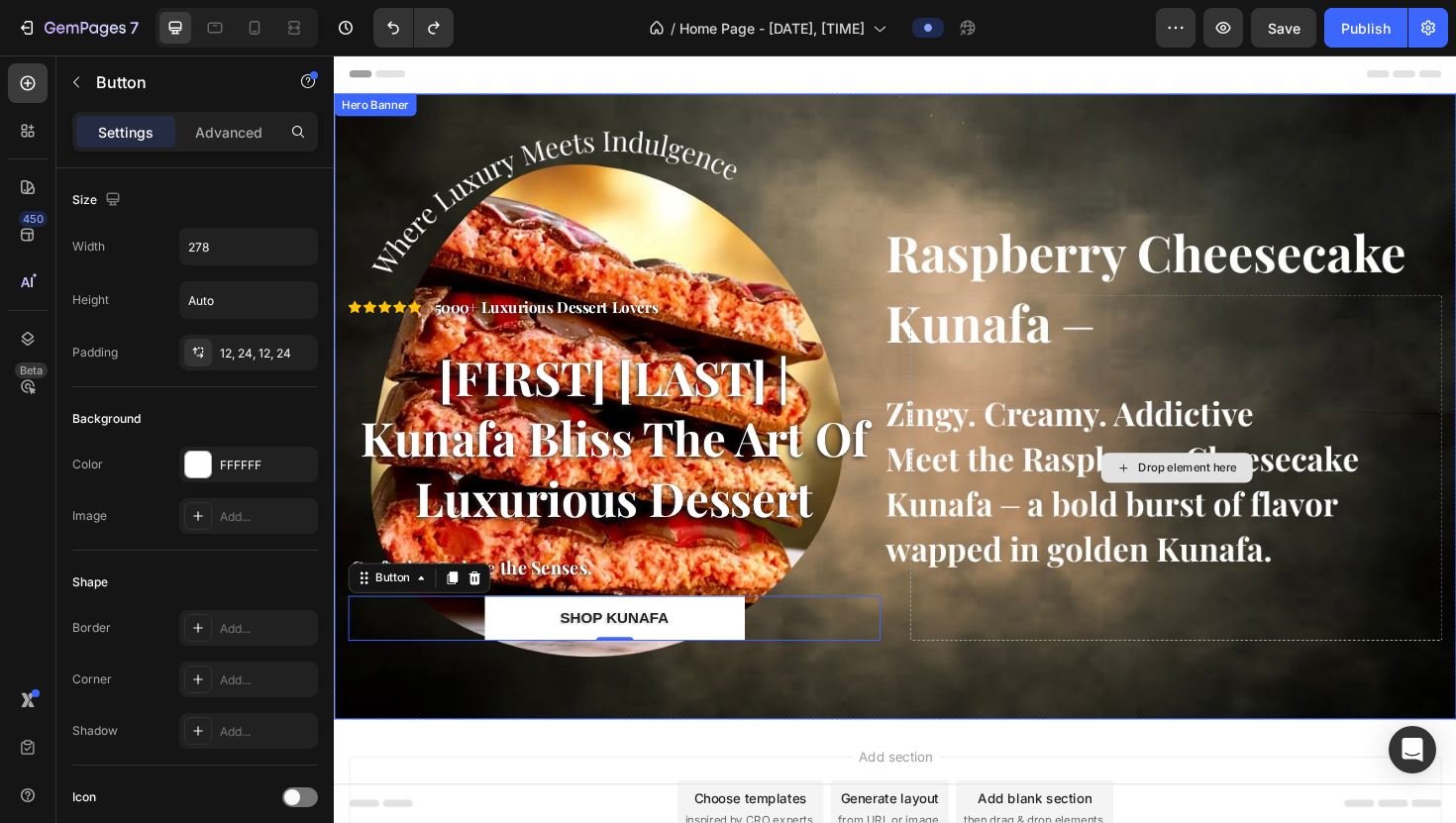 click on "Drop element here" at bounding box center [1225, 492] 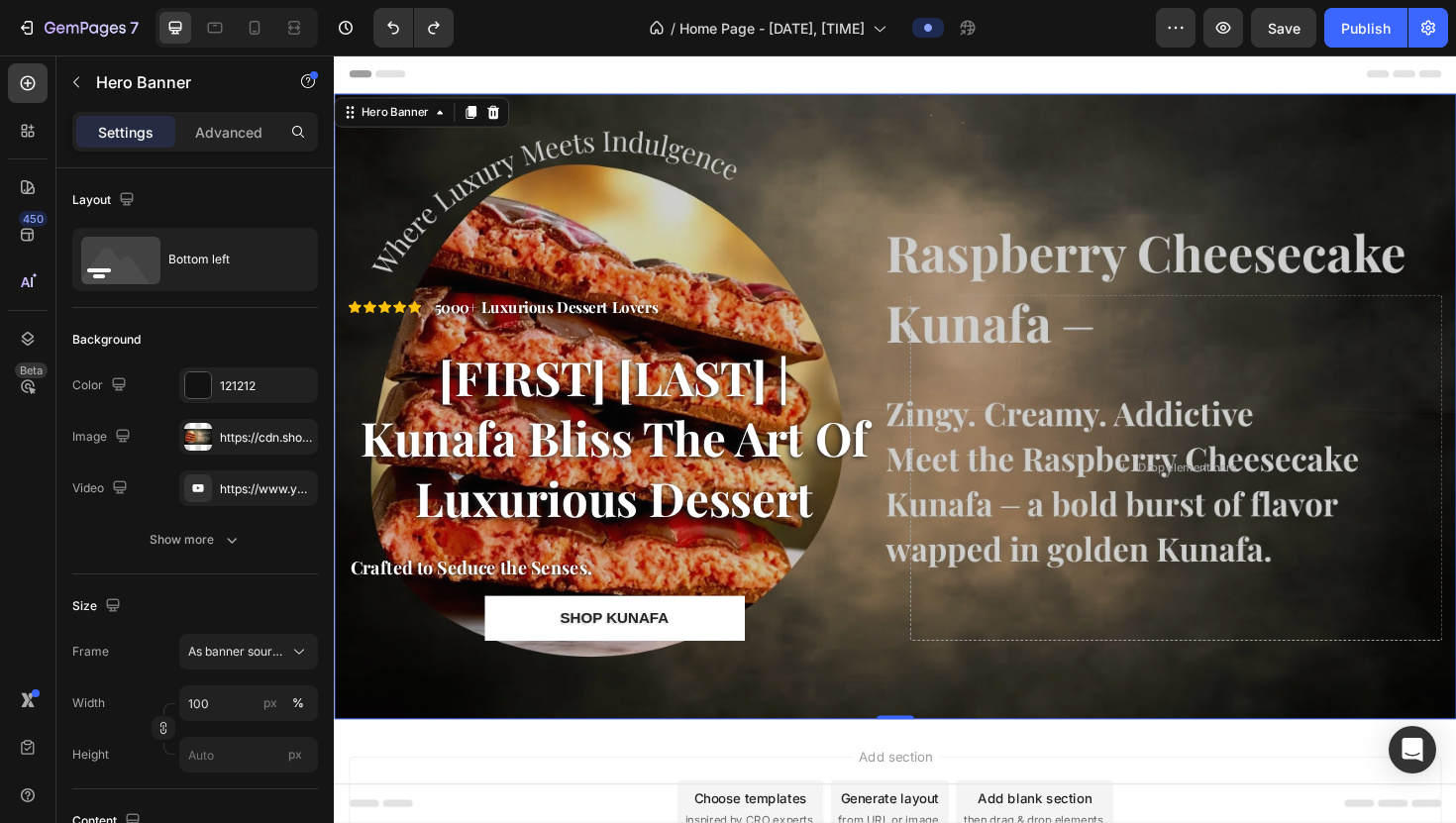 click at bounding box center [928, 427] 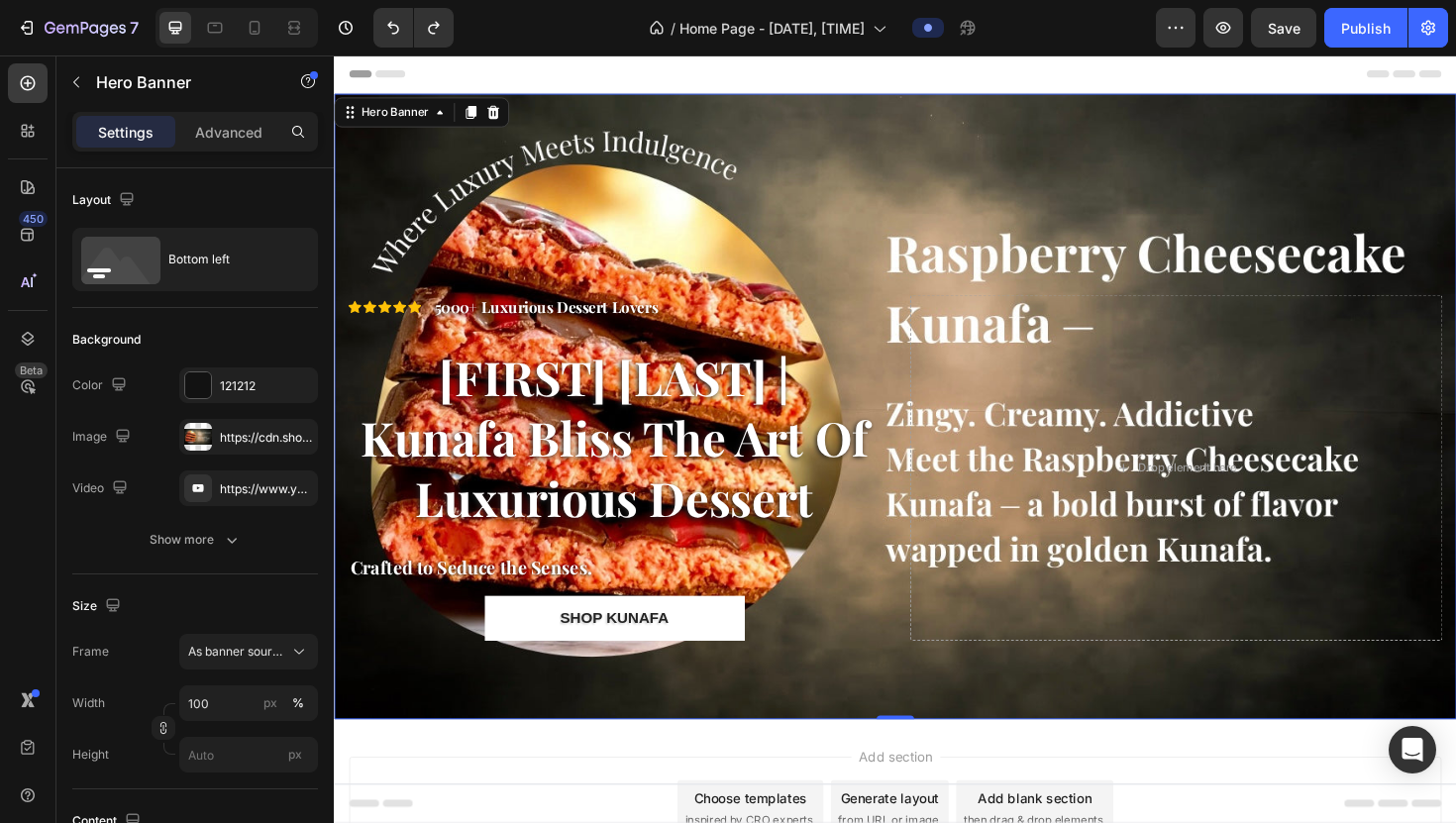 click on "Icon Icon Icon Icon Icon Icon List 5000+ Luxurious Dessert Lovers Text Block Row Nafa Noír | Kunafa Bliss The Art Of Luxurious Dessert Heading Crafted to Seduce the Senses. Text Block Shop KUNAFA Button
Drop element here" at bounding box center (928, 427) 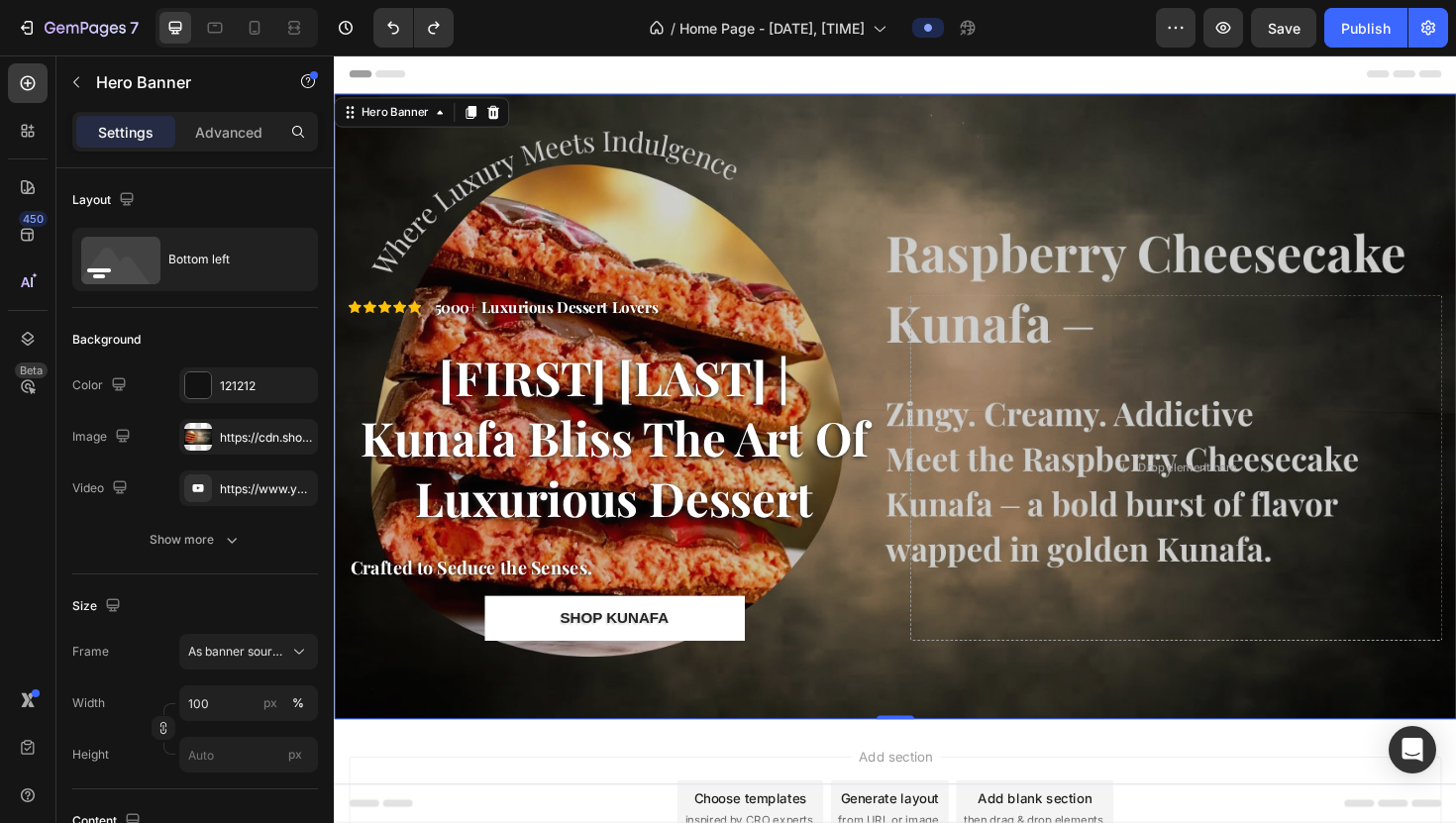 click at bounding box center [928, 427] 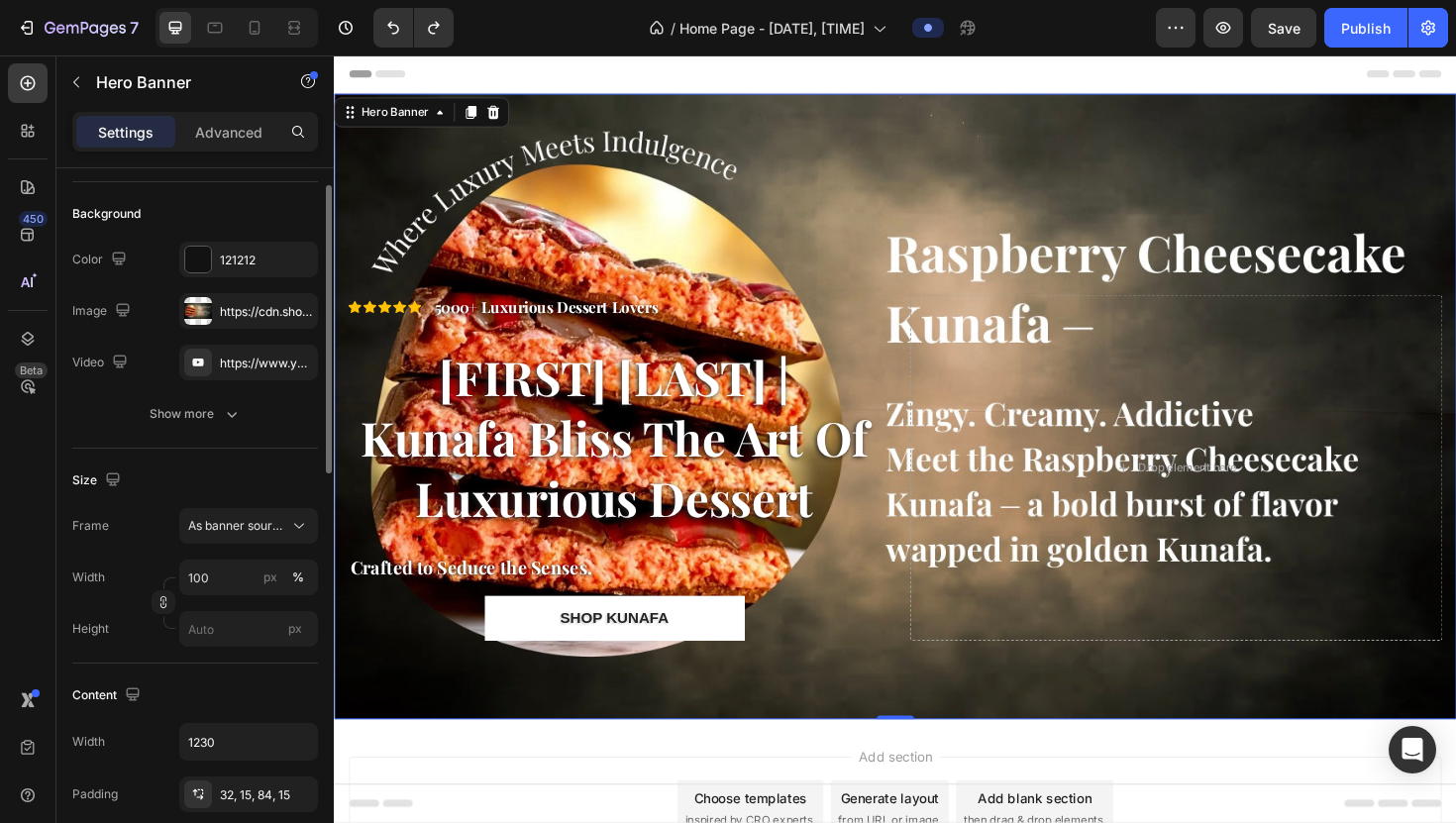 scroll, scrollTop: 195, scrollLeft: 0, axis: vertical 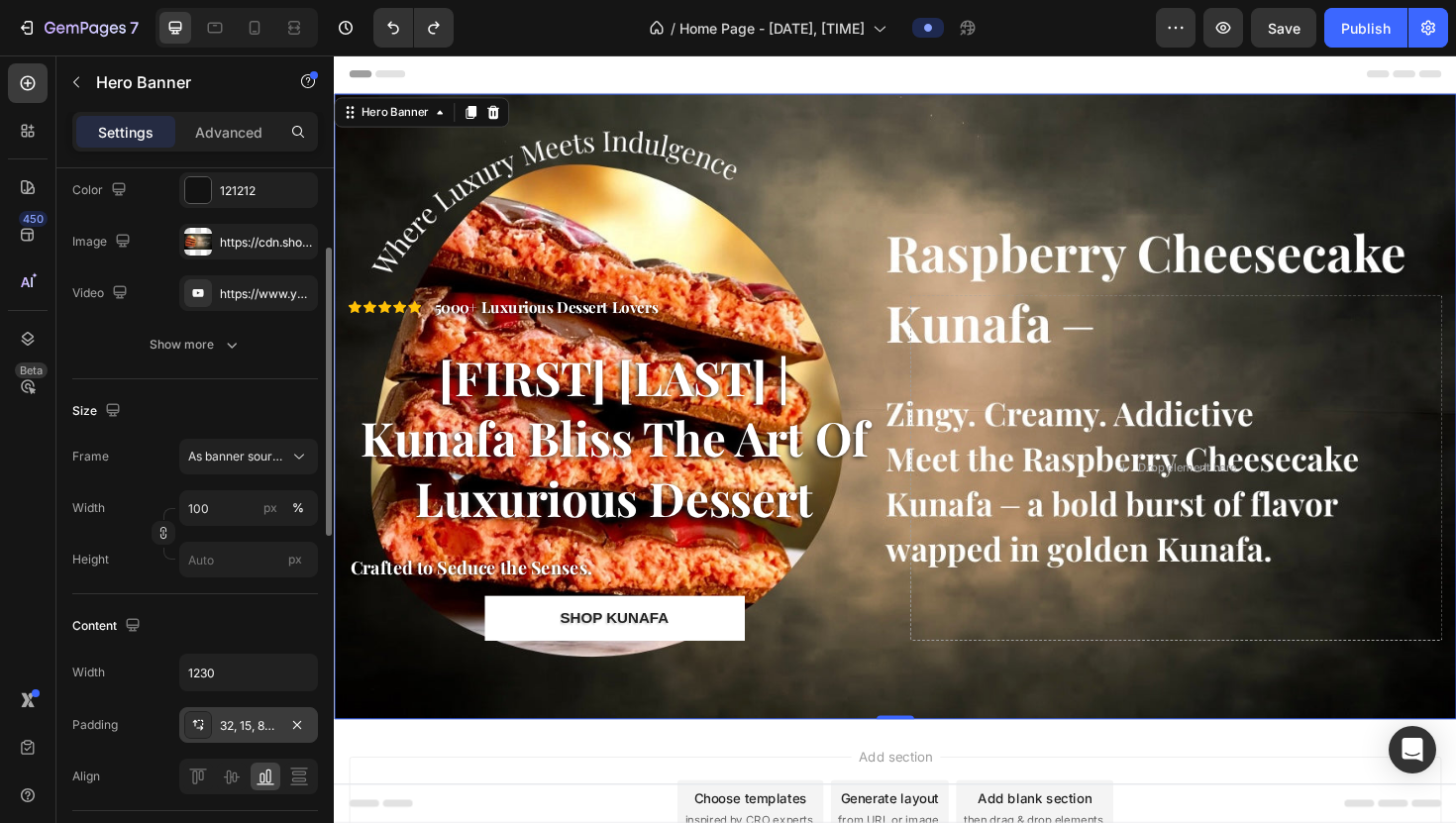click on "32, 15, 84, 15" at bounding box center (249, 725) 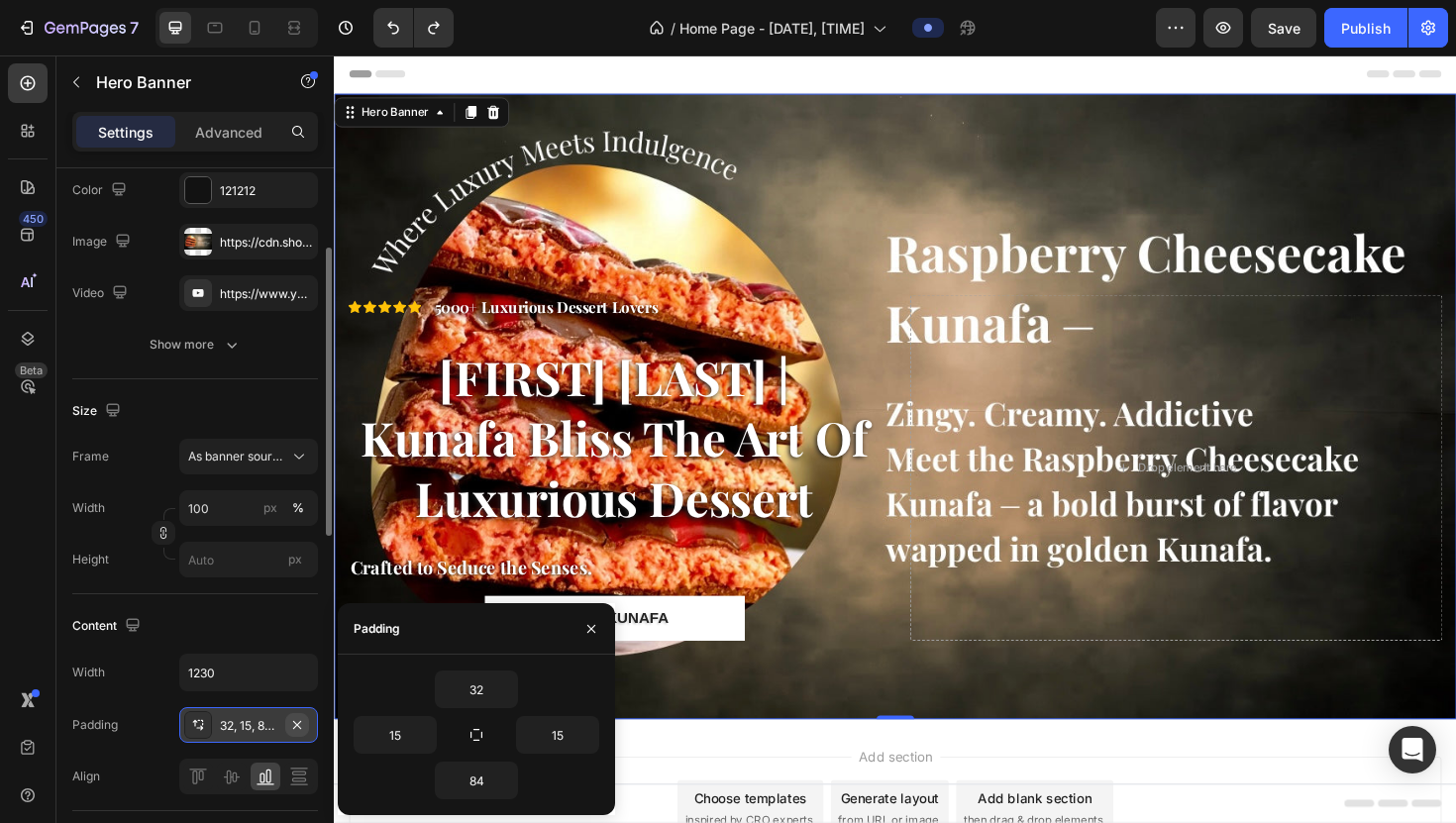 click 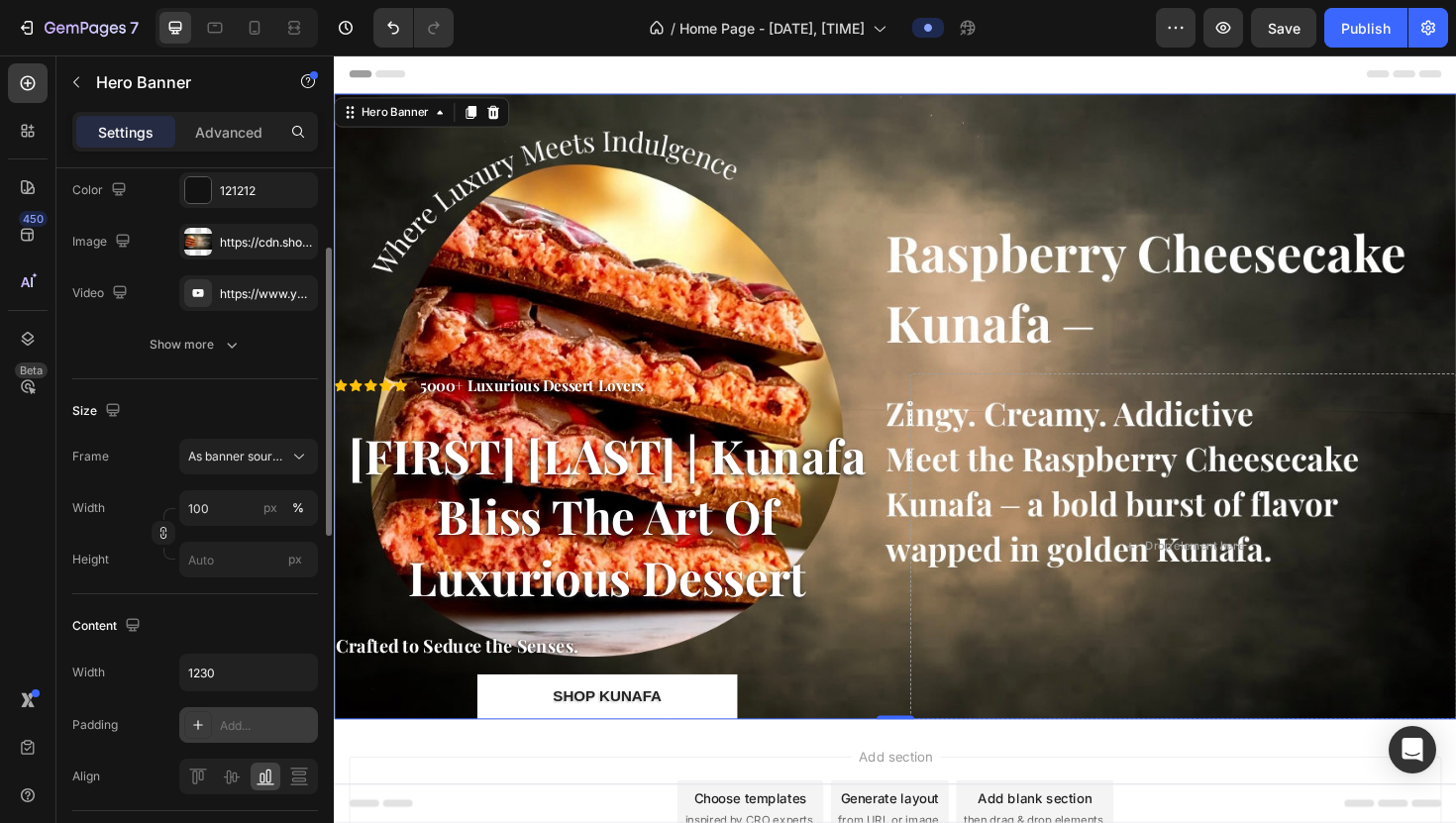 click on "Add..." at bounding box center (249, 725) 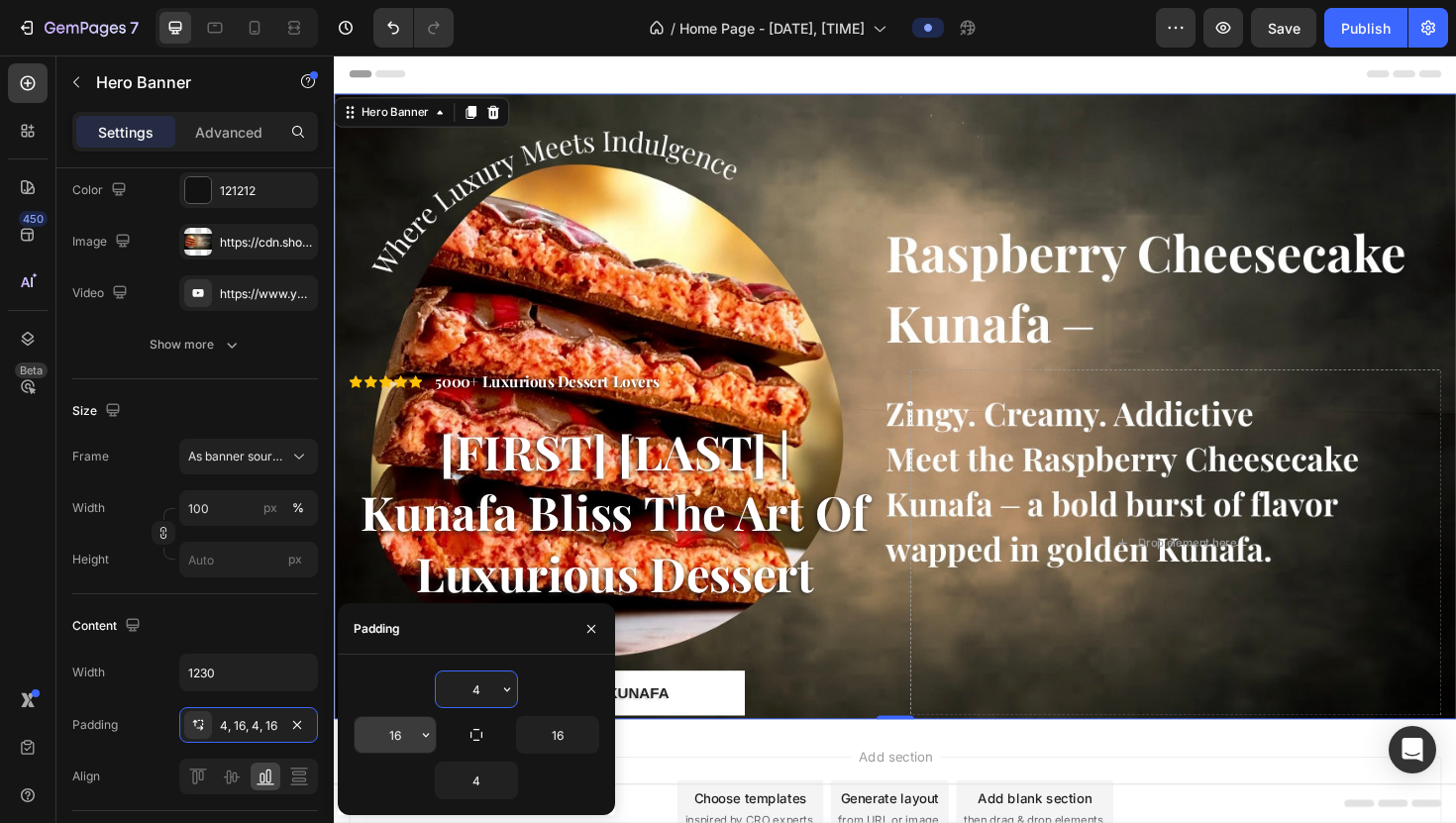 click on "16" at bounding box center (395, 735) 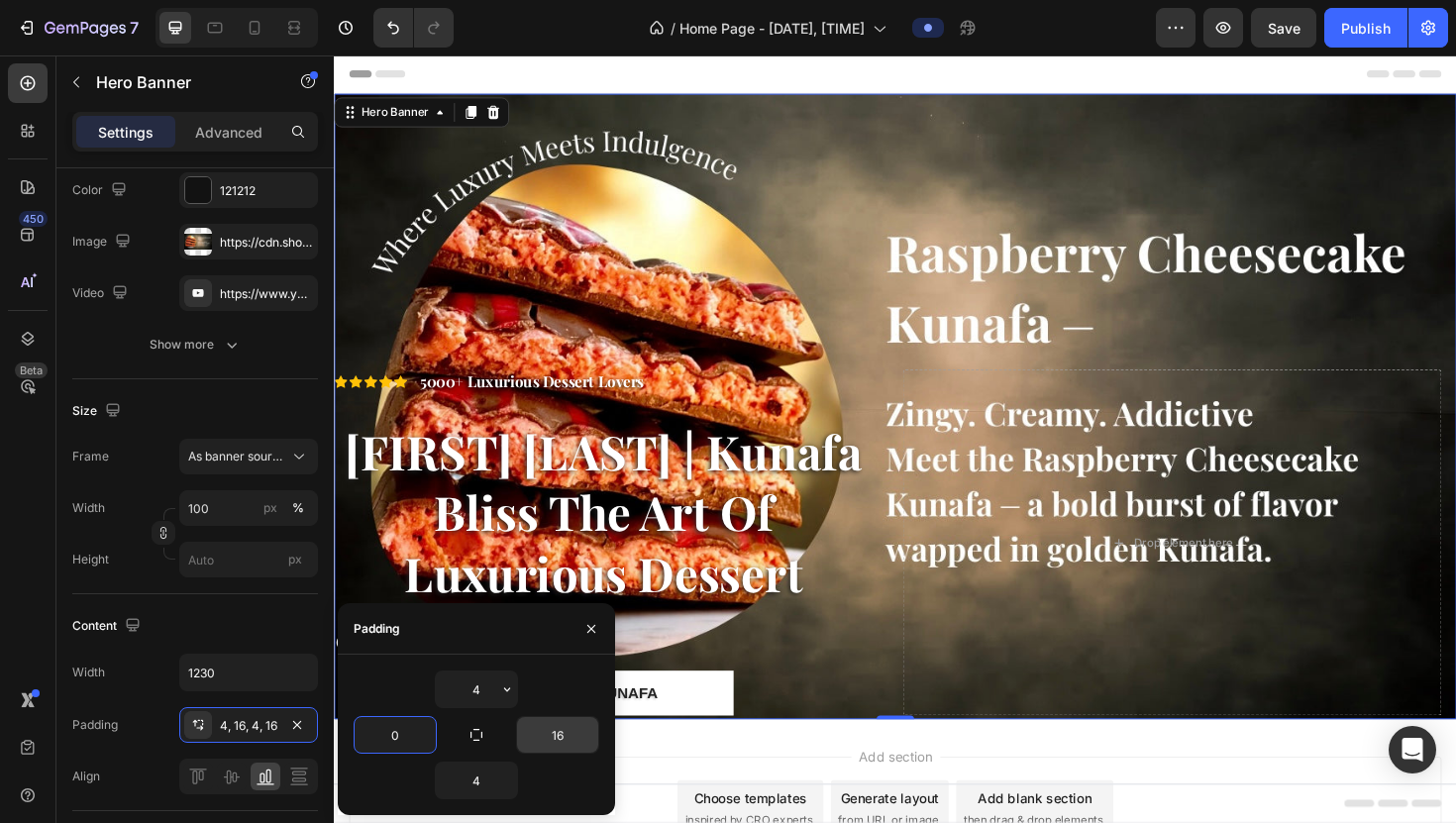 type on "0" 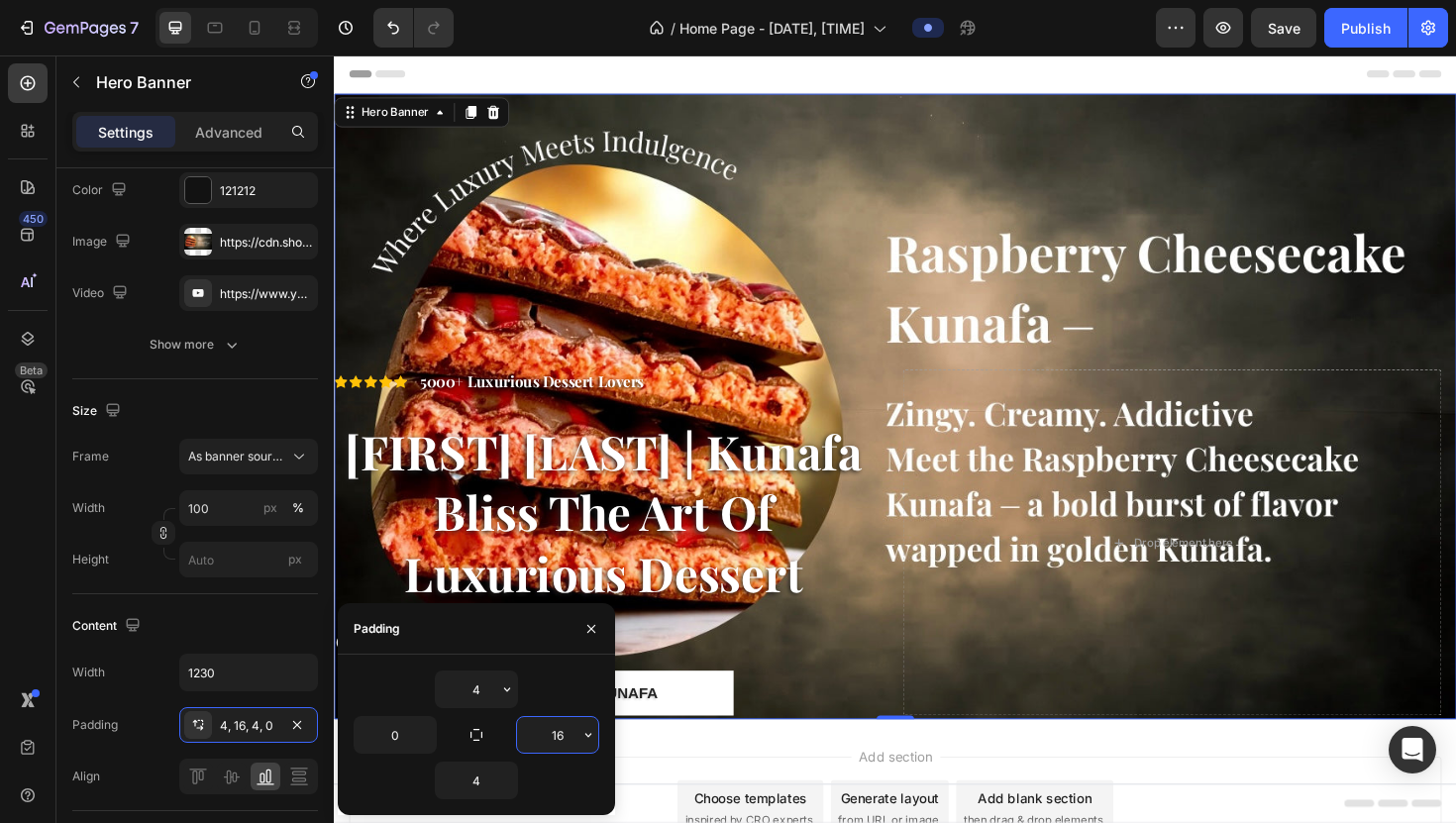 click on "16" at bounding box center (558, 735) 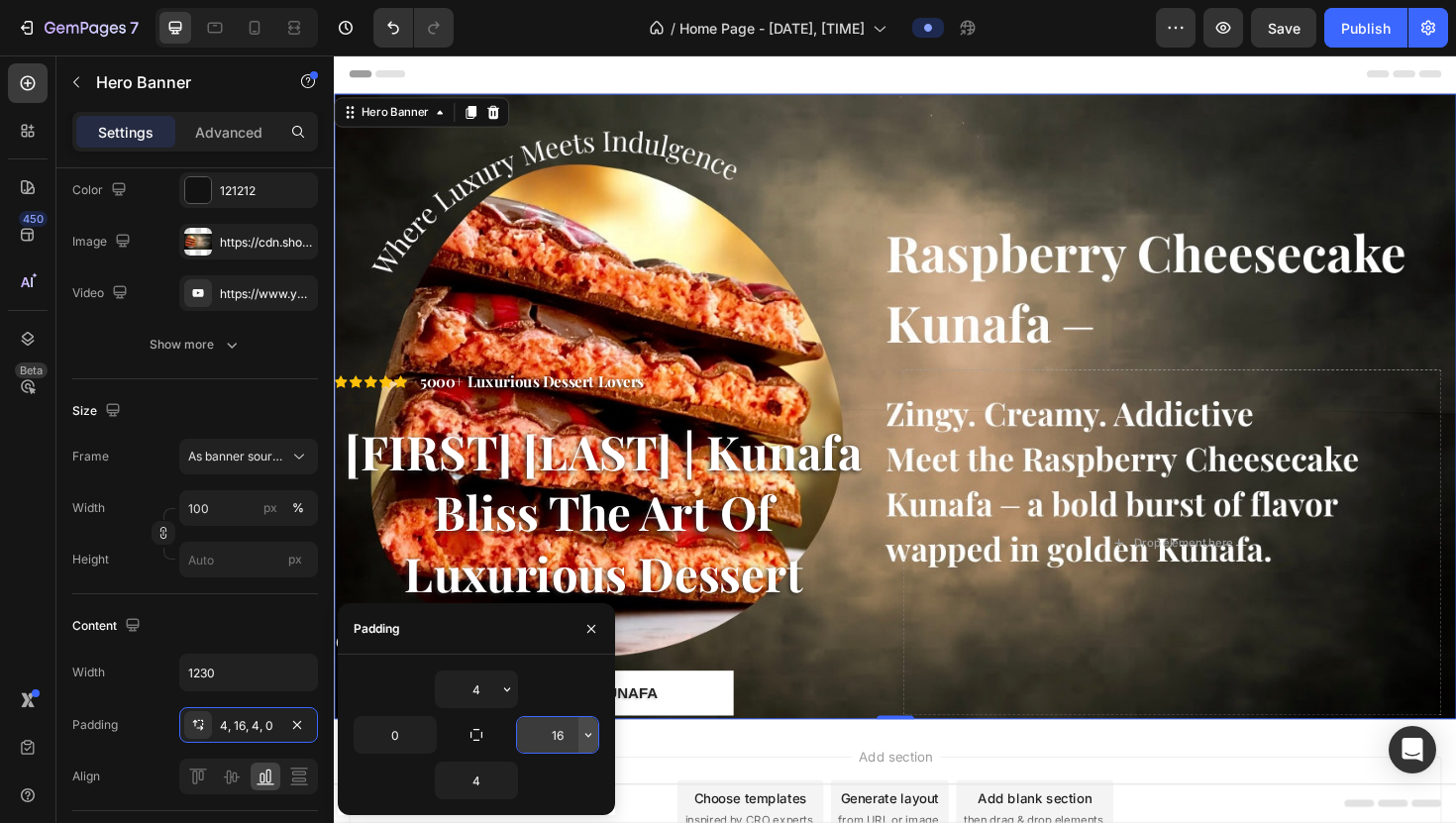 click 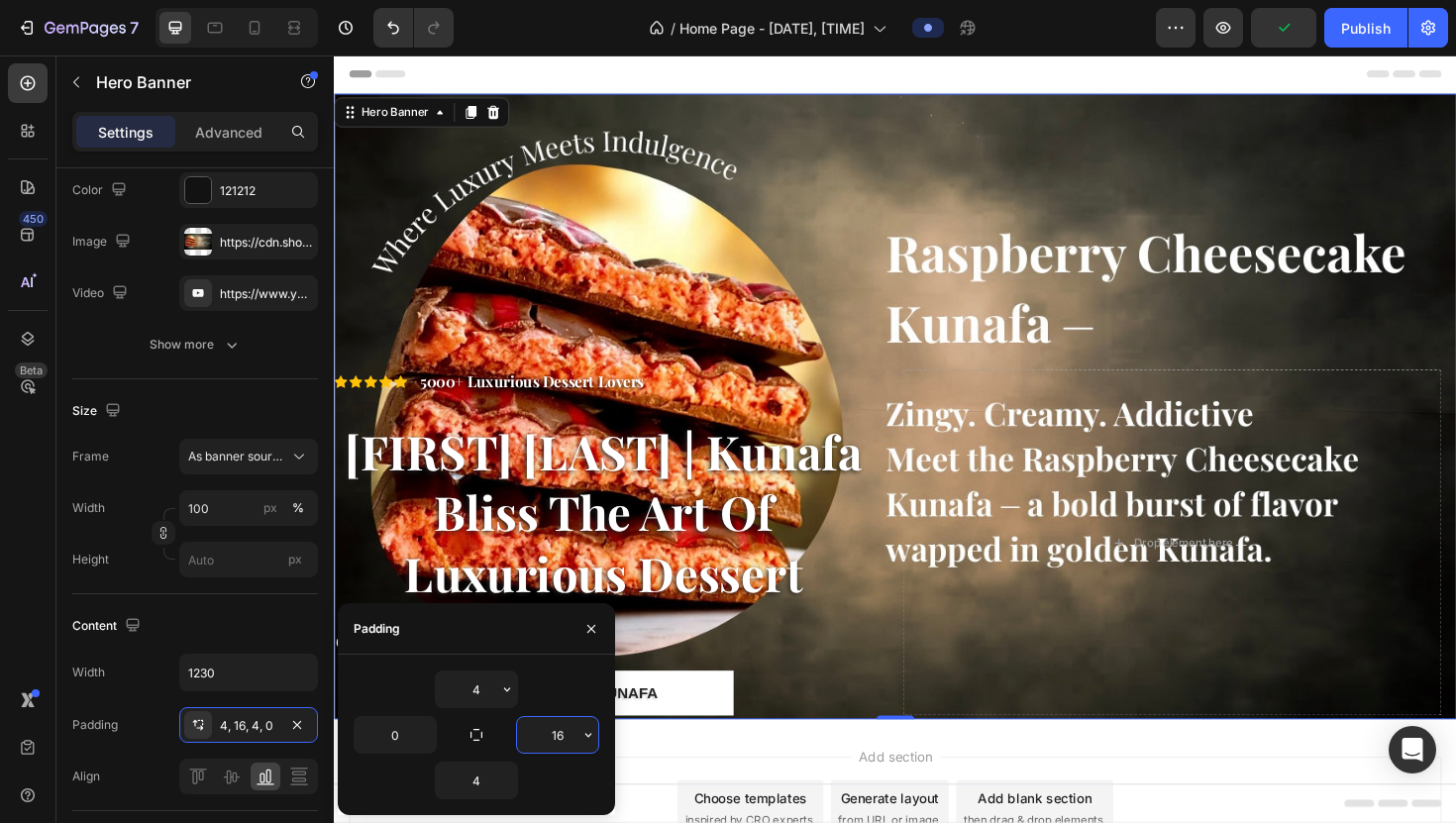 click on "16" at bounding box center [558, 735] 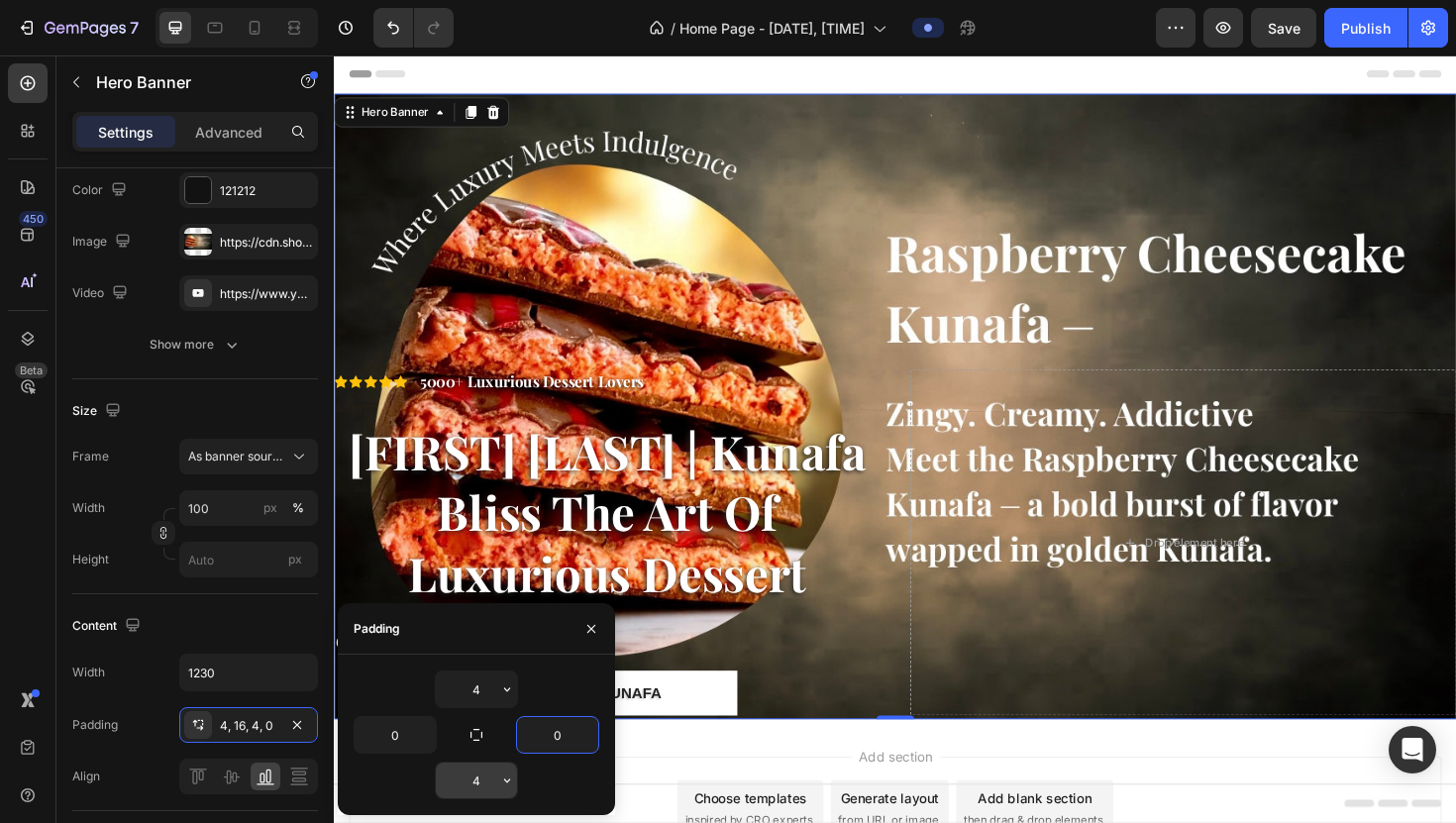 type on "0" 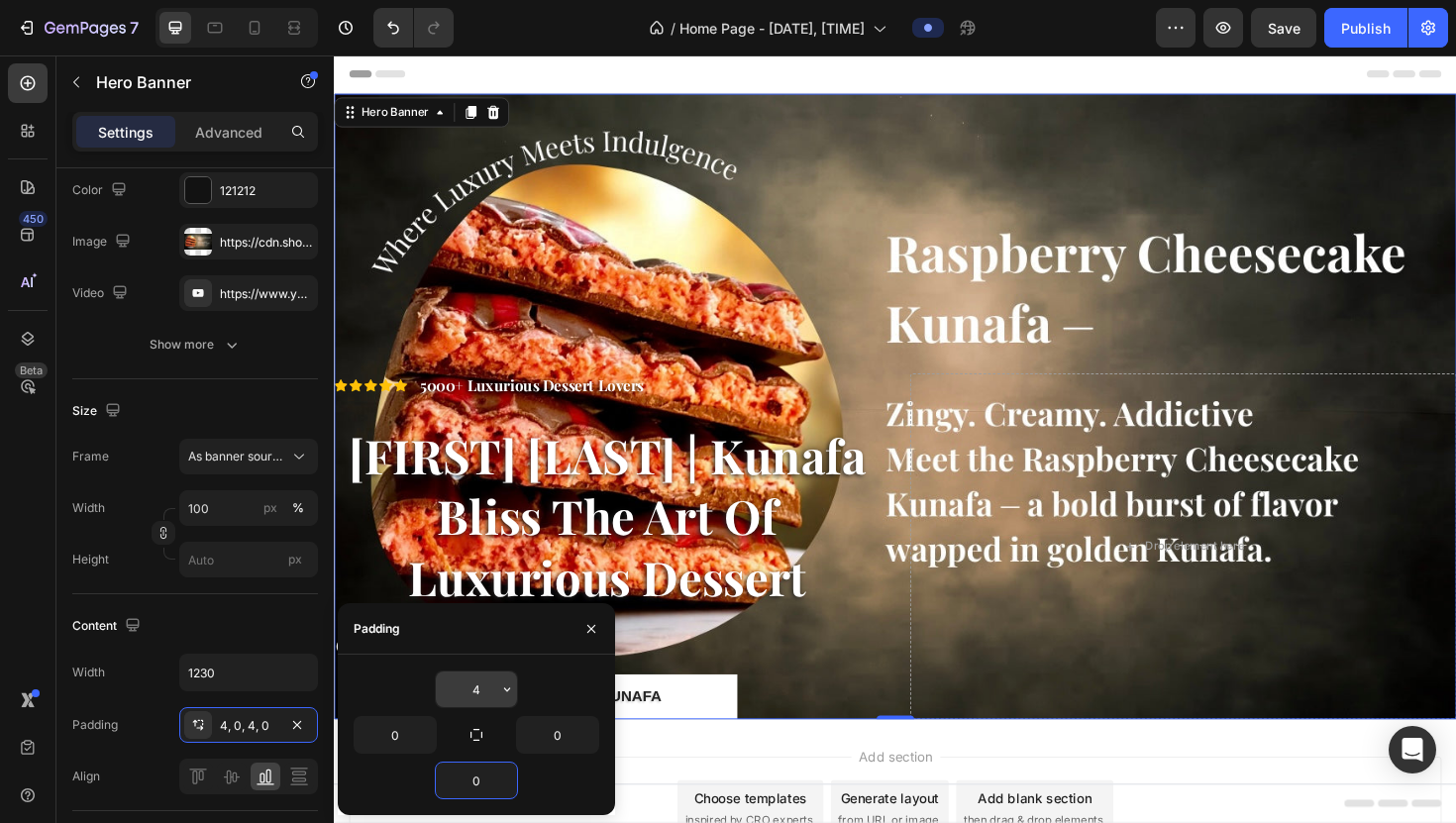 type on "0" 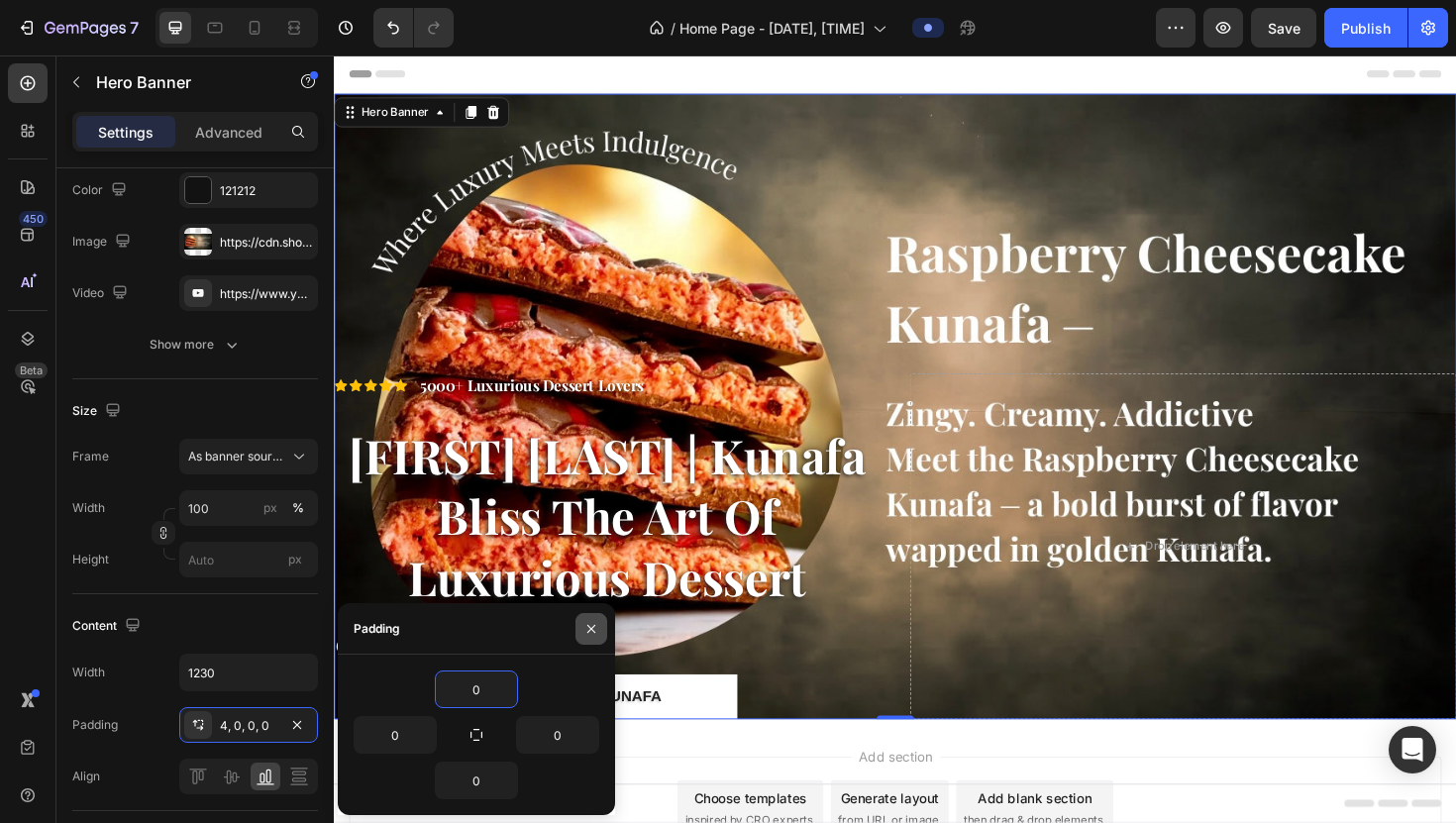 type on "0" 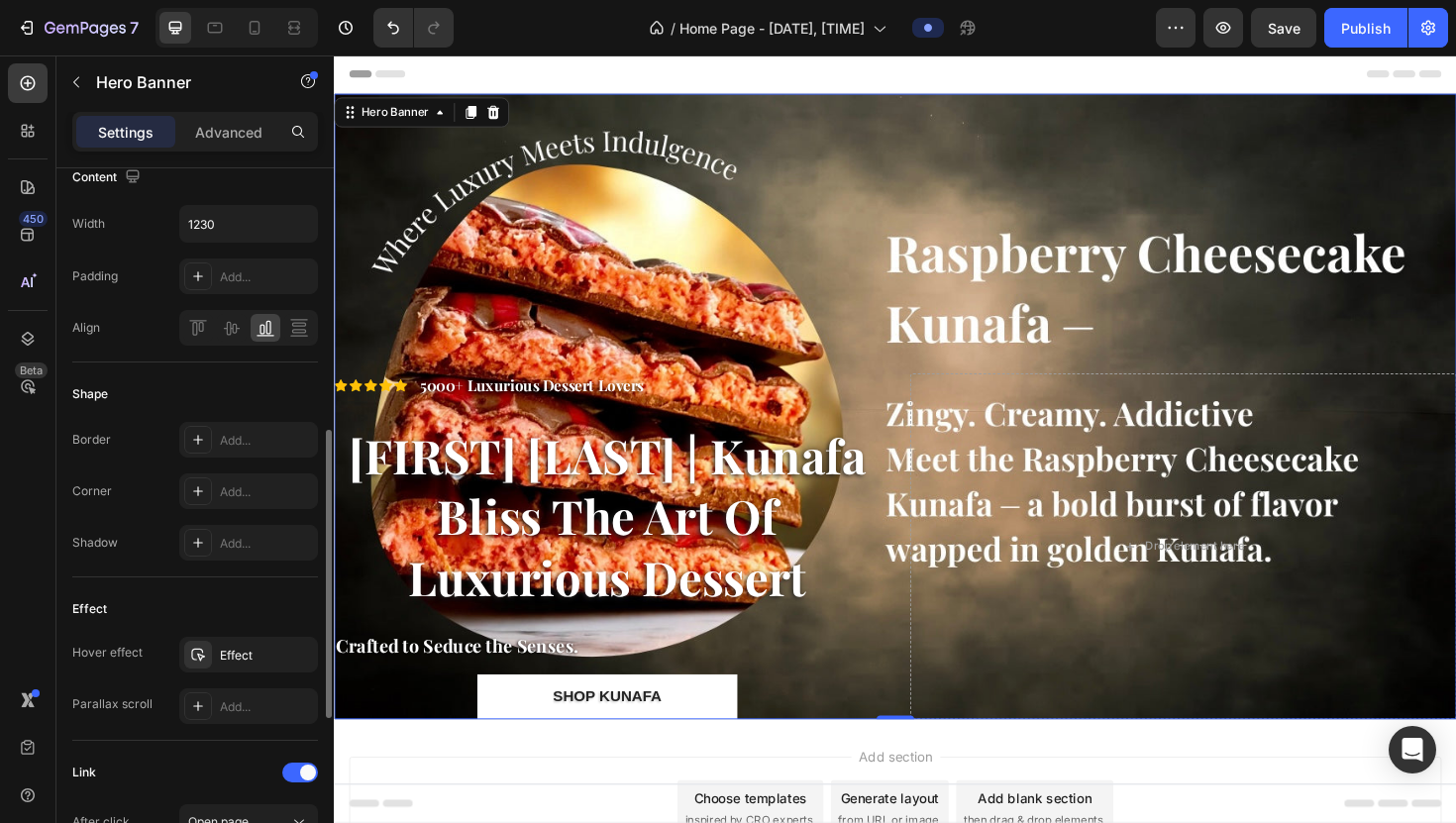 scroll, scrollTop: 1039, scrollLeft: 0, axis: vertical 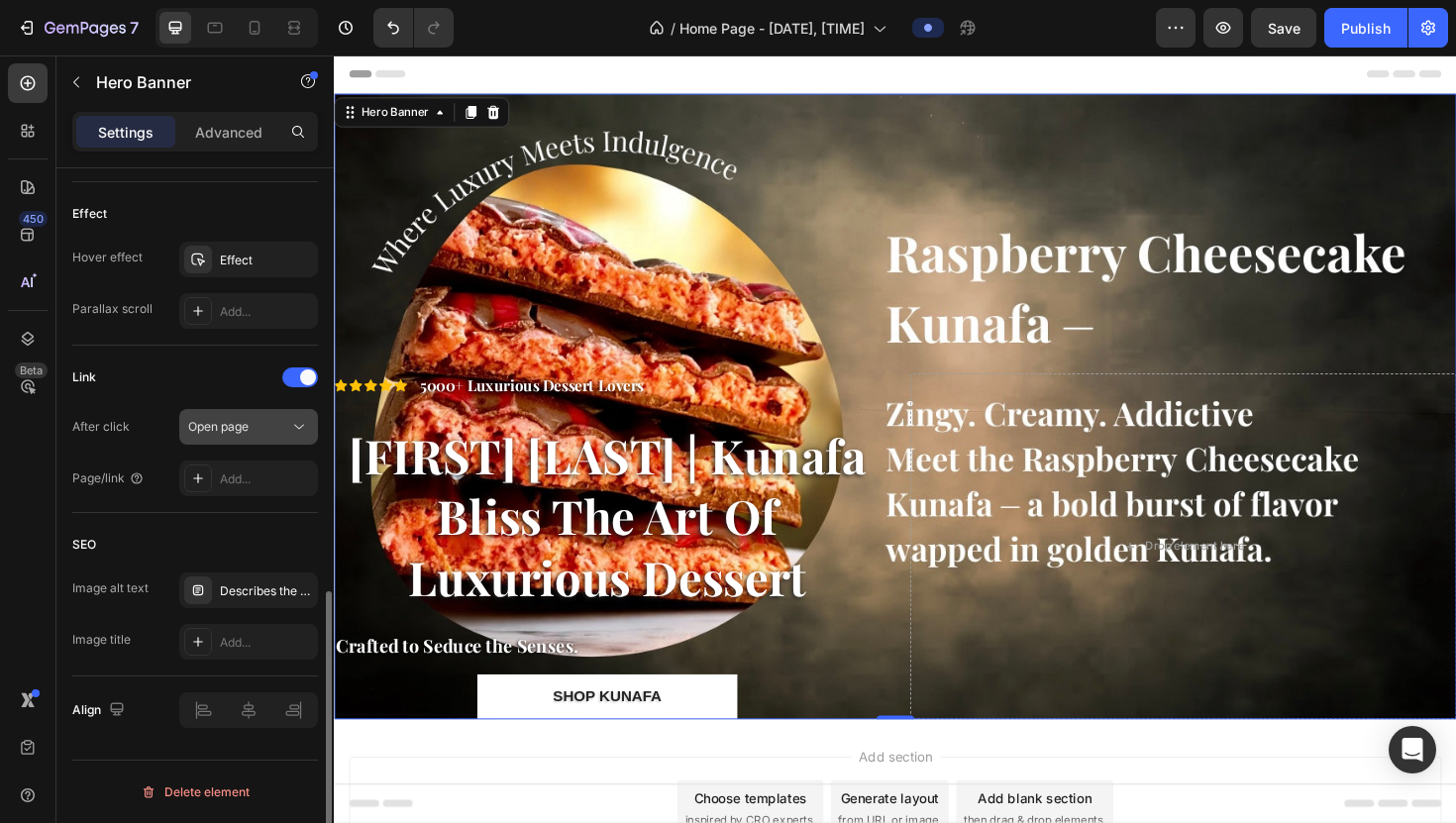 click on "Open page" 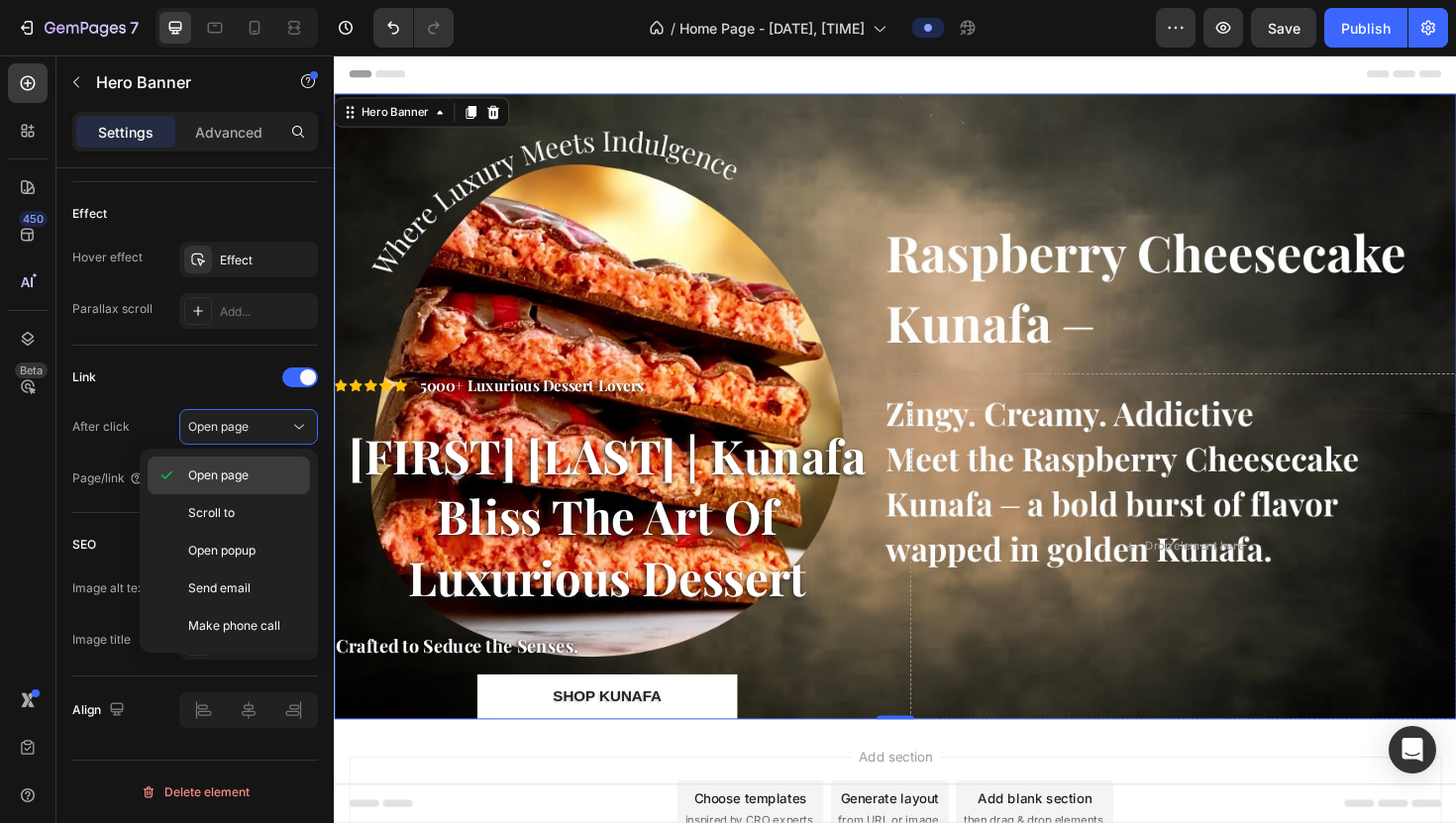 click on "Open page" at bounding box center (218, 475) 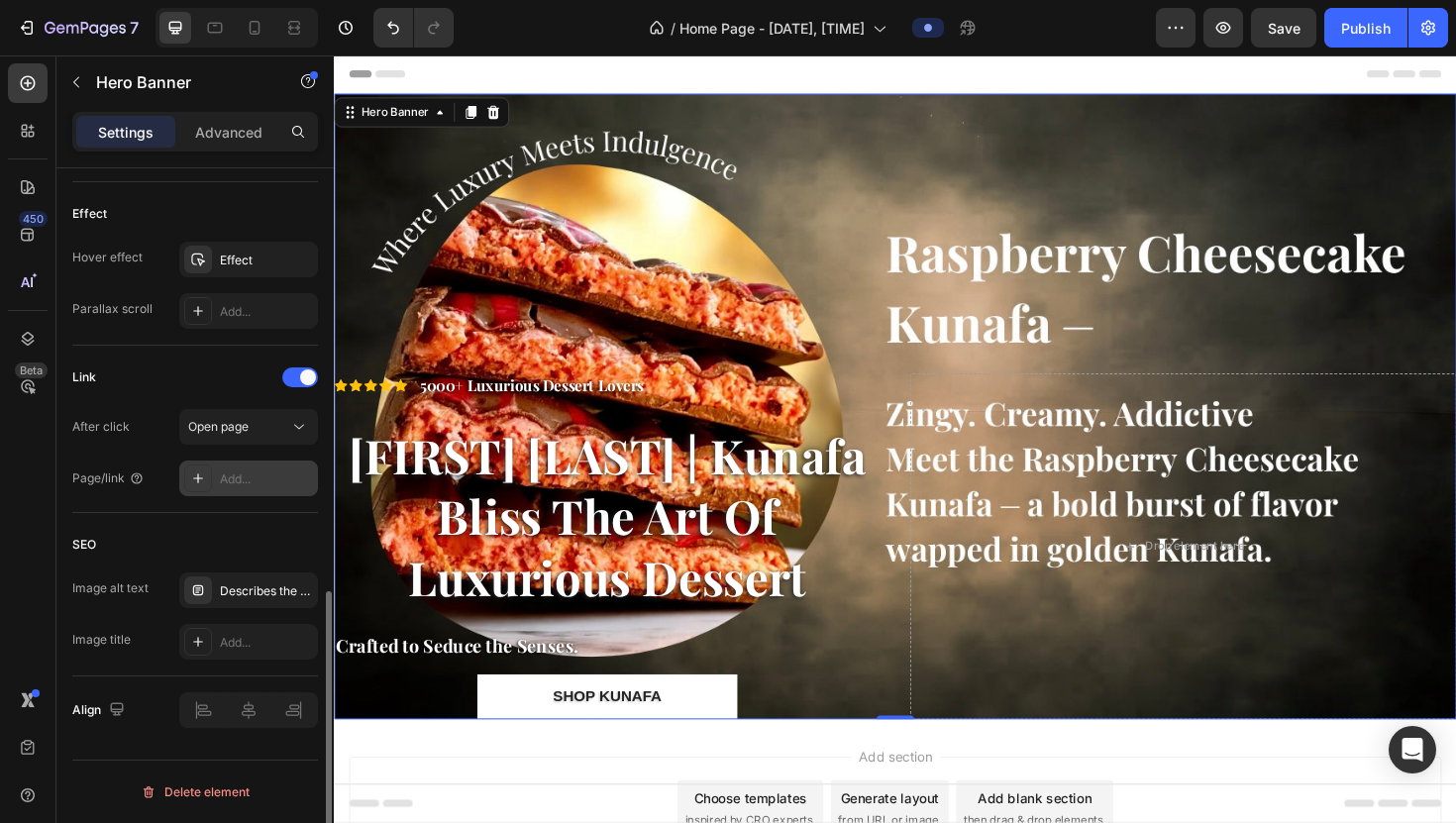 click on "Add..." at bounding box center [266, 479] 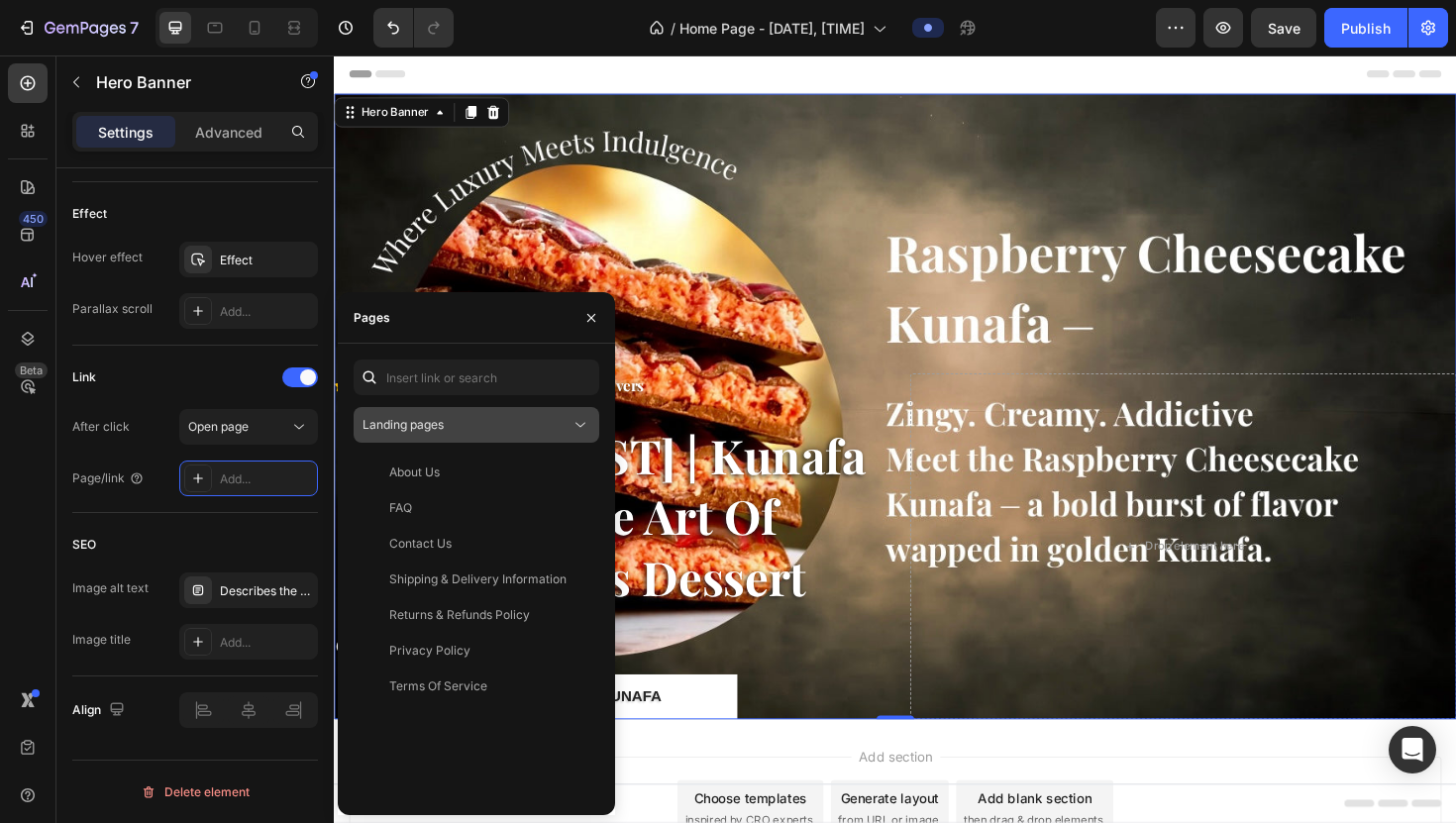 click on "Landing pages" at bounding box center [467, 425] 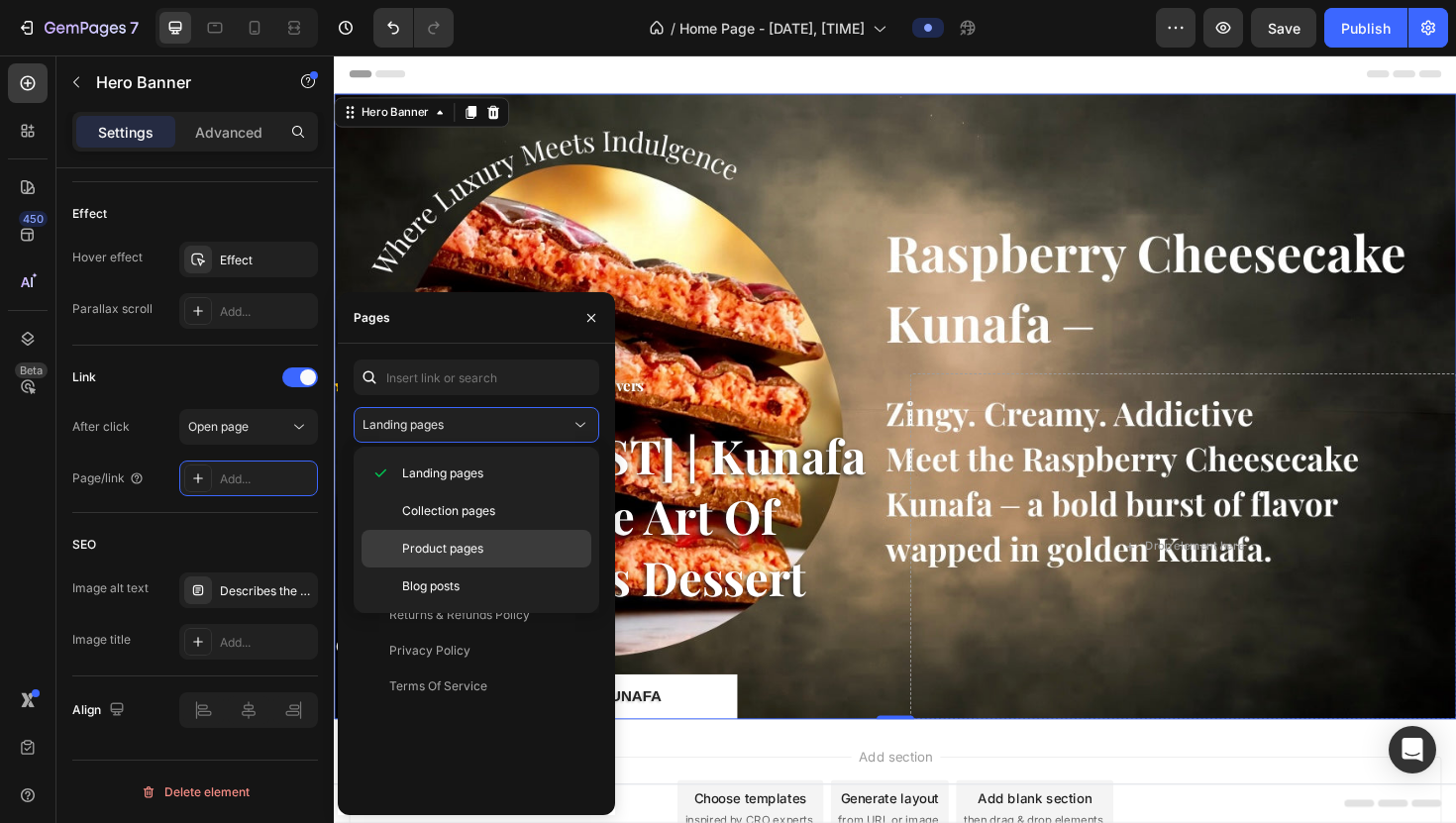 click on "Product pages" 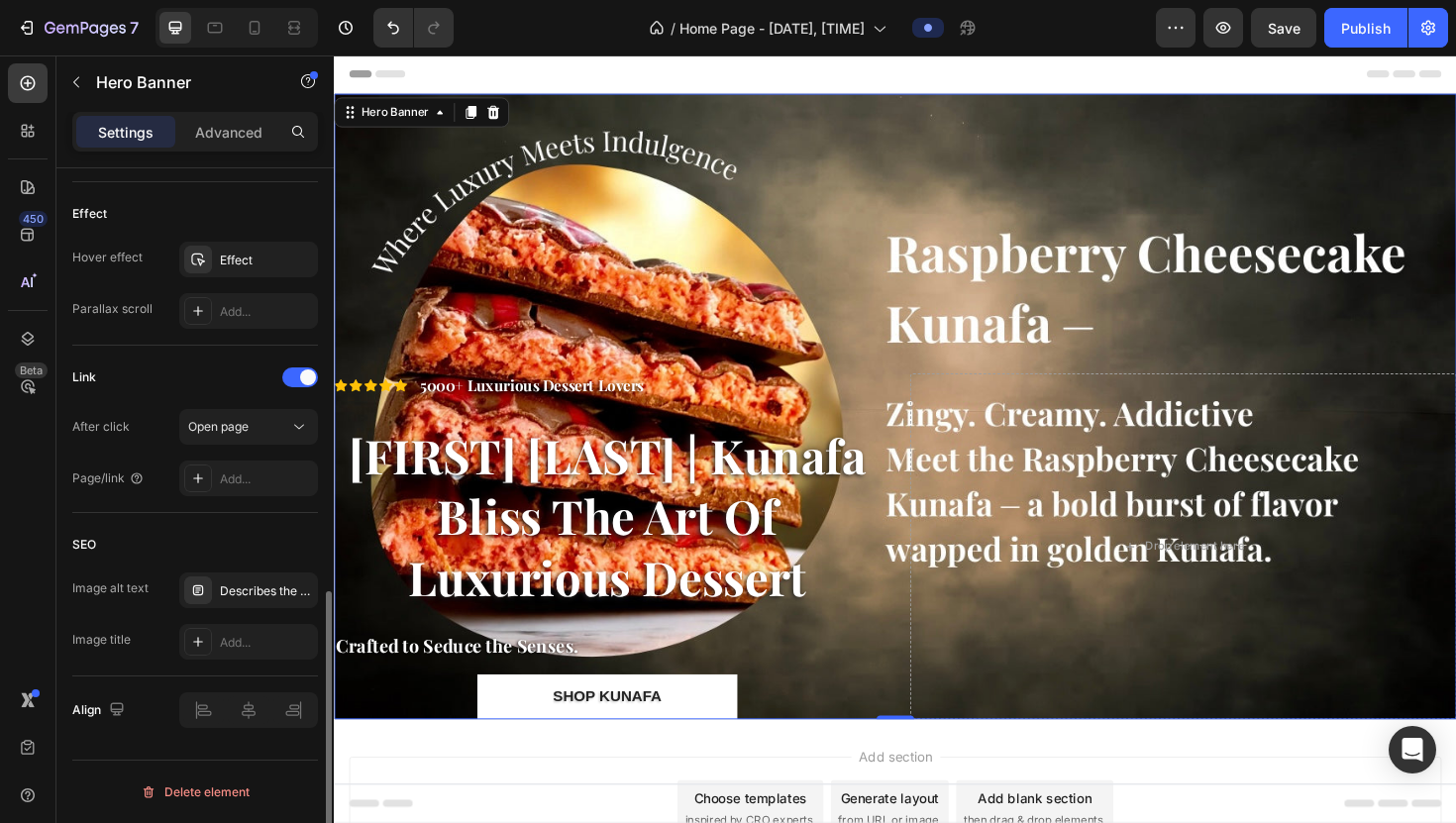 click on "SEO Image alt text Describes the appearance of the image Image title Add..." 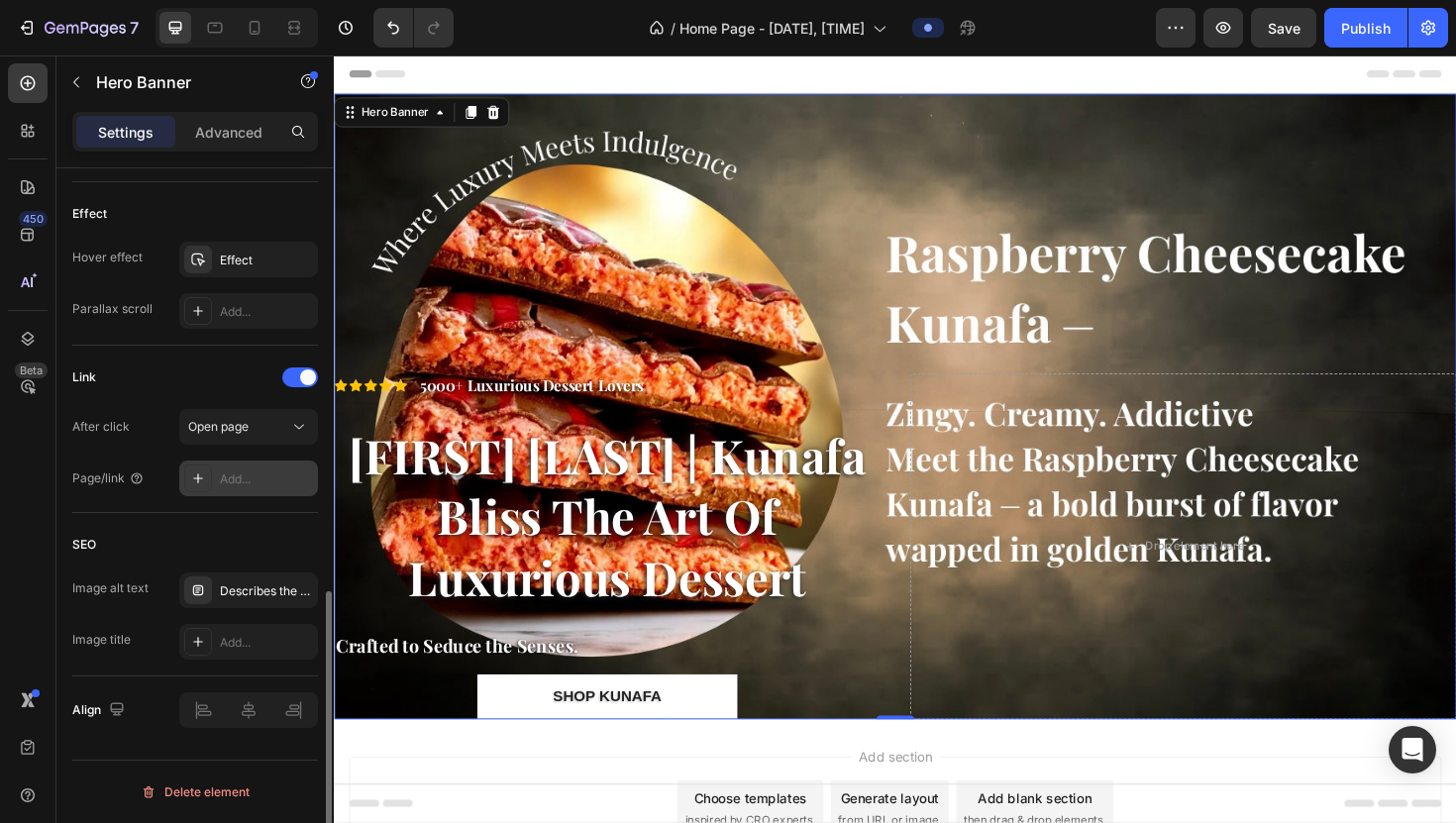 click on "Add..." at bounding box center [249, 478] 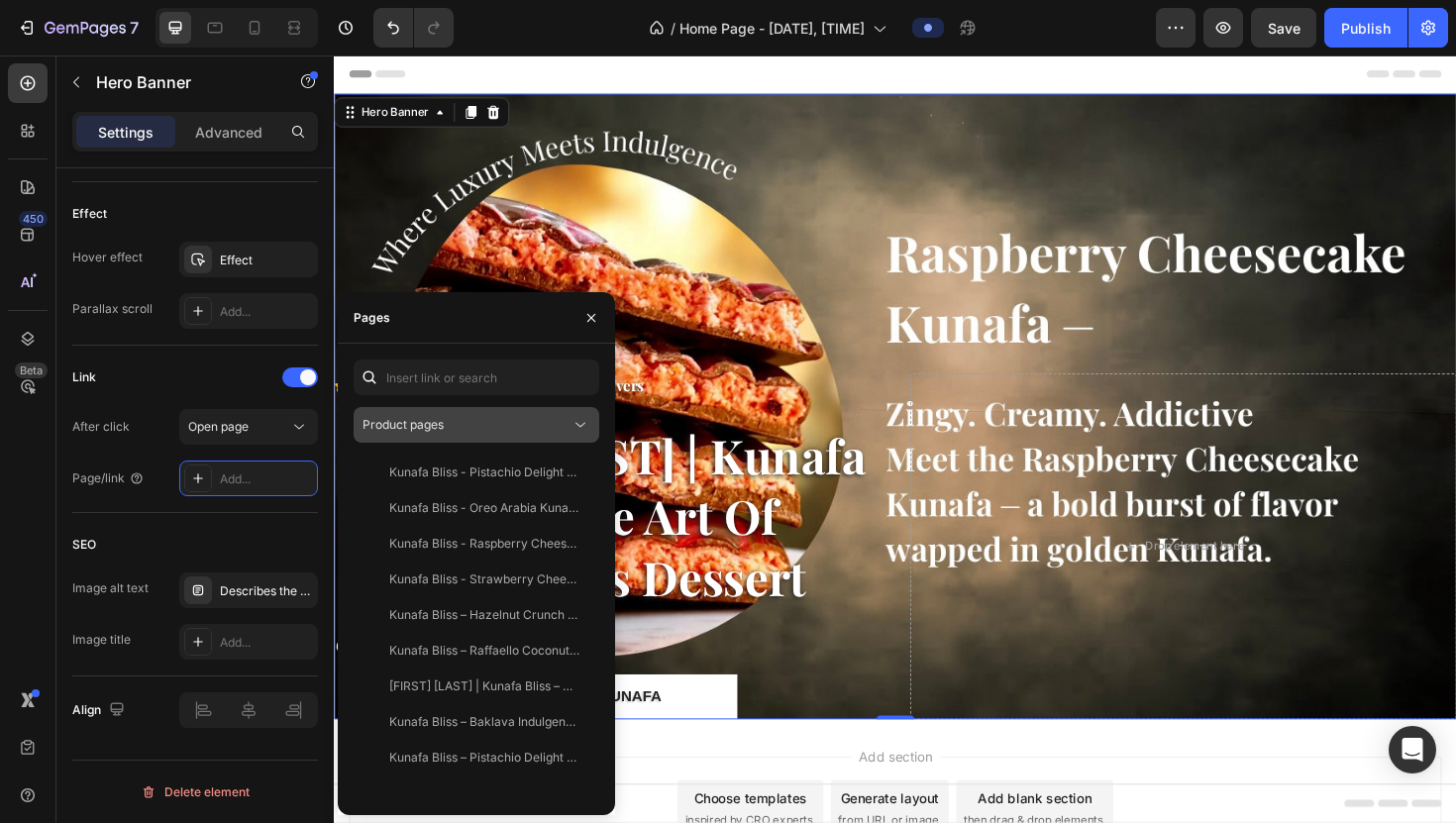 click on "Product pages" 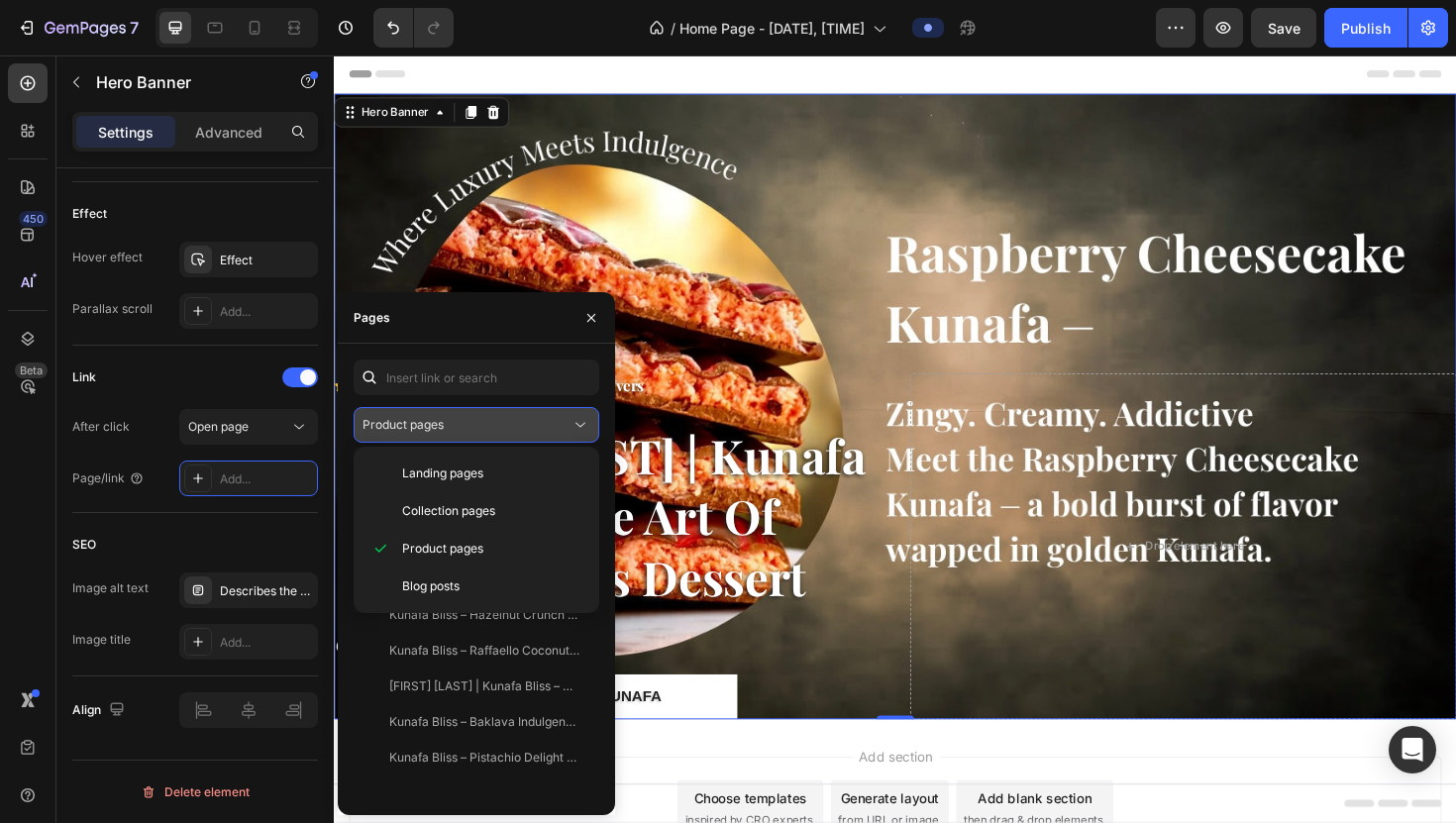 click on "Product pages" 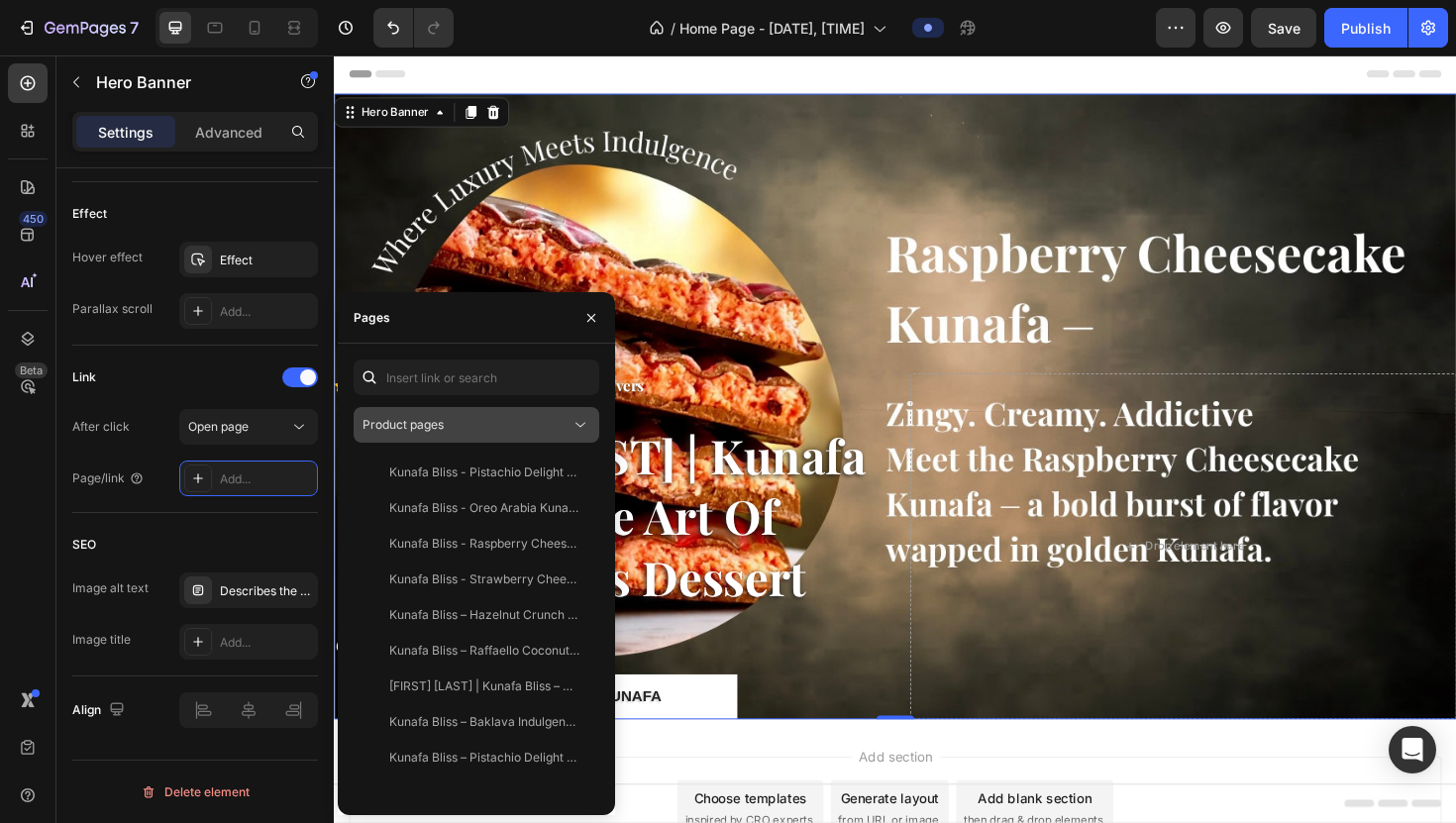 click on "Product pages" at bounding box center (476, 425) 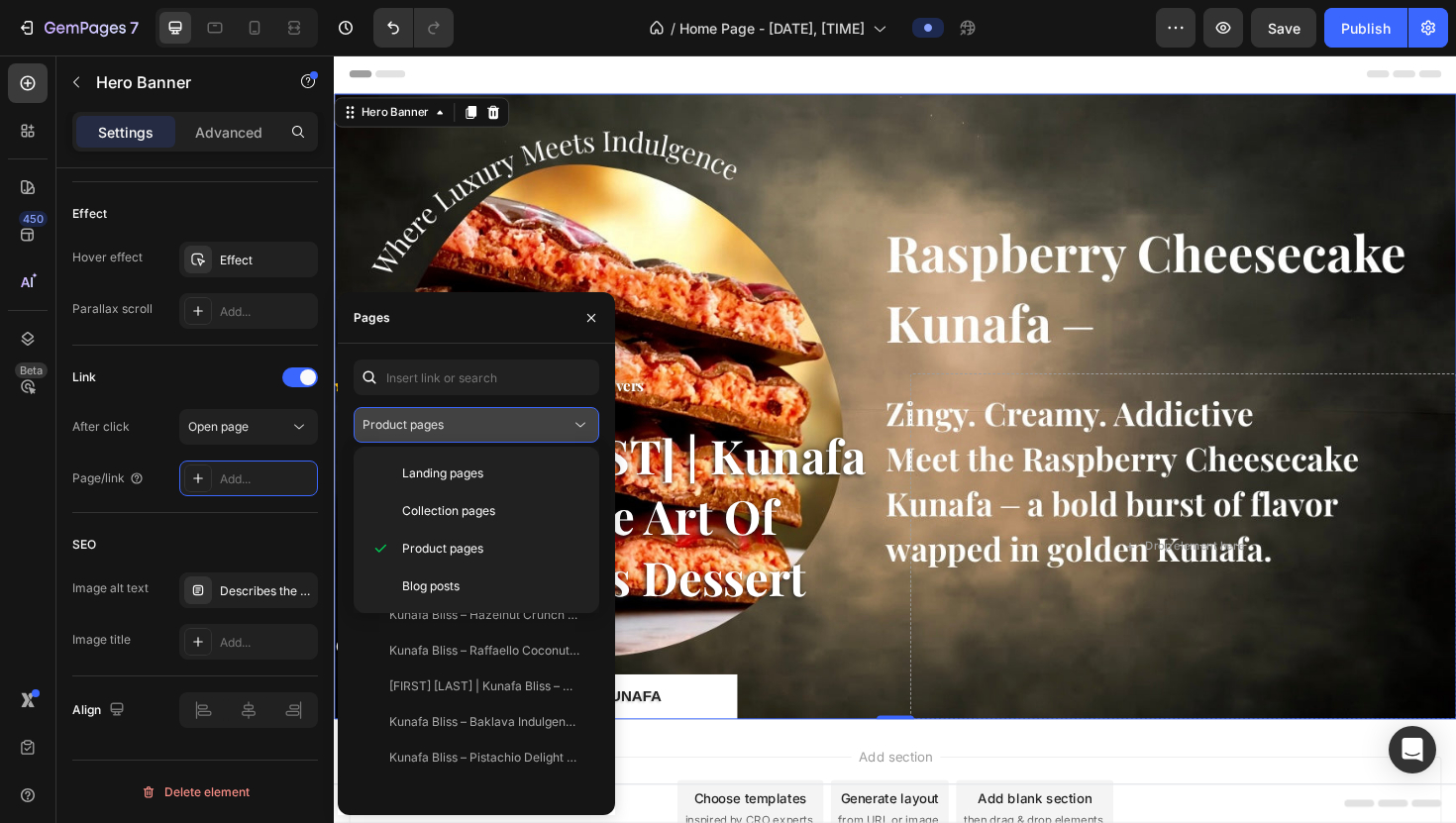 click on "Product pages" at bounding box center [476, 425] 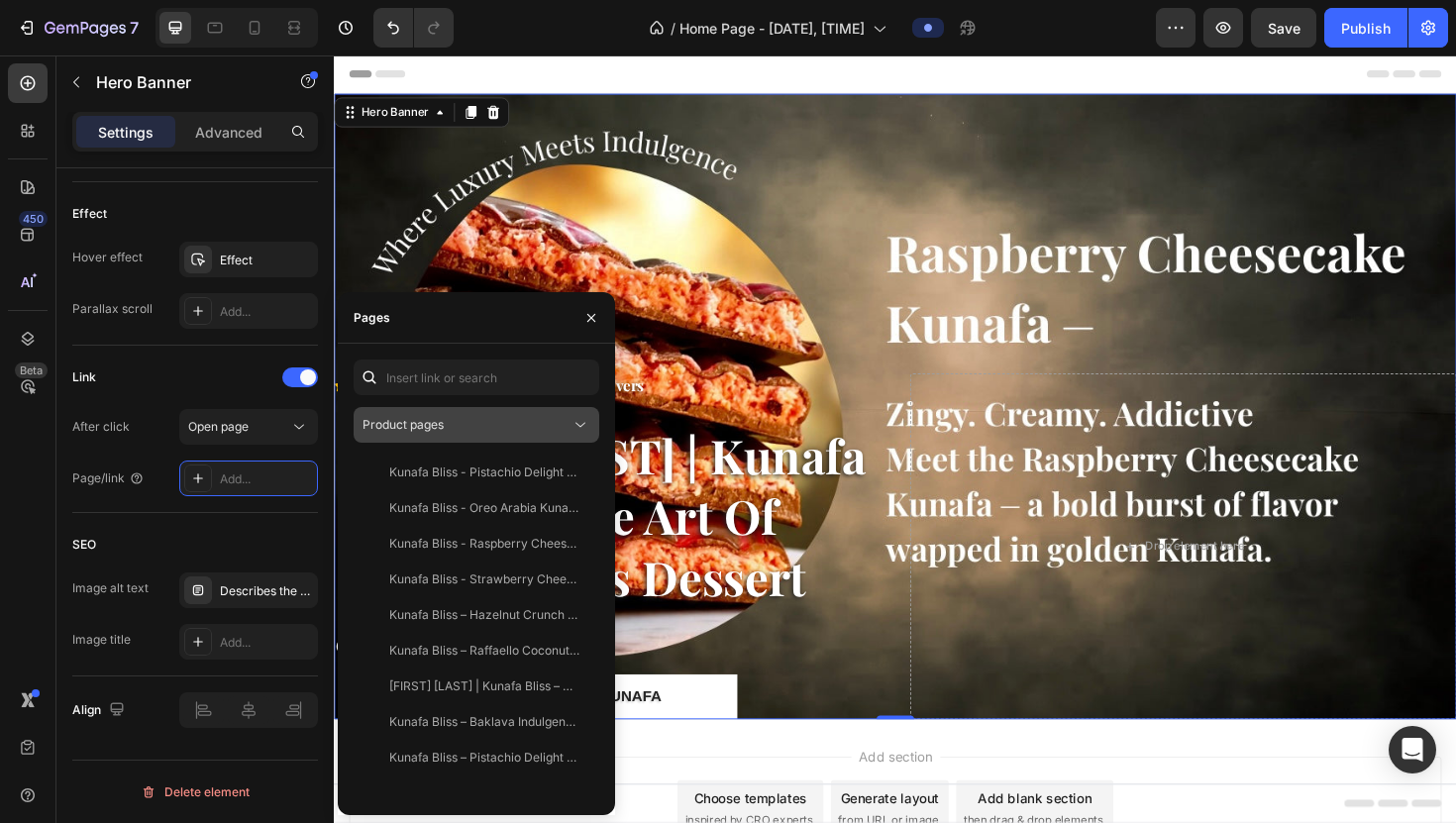 click on "Product pages" at bounding box center (476, 425) 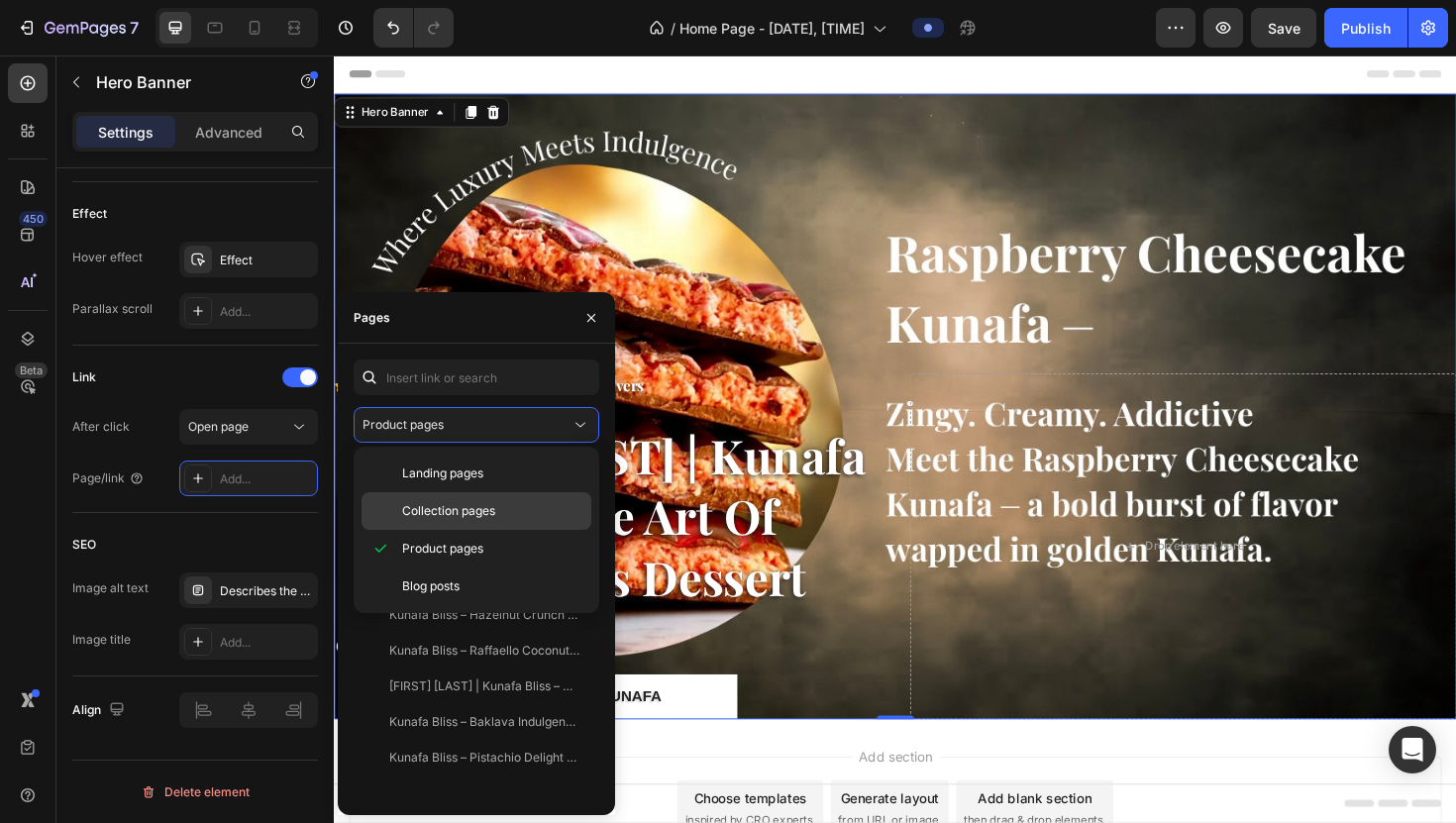 click on "Collection pages" at bounding box center [449, 511] 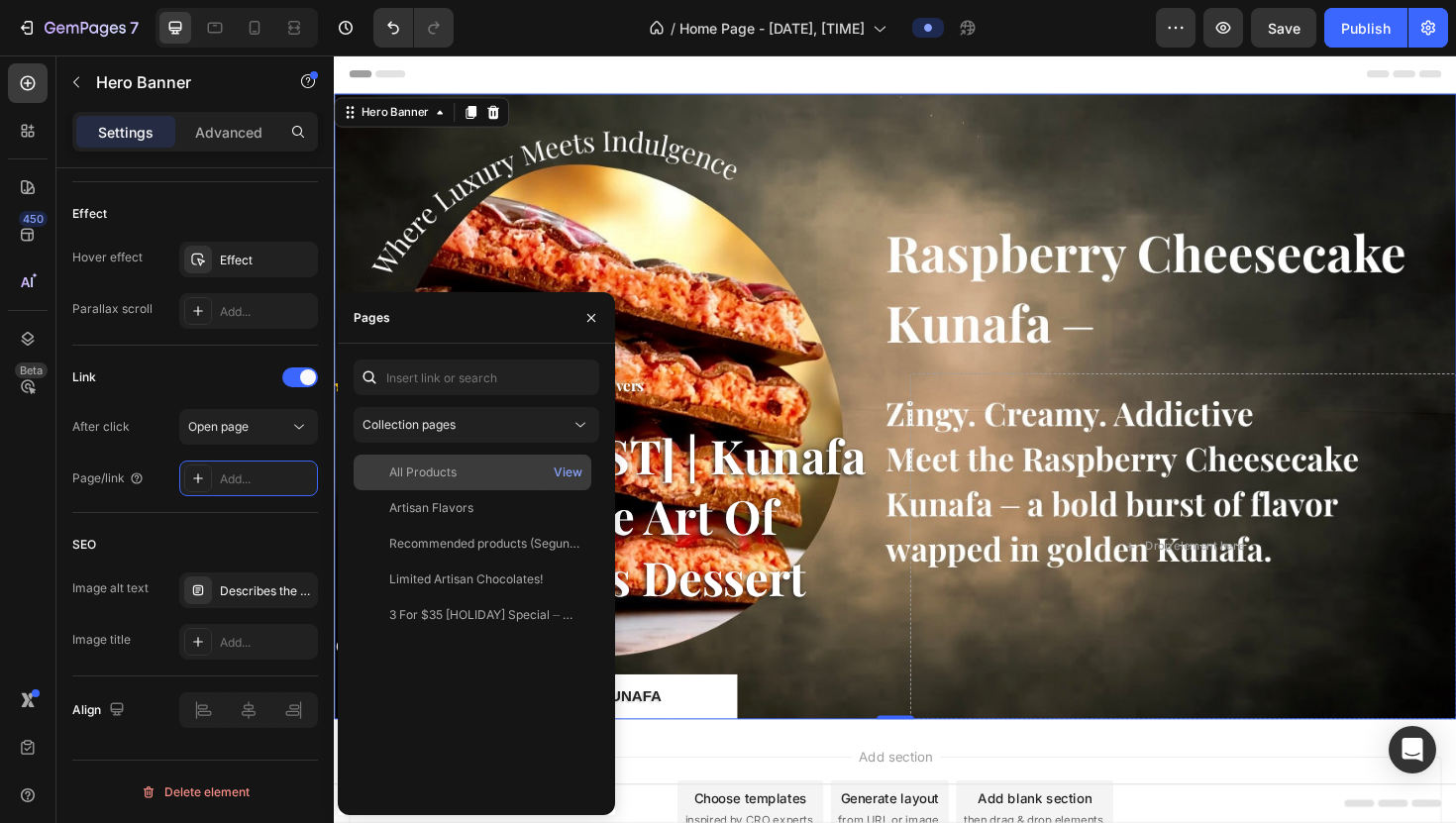click on "All Products" at bounding box center [472, 472] 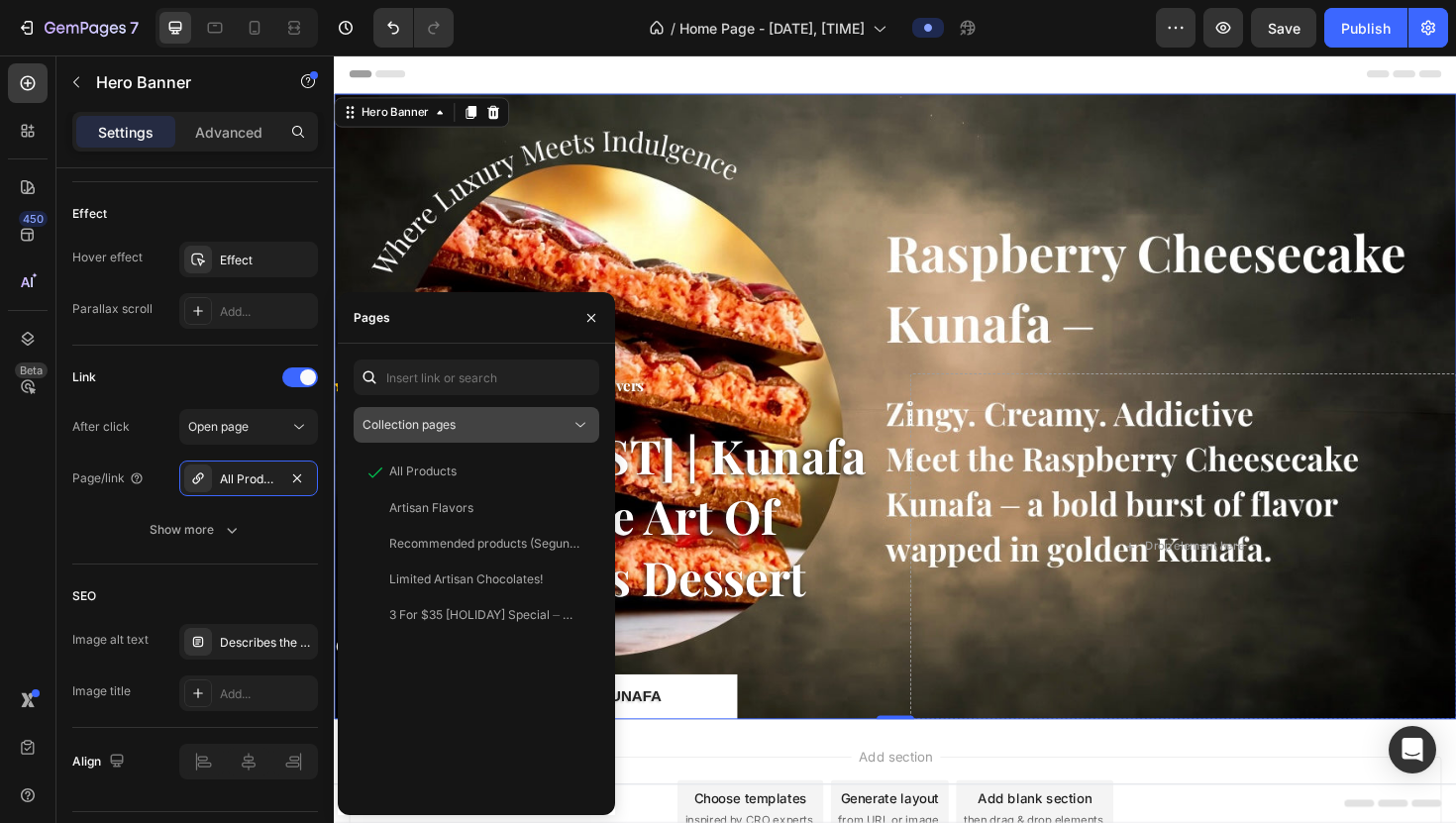click on "Collection pages" at bounding box center [409, 424] 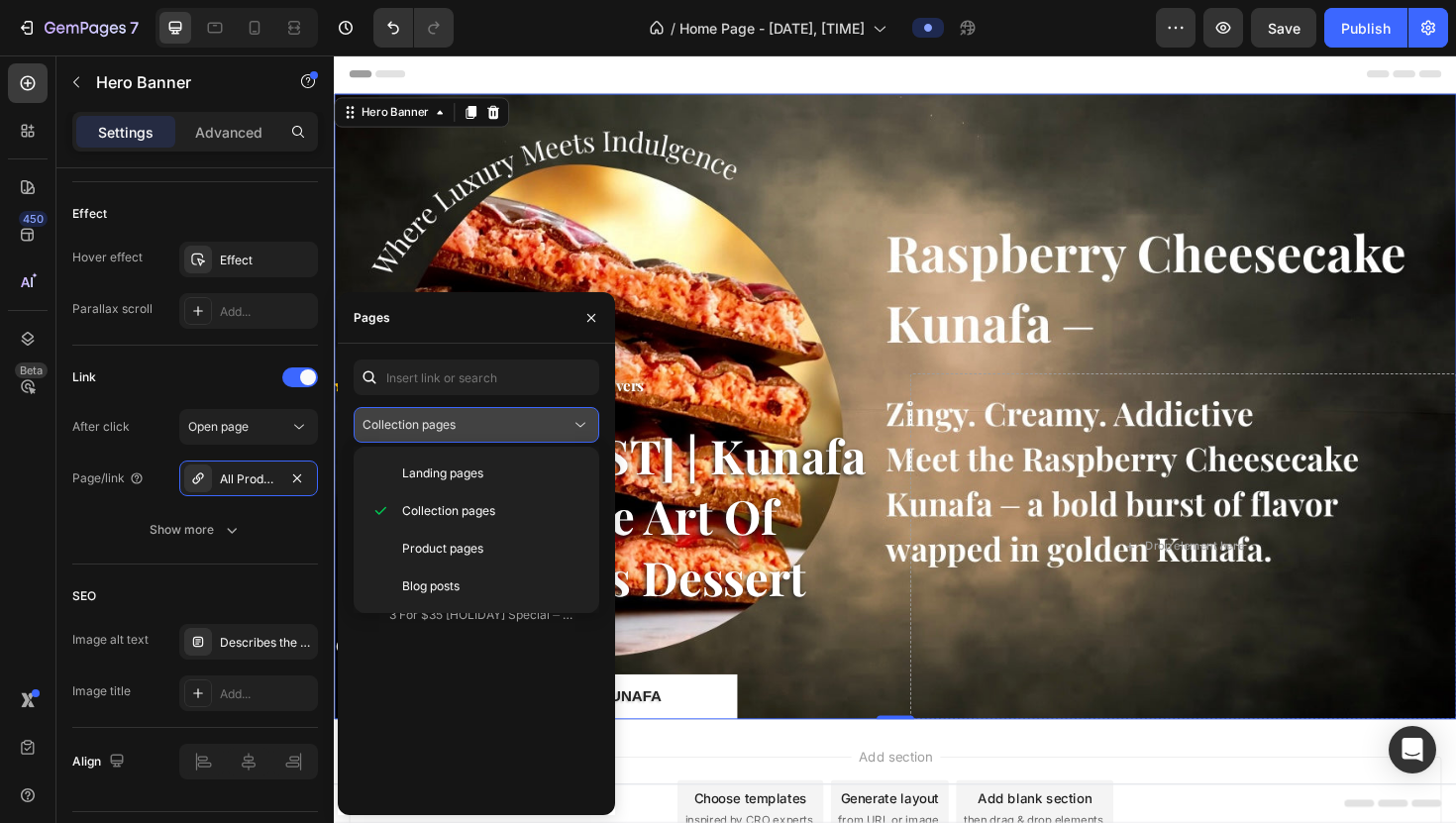 click on "Collection pages" at bounding box center [409, 424] 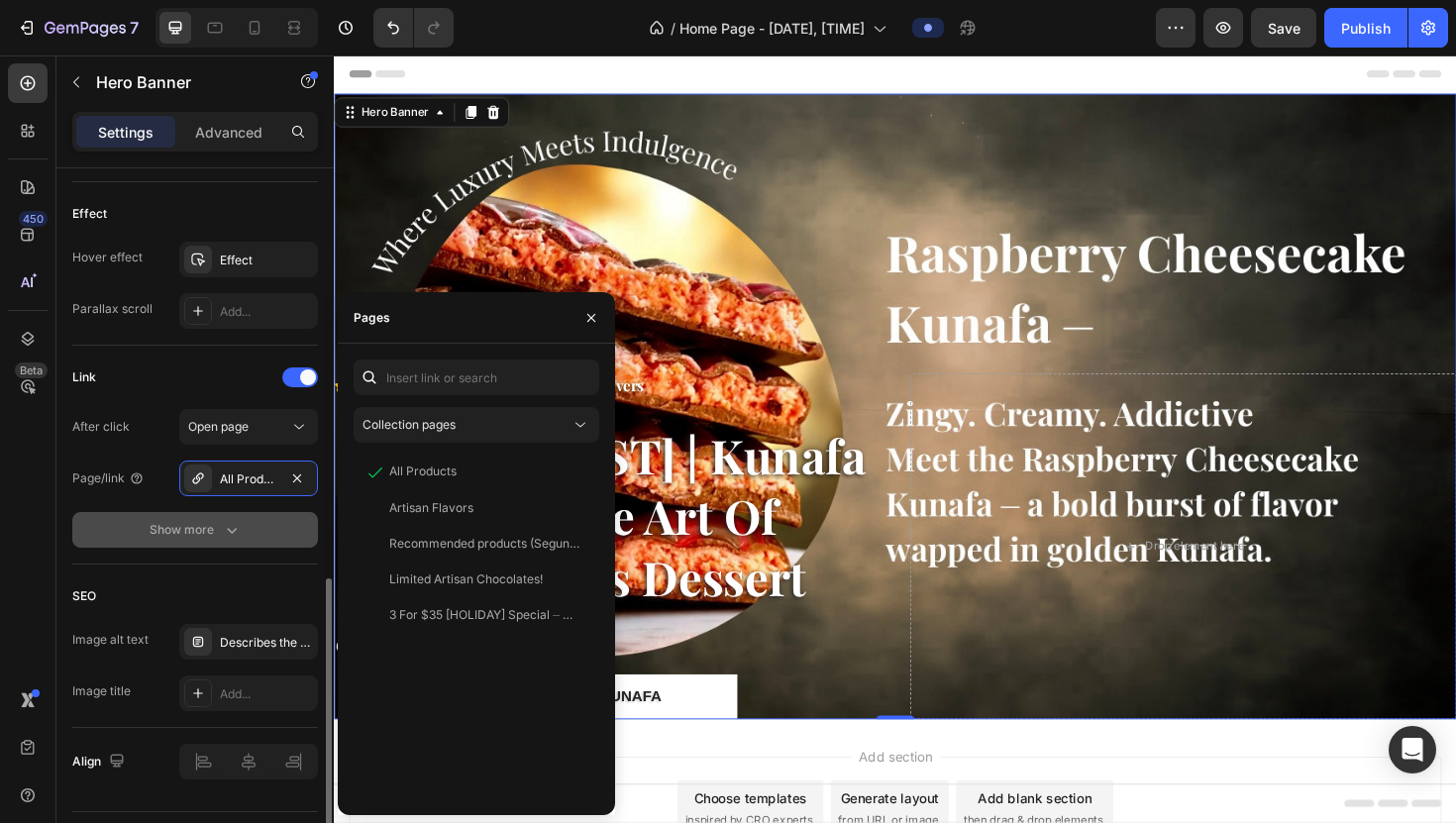 click on "Show more" at bounding box center [195, 530] 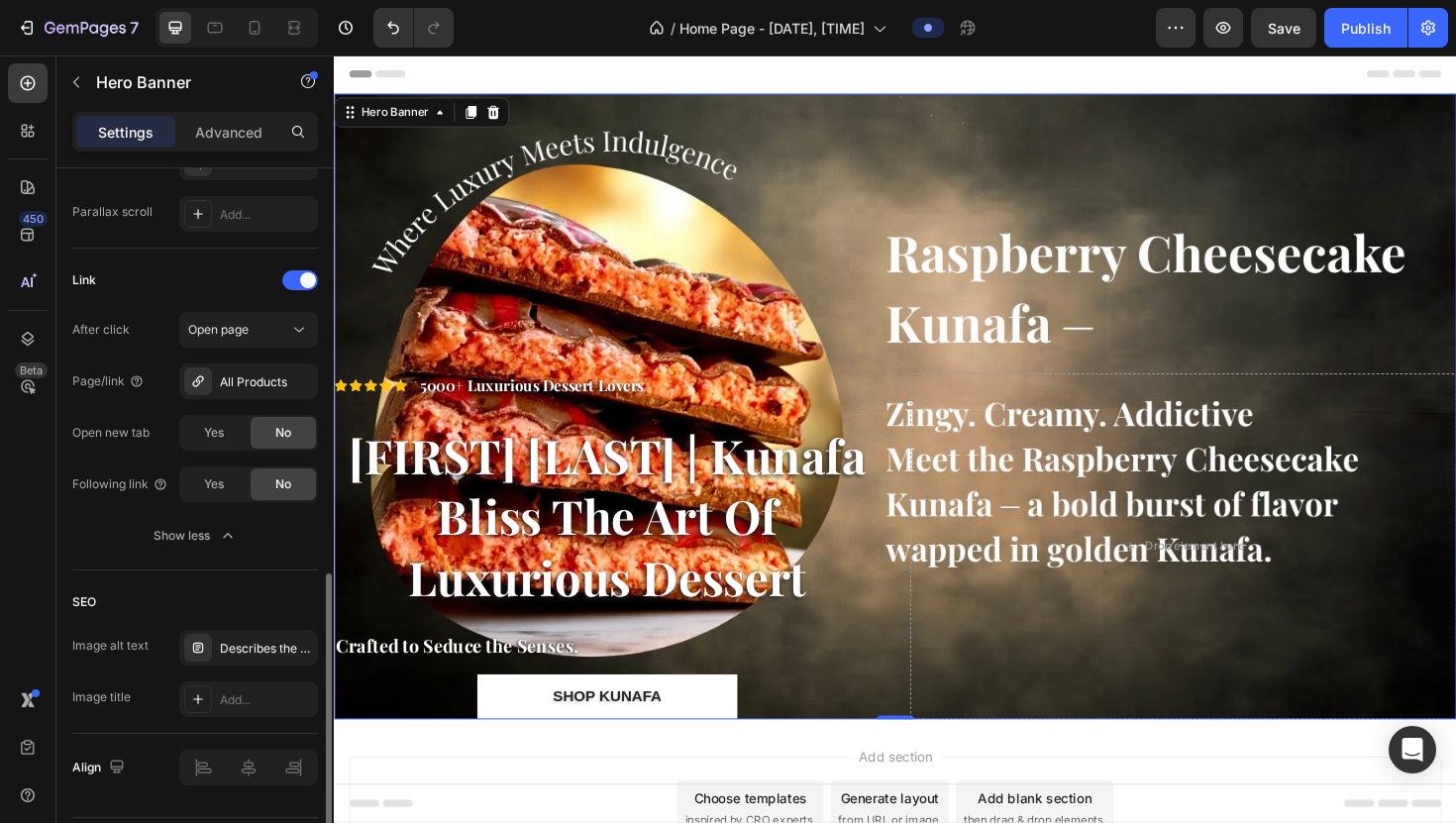 scroll, scrollTop: 1120, scrollLeft: 0, axis: vertical 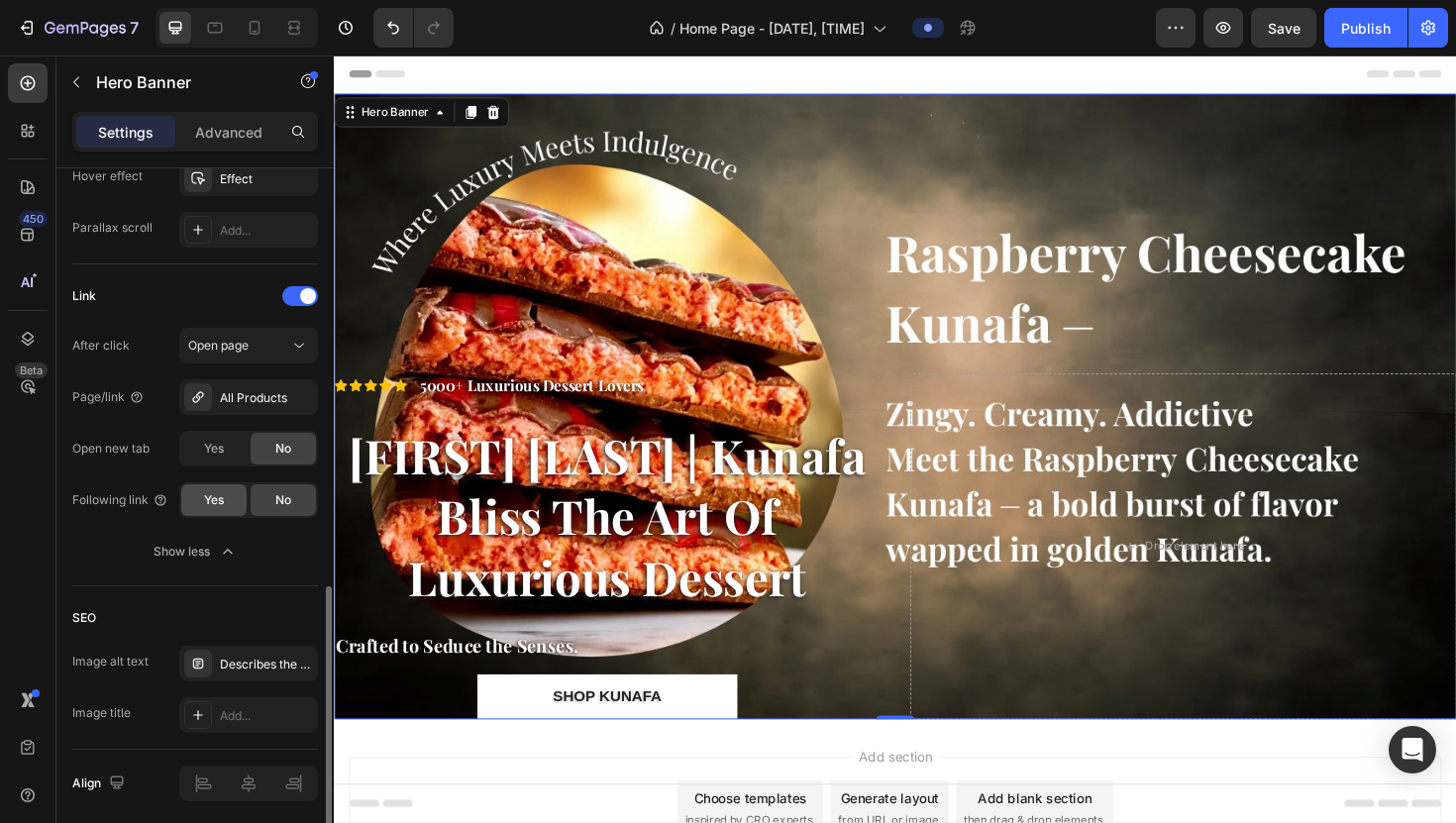 click on "Yes" 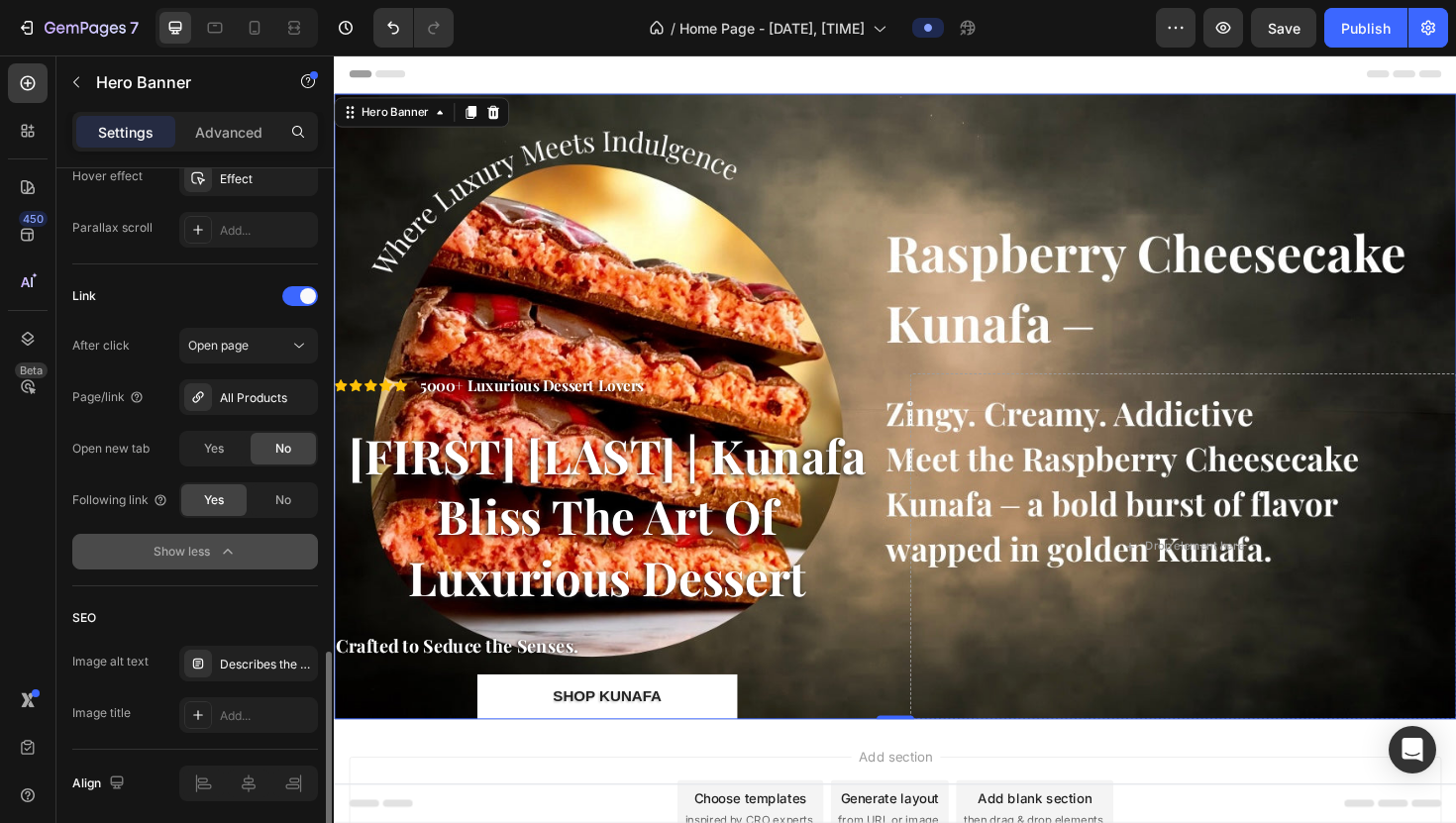 scroll, scrollTop: 1193, scrollLeft: 0, axis: vertical 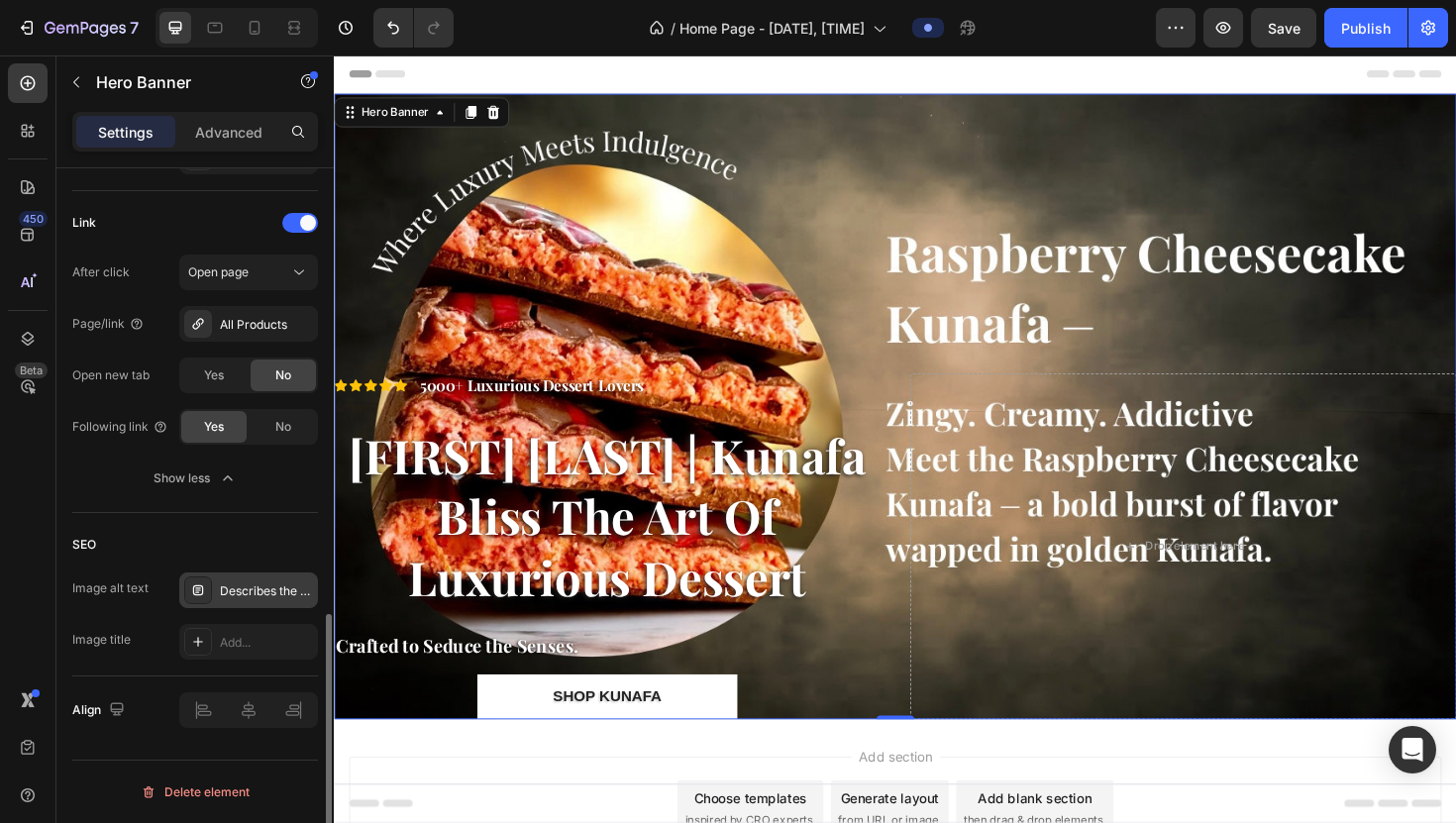 click on "Describes the appearance of the image" at bounding box center [249, 590] 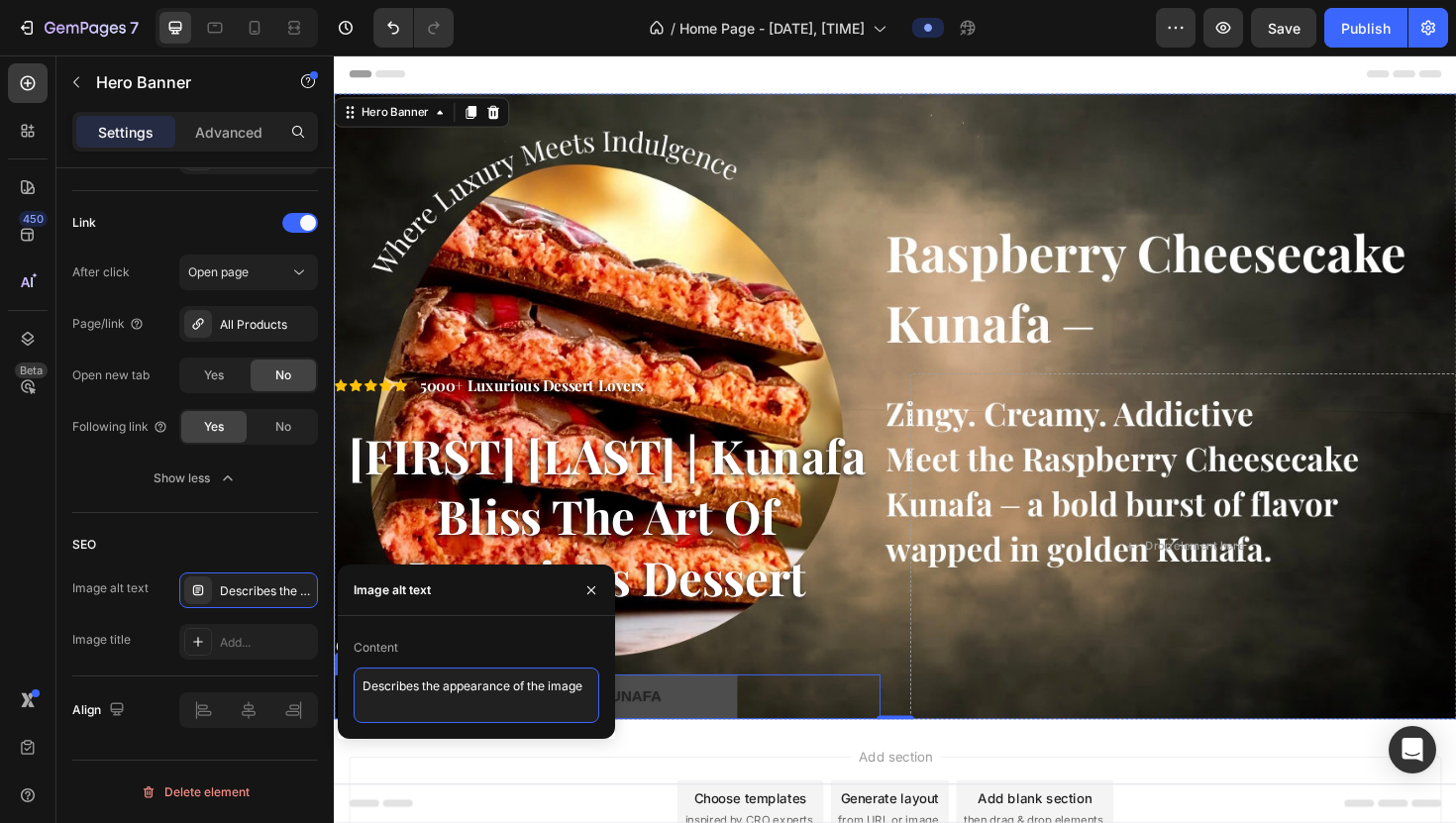 drag, startPoint x: 700, startPoint y: 741, endPoint x: 677, endPoint y: 714, distance: 35.468296 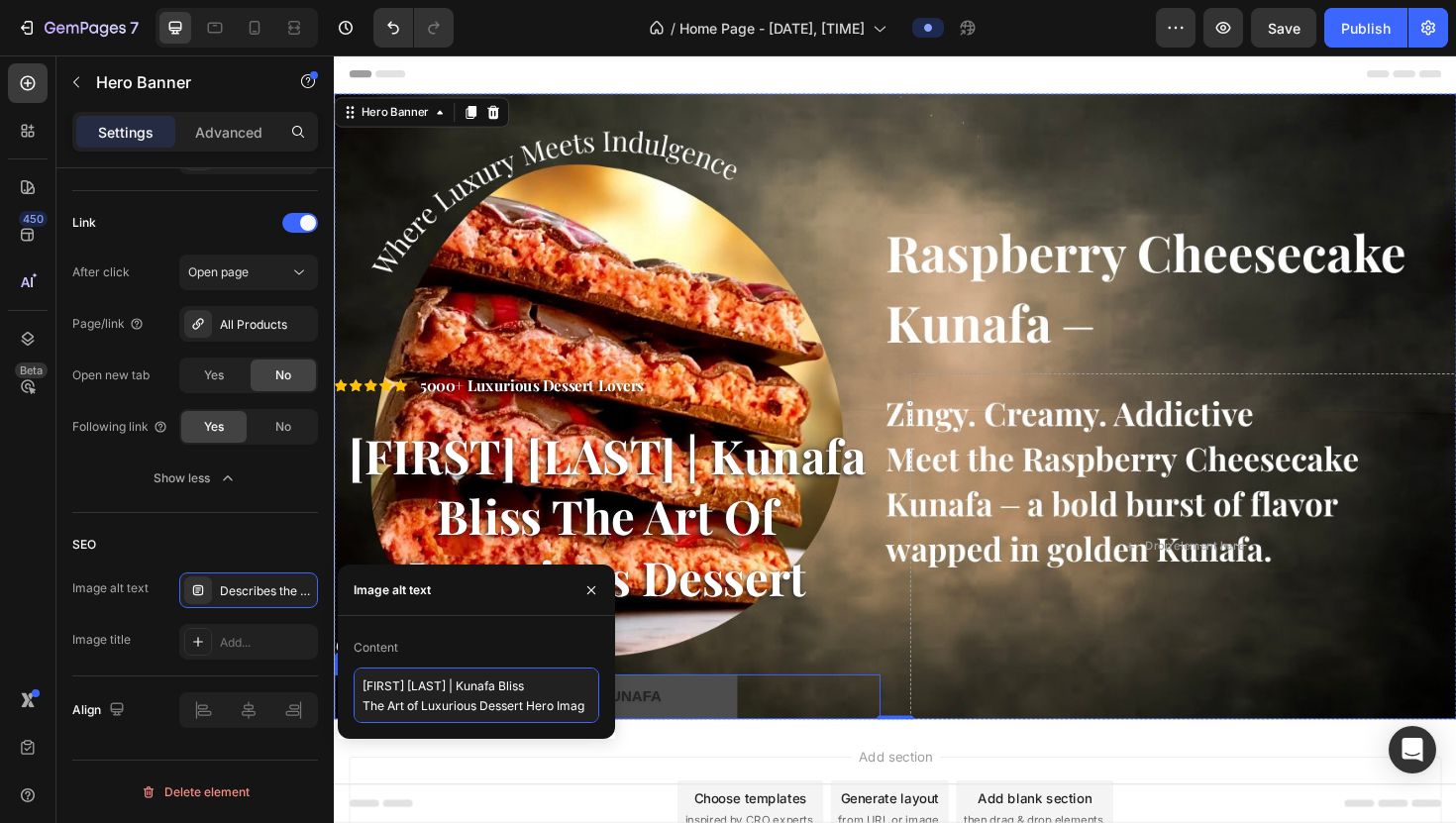 type on "Premium Kunafa Chocolate Dessert Hero Image" 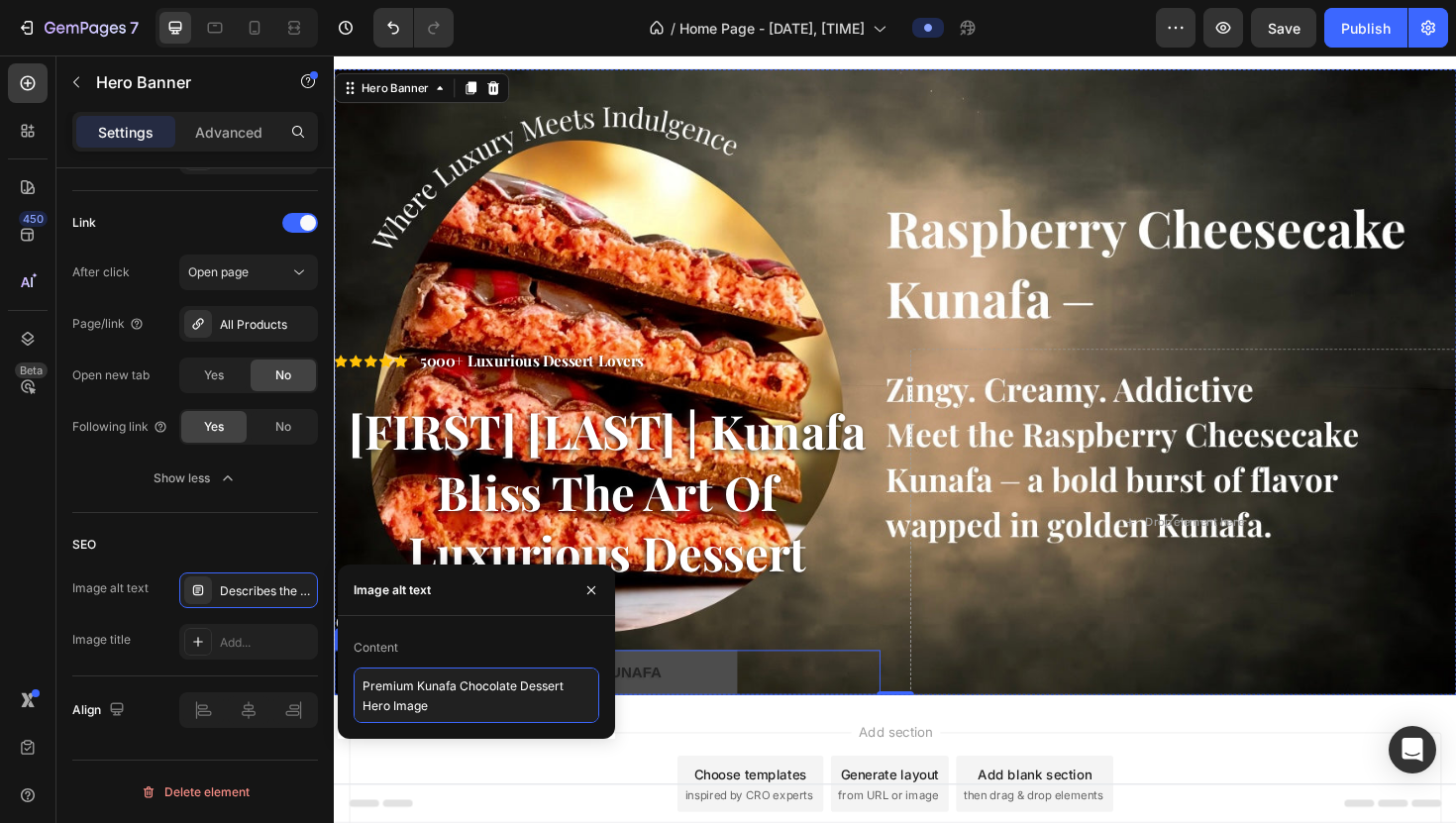 scroll, scrollTop: 30, scrollLeft: 0, axis: vertical 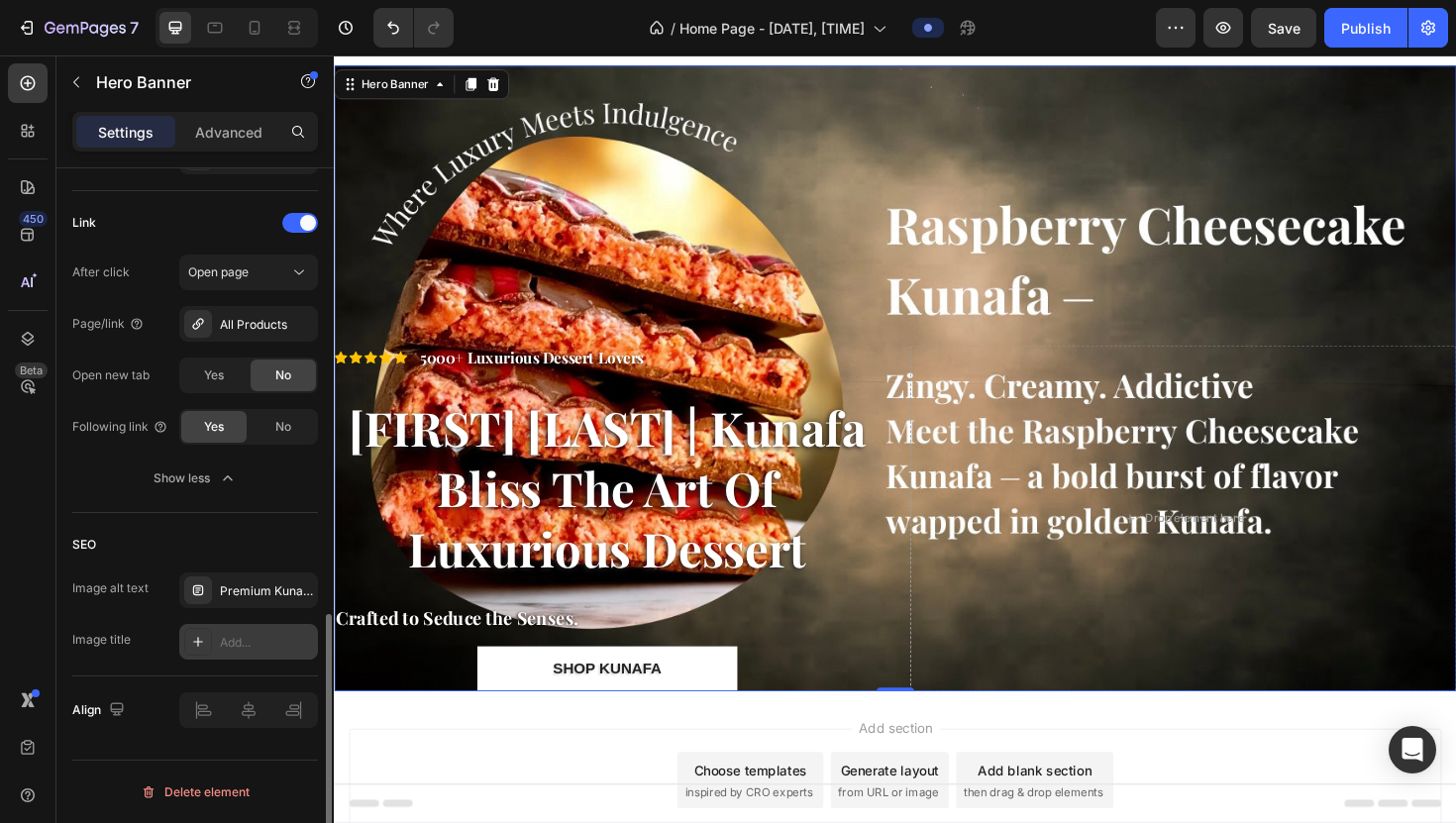 click on "Add..." at bounding box center (266, 643) 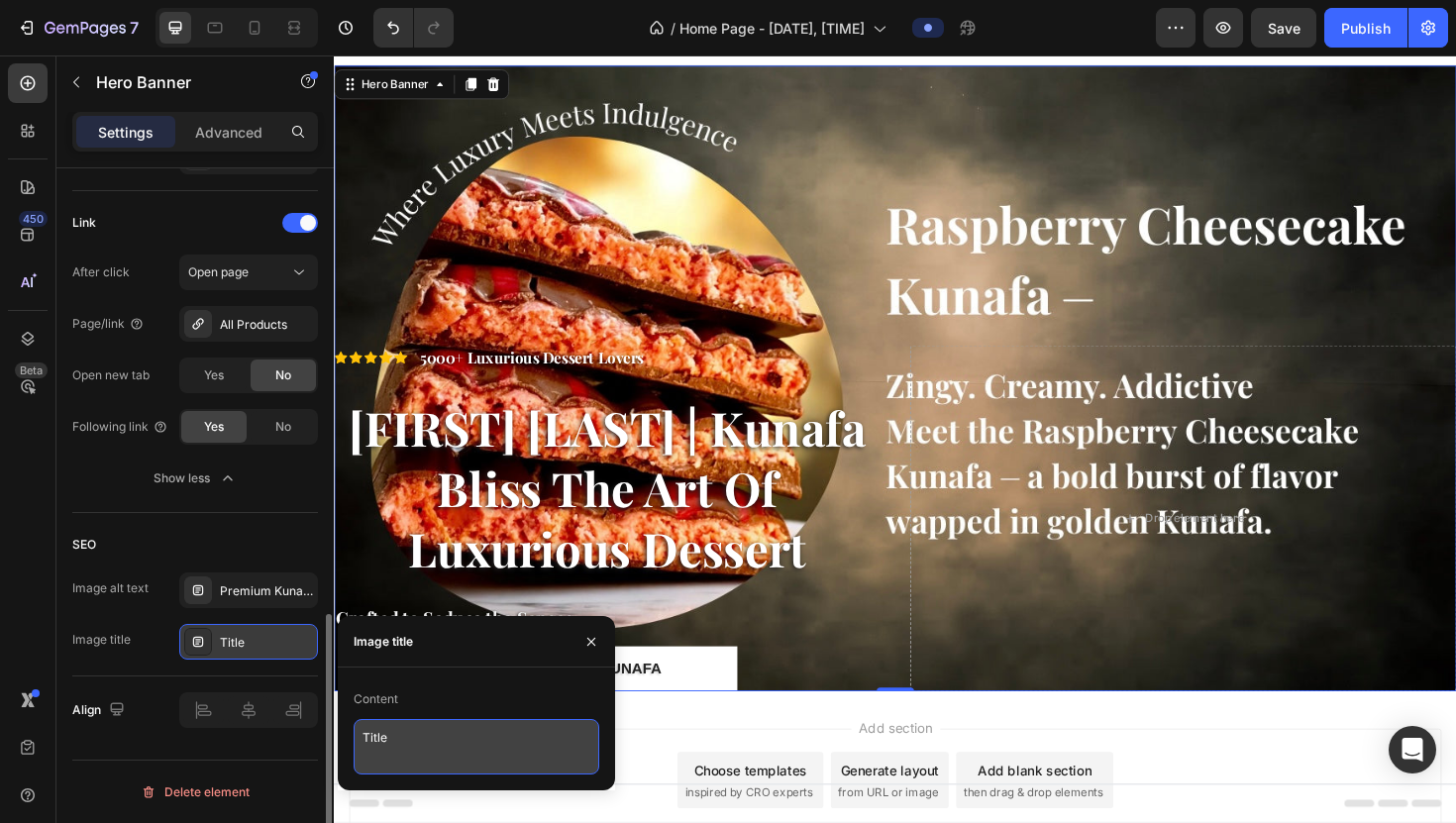 click on "Title" at bounding box center [476, 747] 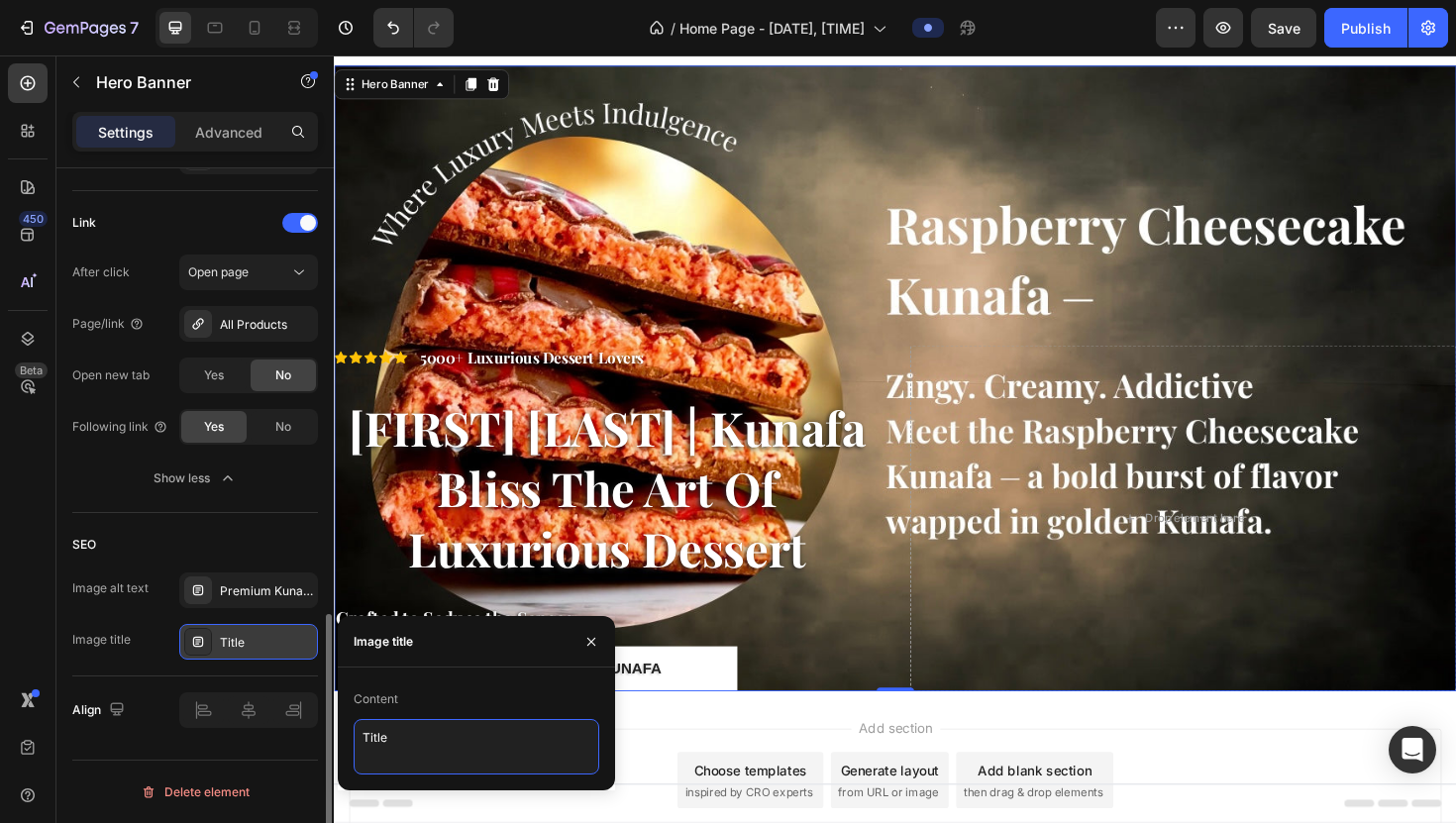 drag, startPoint x: 389, startPoint y: 732, endPoint x: 376, endPoint y: 732, distance: 13 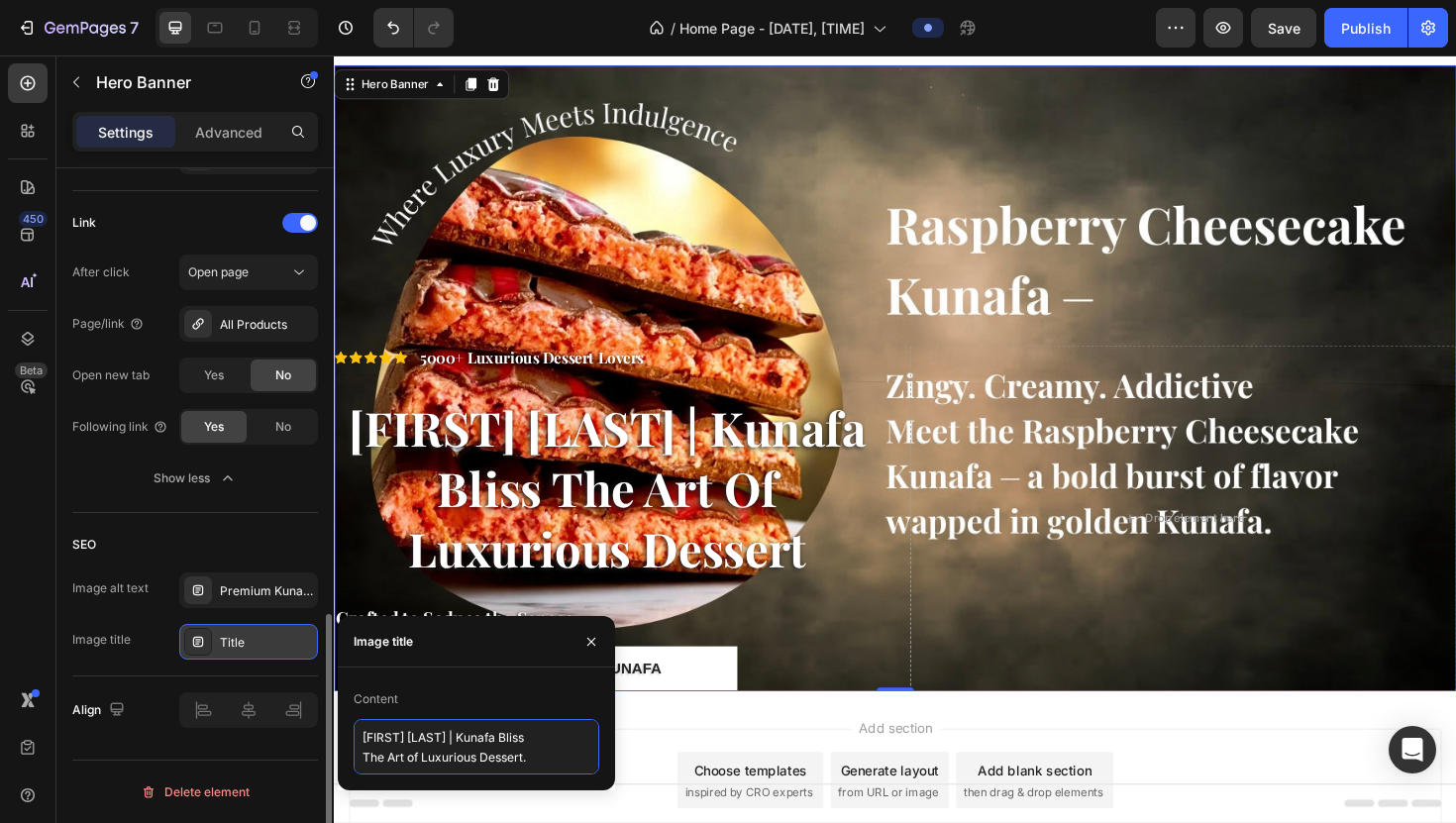 type on "Nafa Noír | Kunafa Bliss
The Art of Luxurious Dessert" 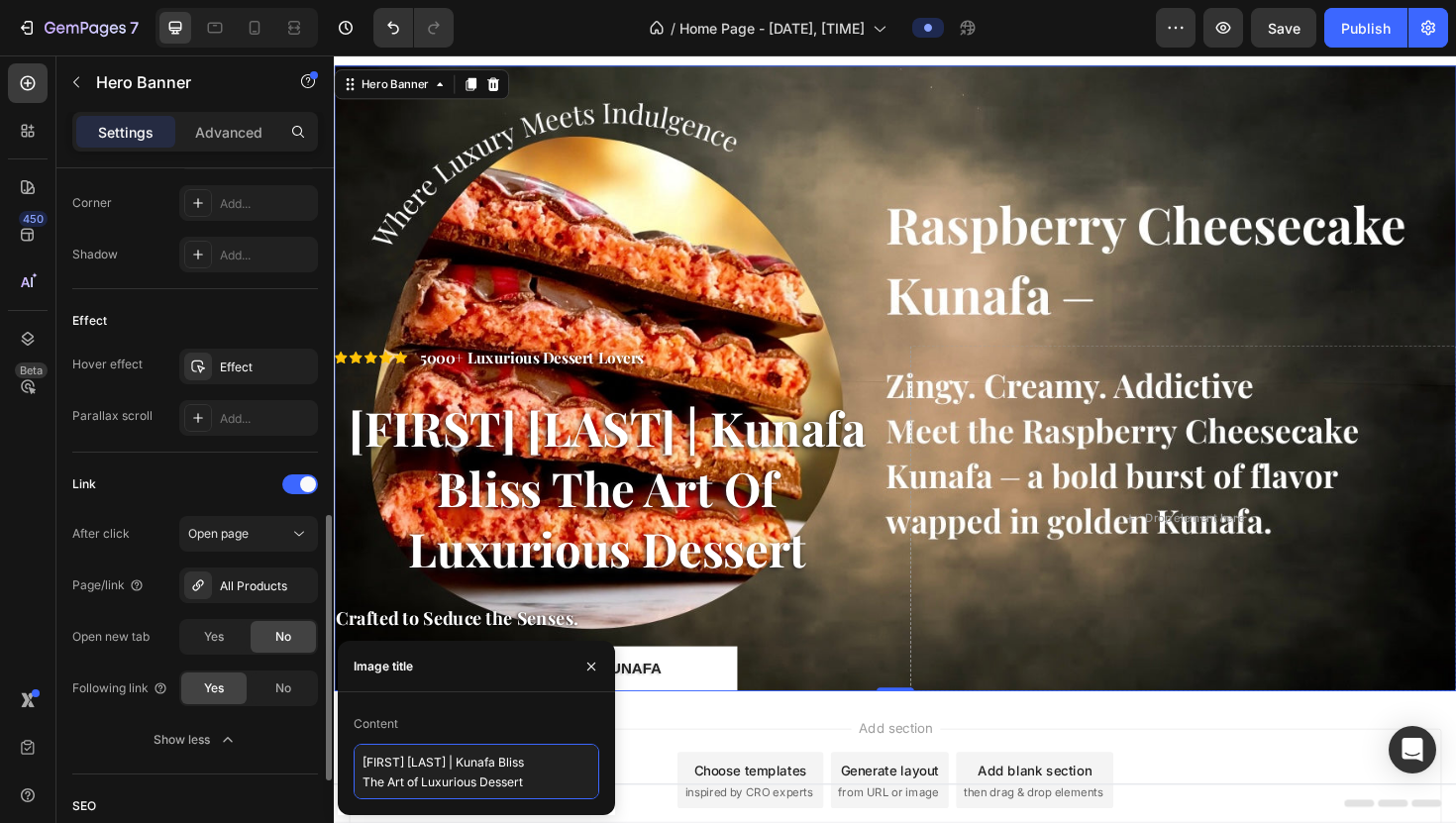 scroll, scrollTop: 931, scrollLeft: 0, axis: vertical 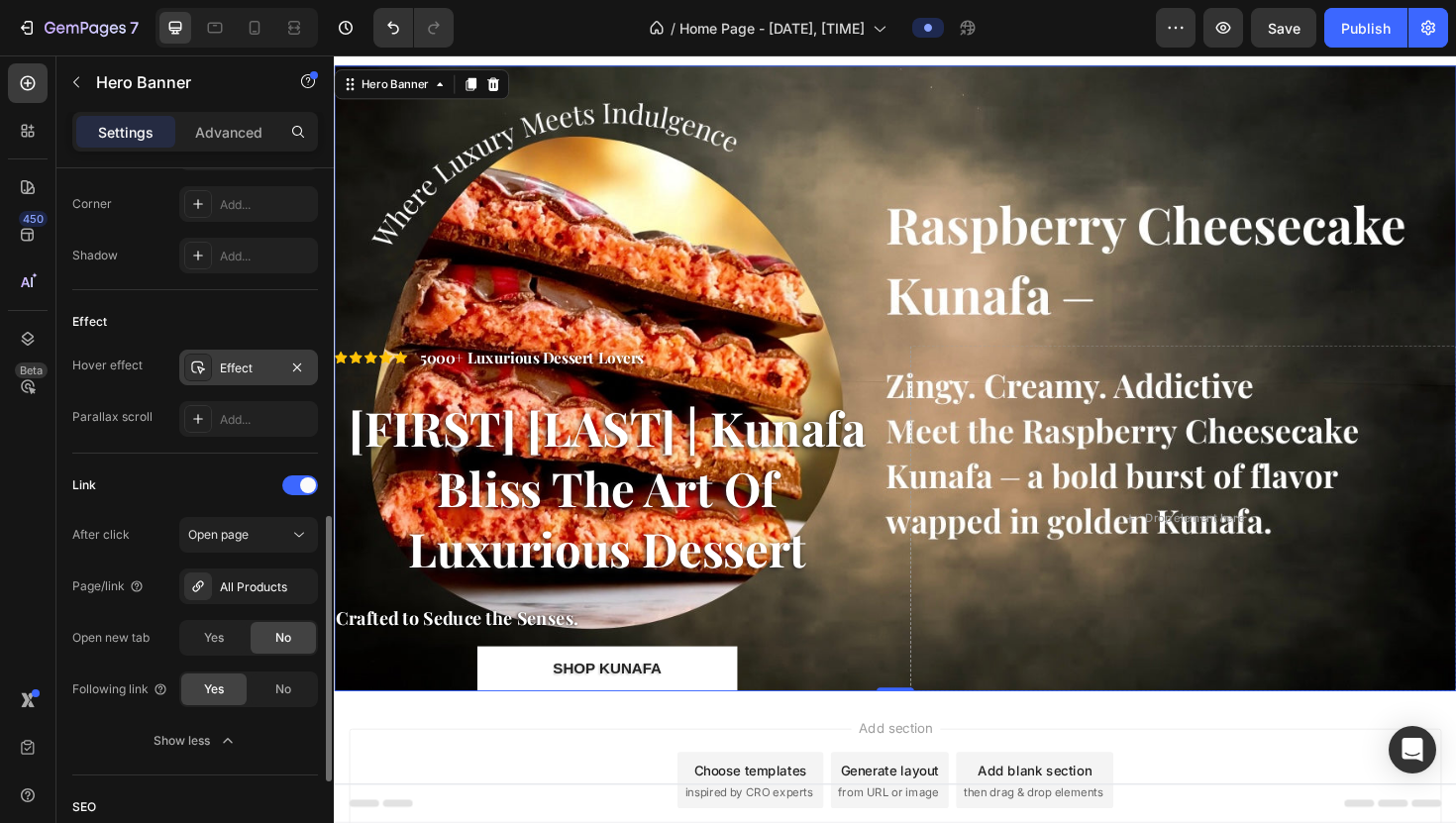 click on "Effect" at bounding box center (249, 368) 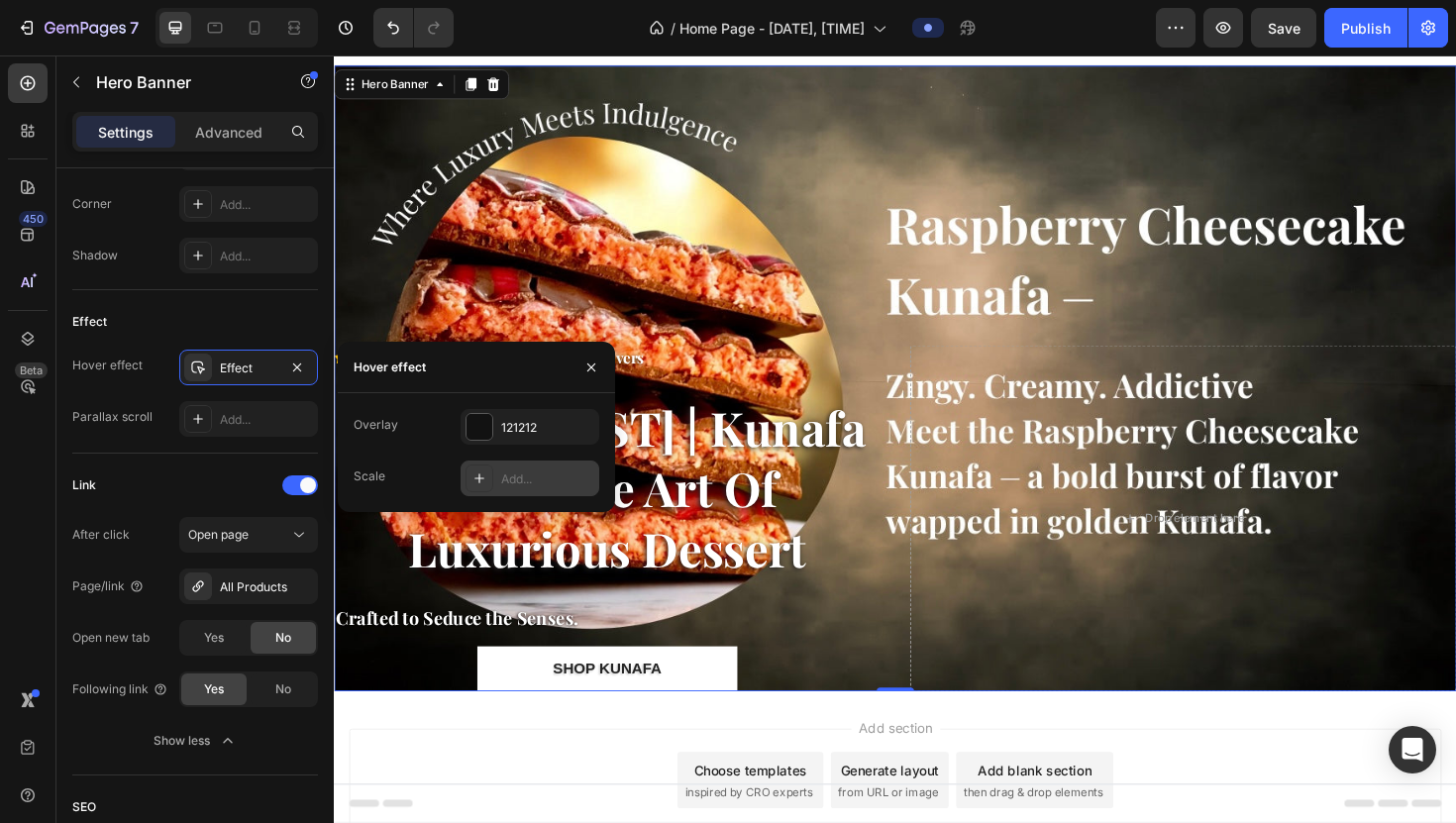 click at bounding box center [479, 478] 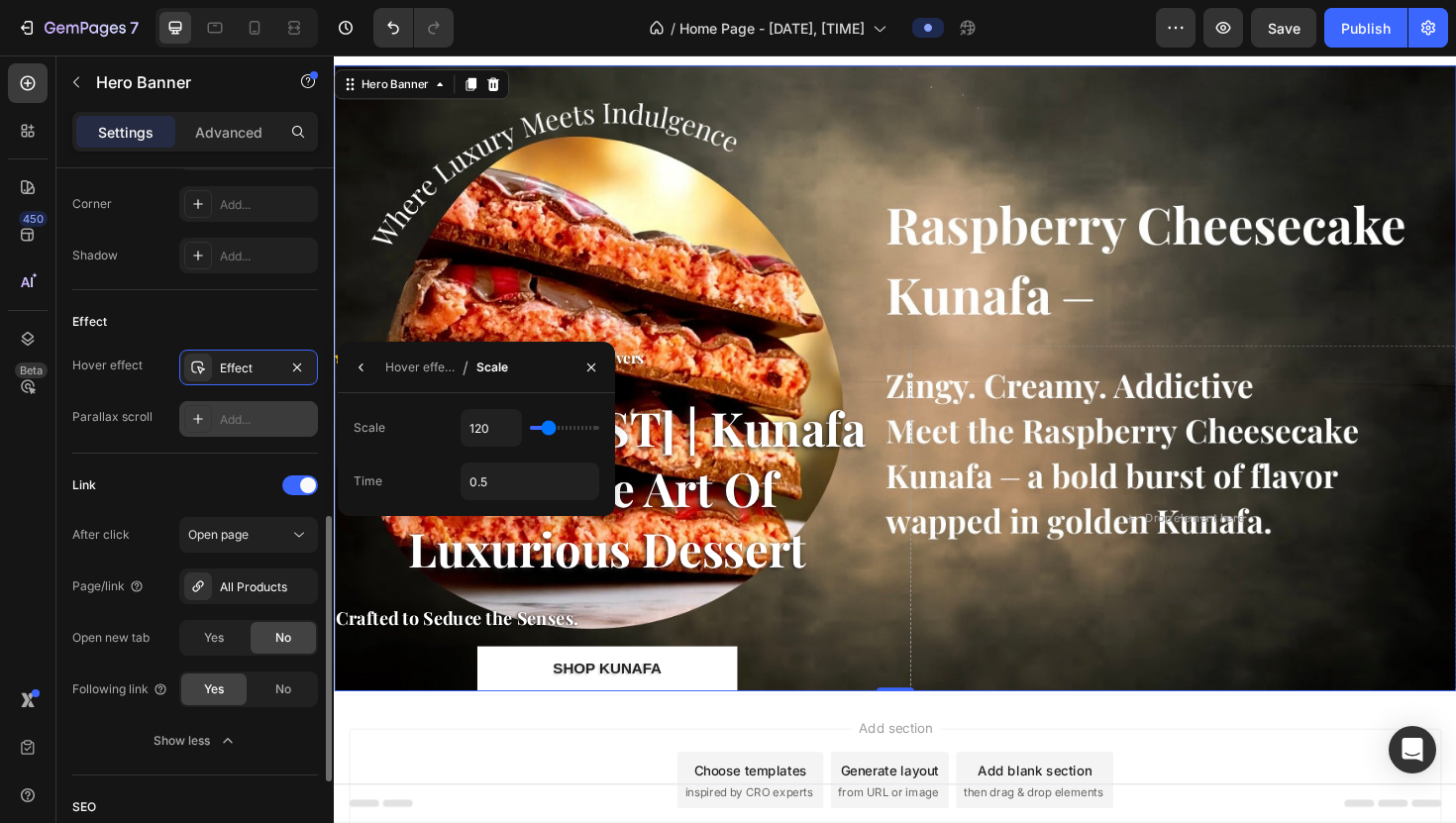 click on "Add..." at bounding box center [266, 420] 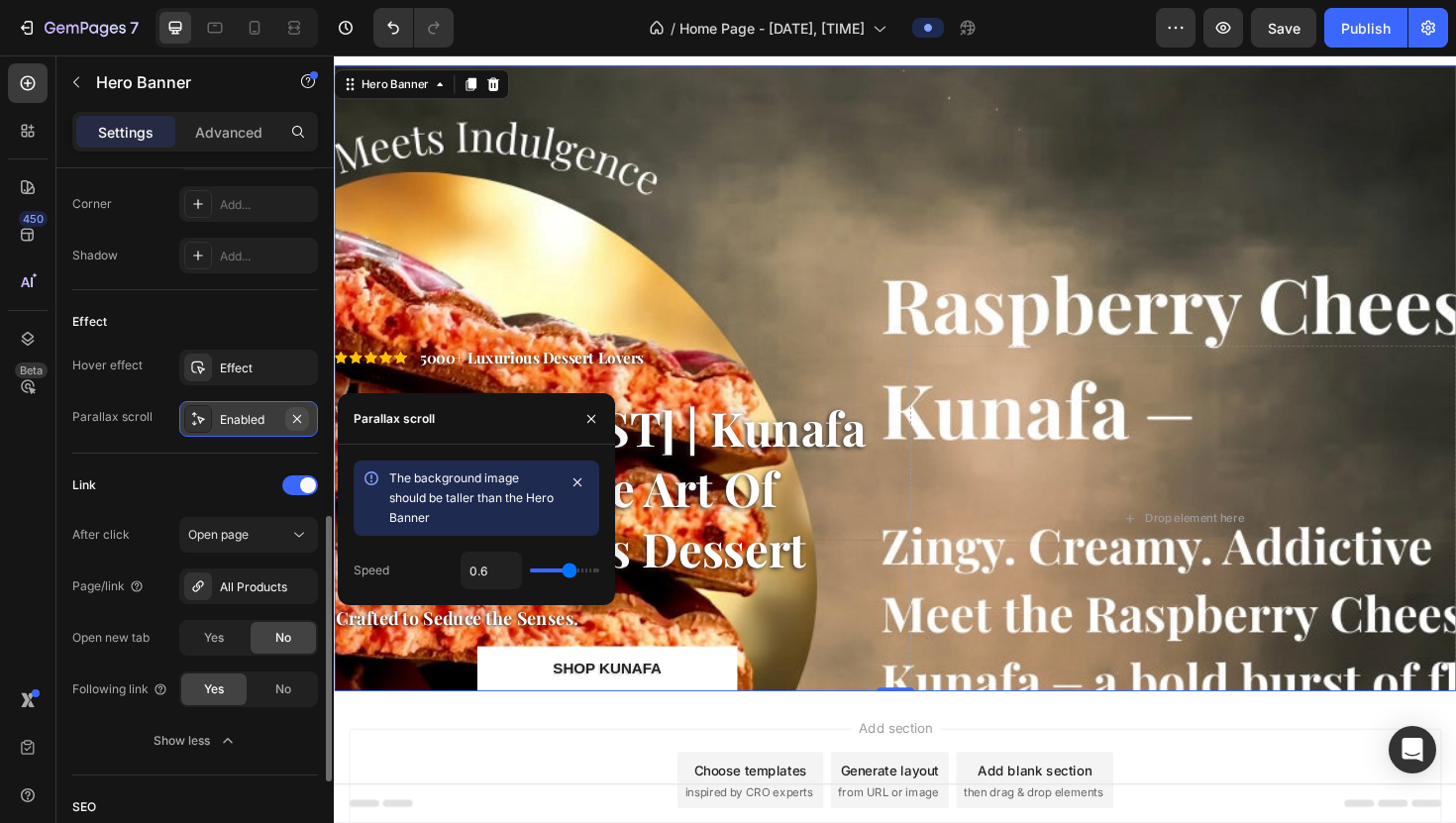 click 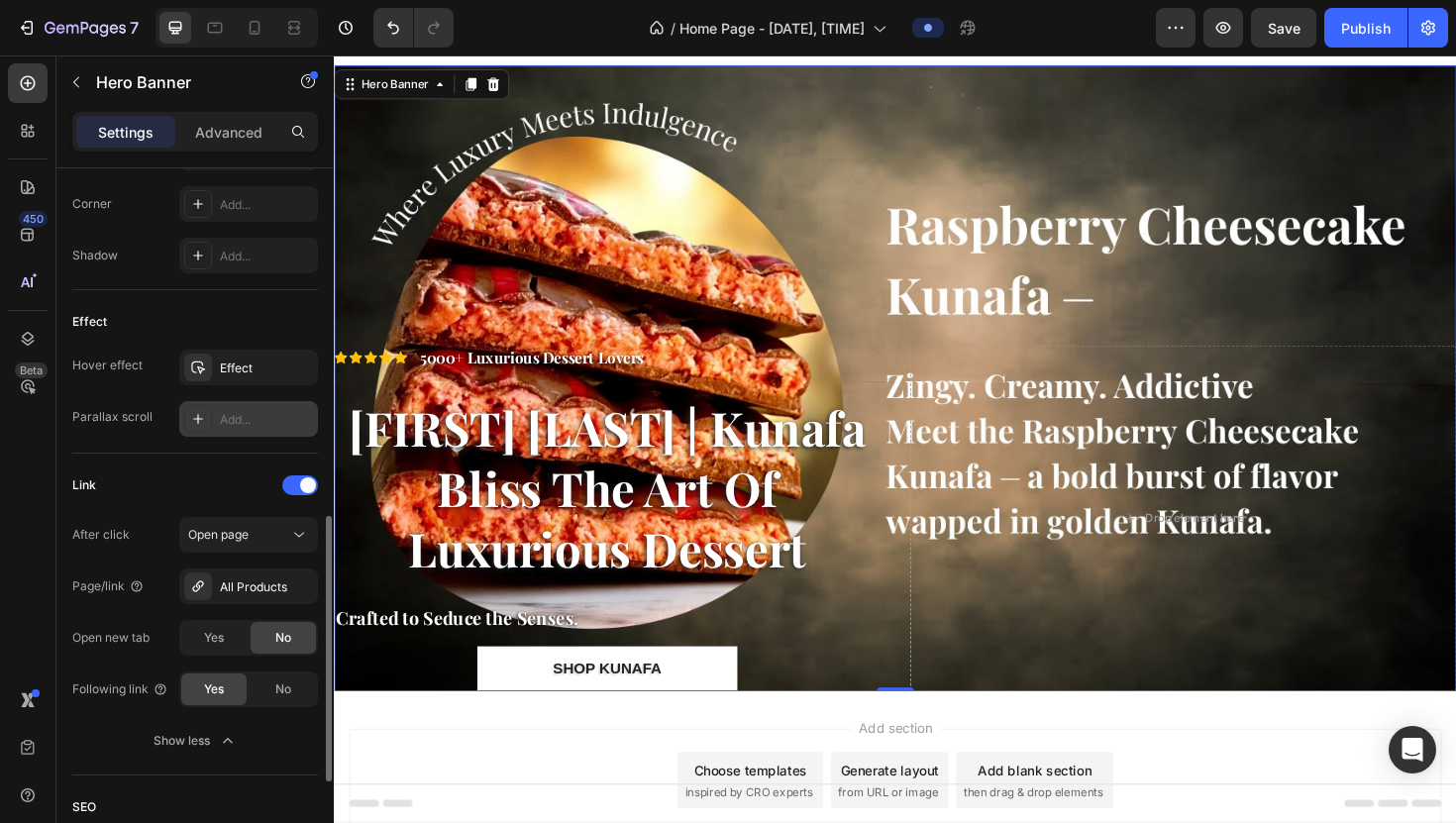 click on "Add..." at bounding box center (266, 420) 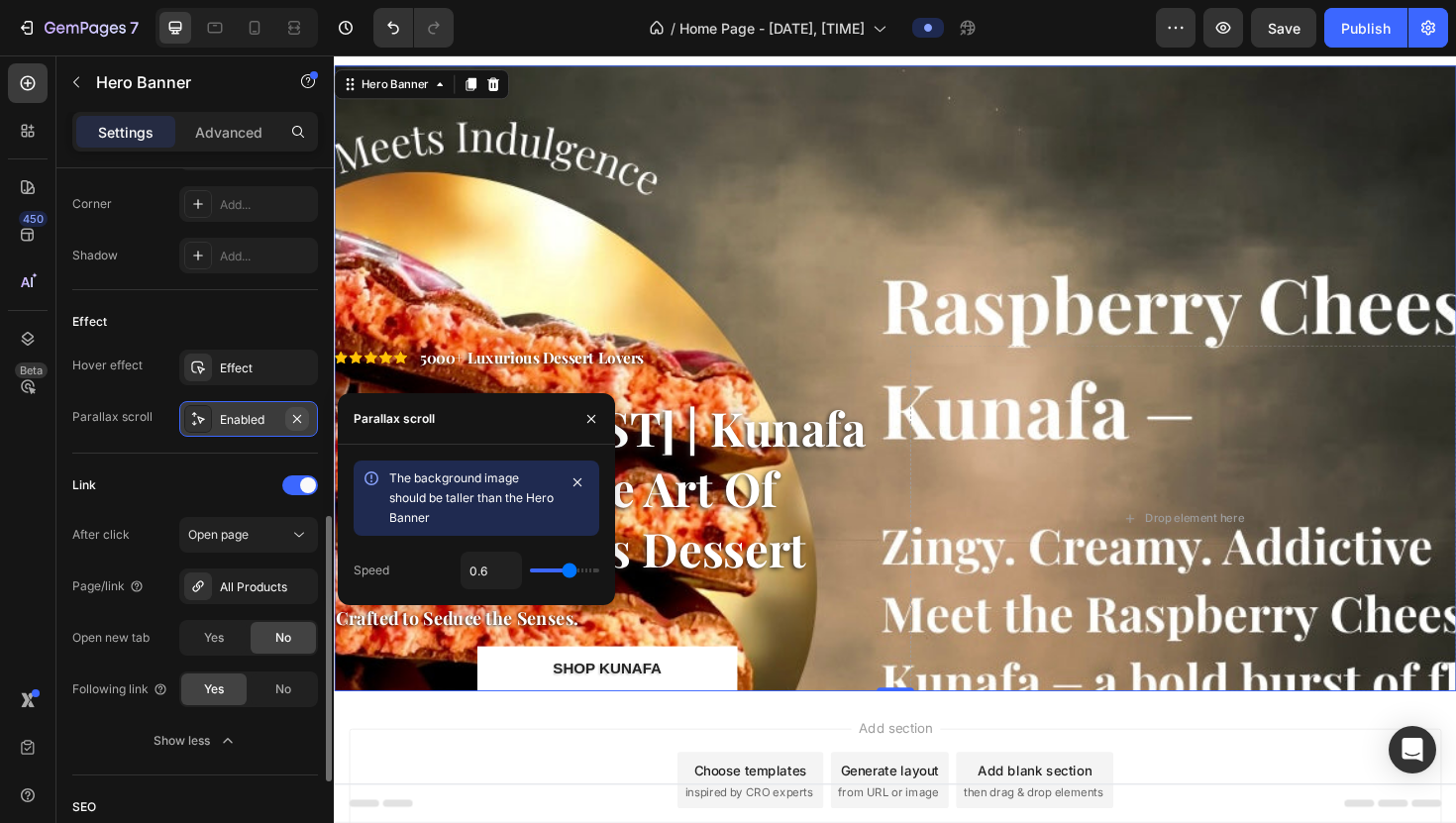 click 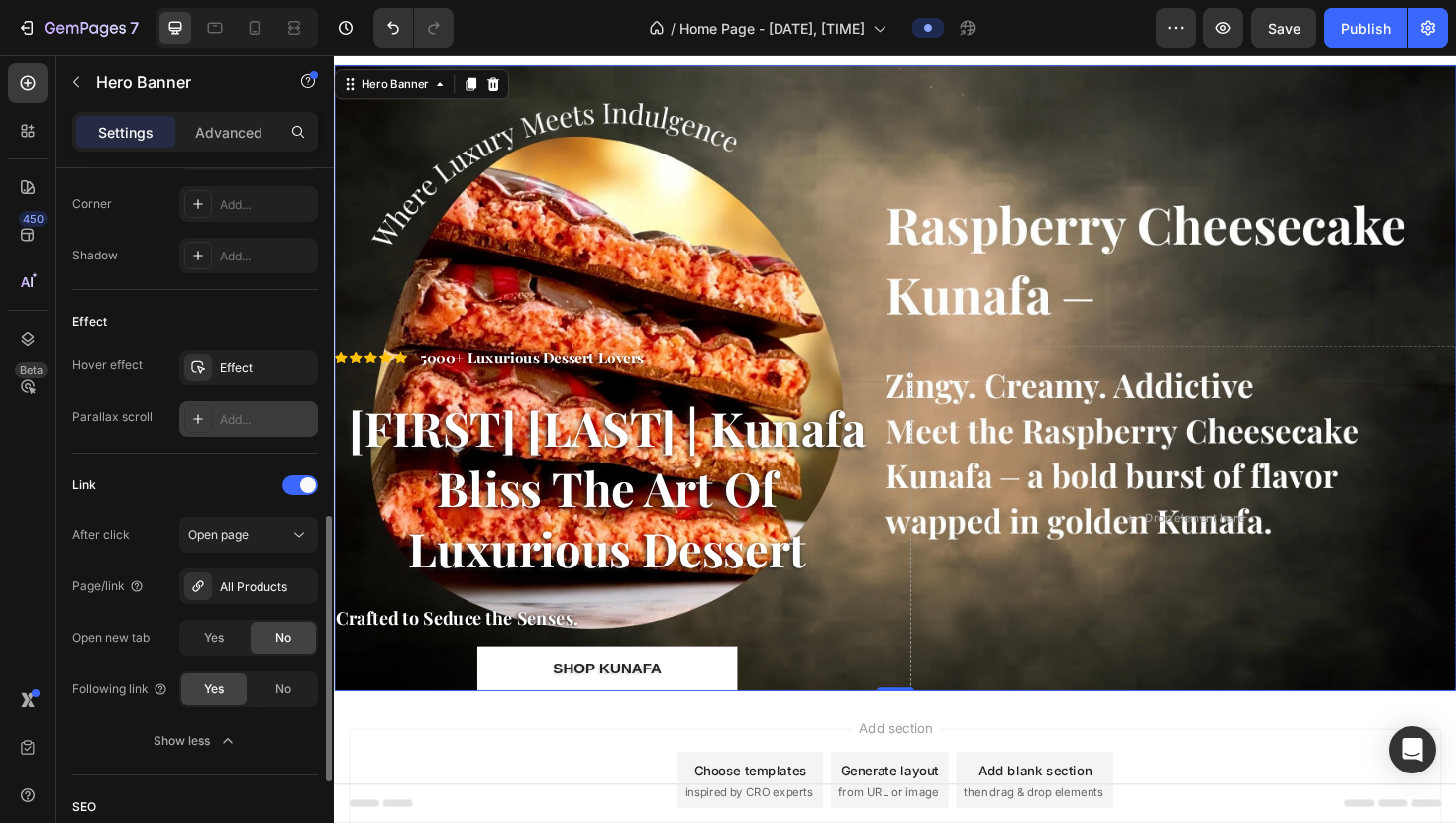 click 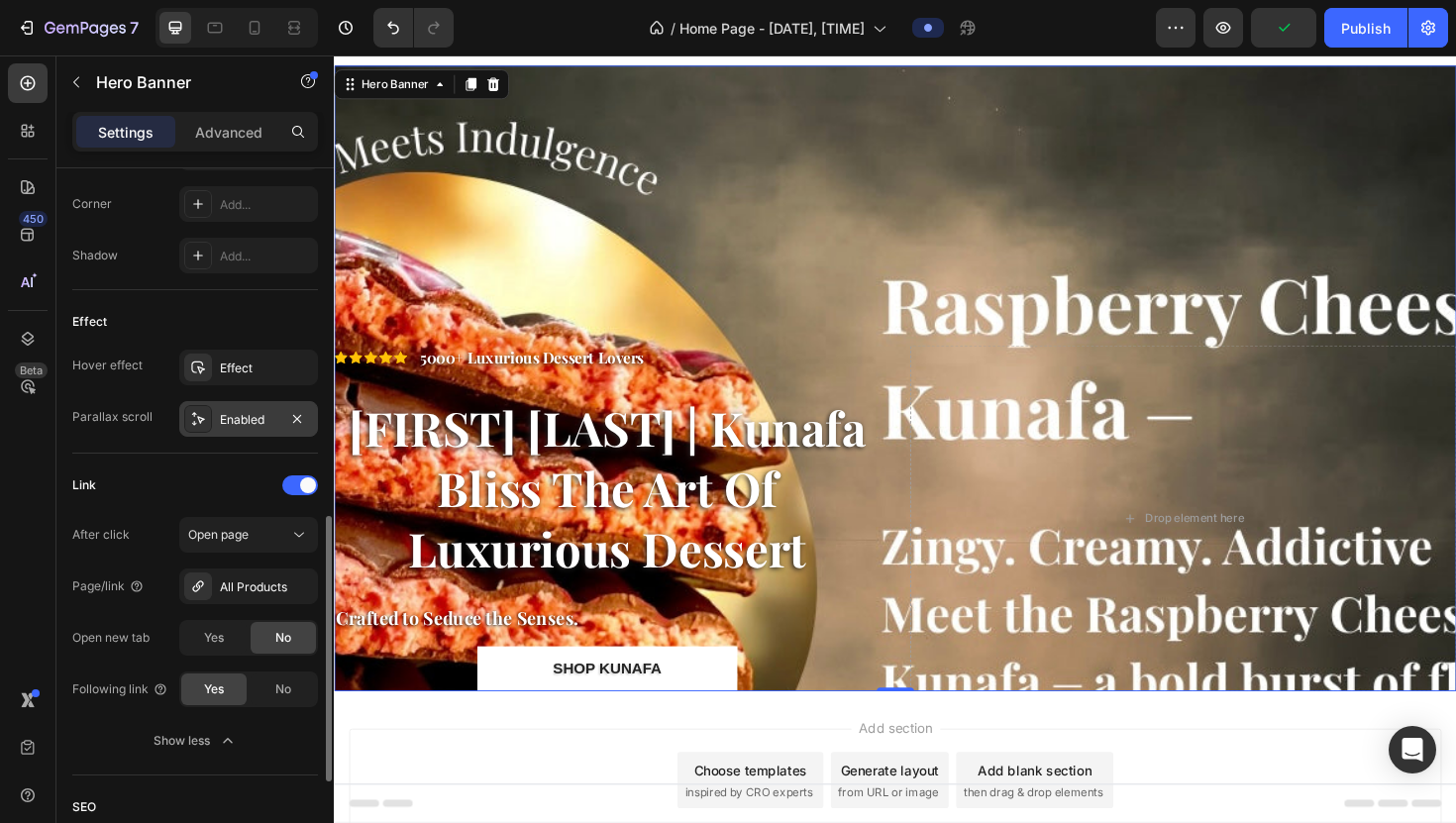 click on "Effect" at bounding box center [249, 367] 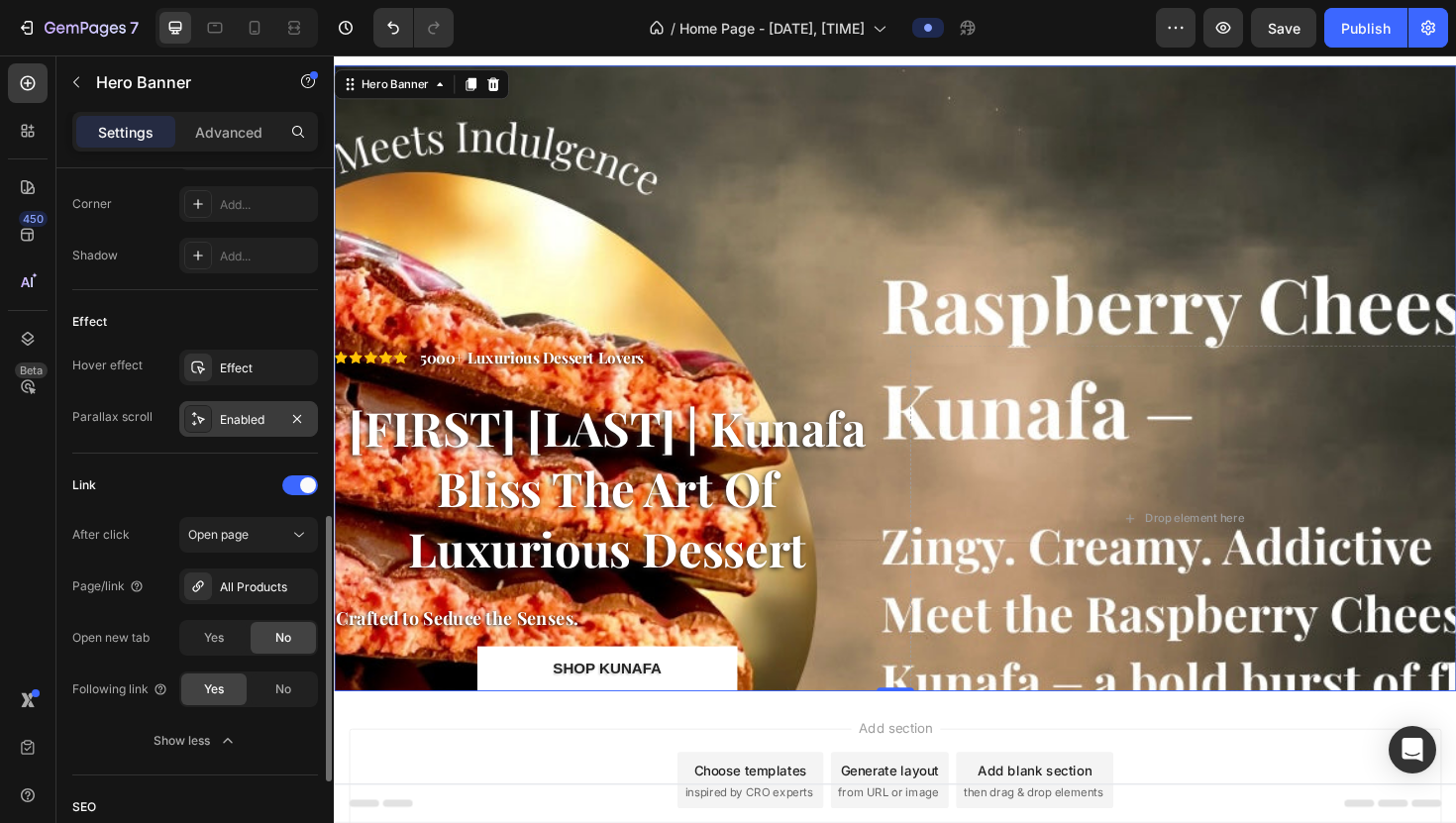 click on "Enabled" at bounding box center (249, 419) 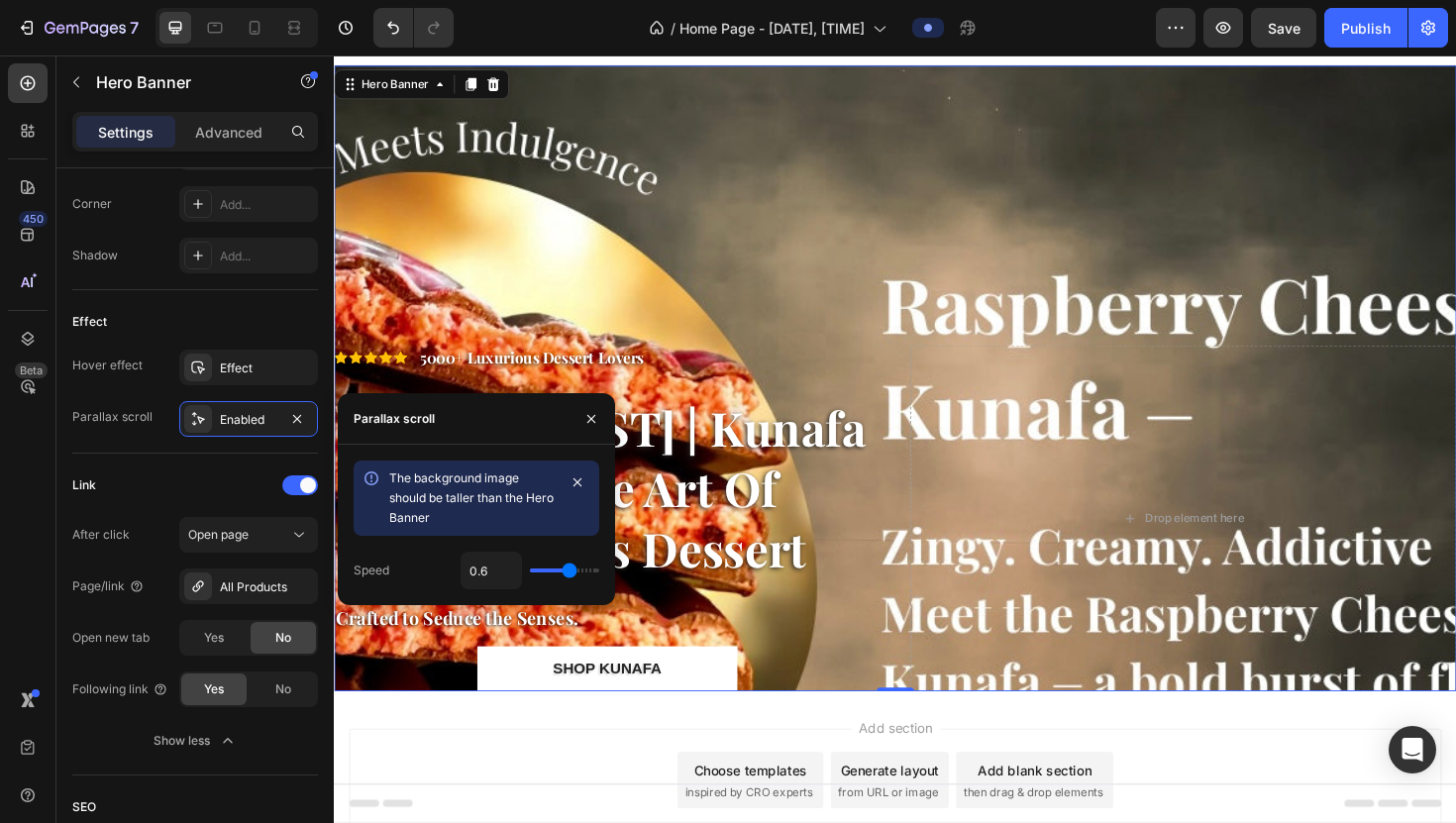 type on "0.5" 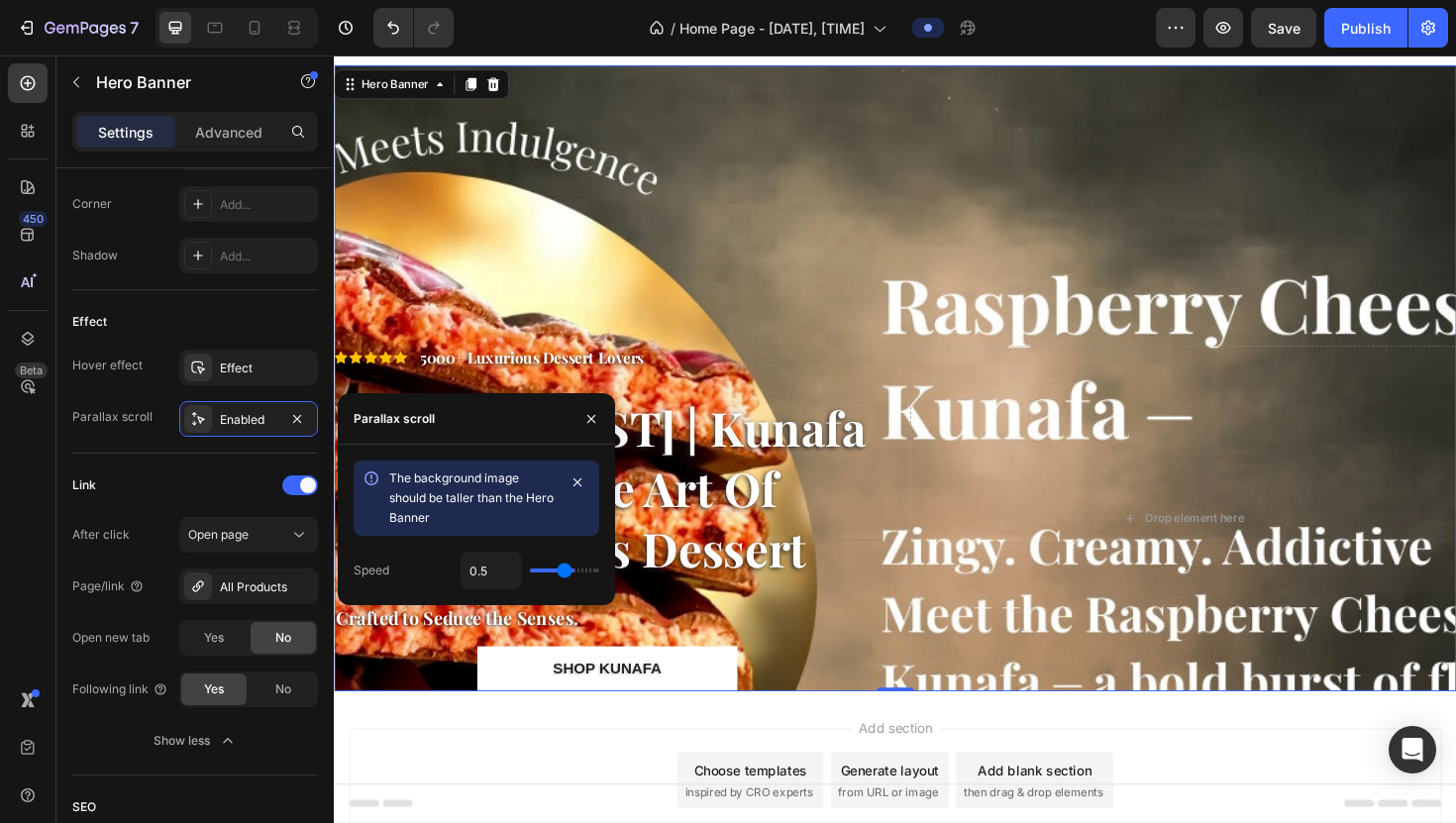 type on "0.4" 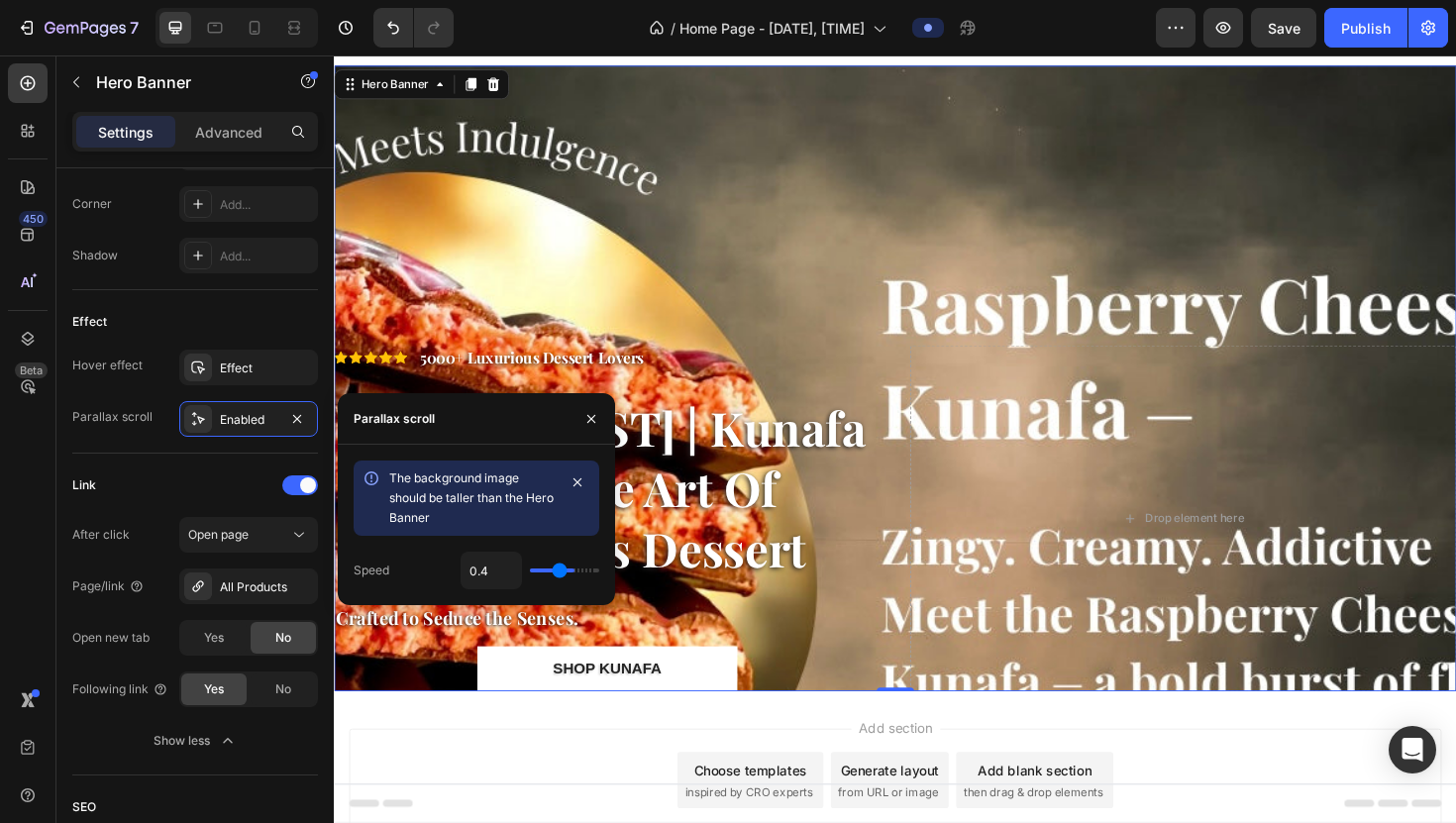 type on "0.3" 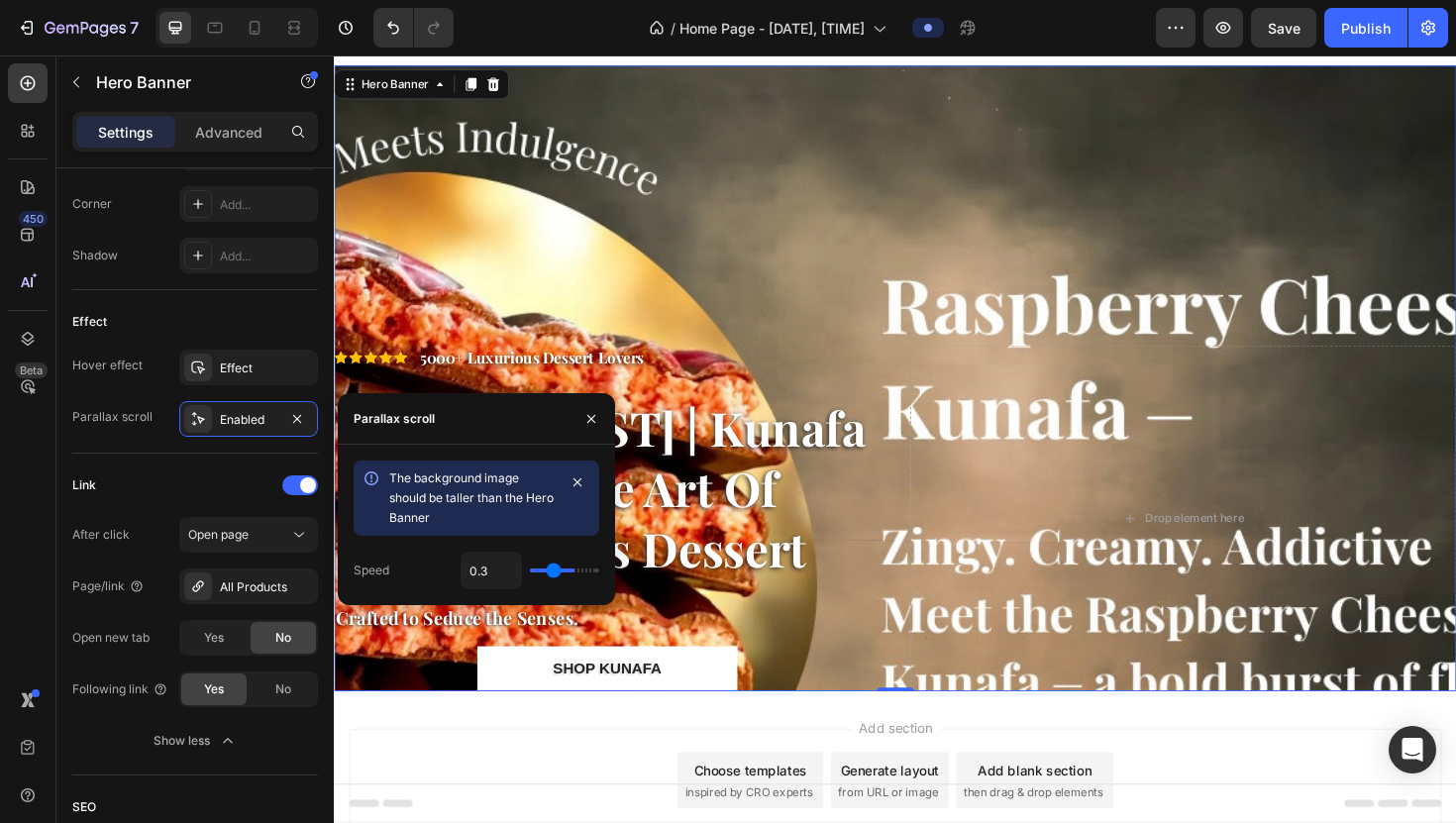 type on "0.2" 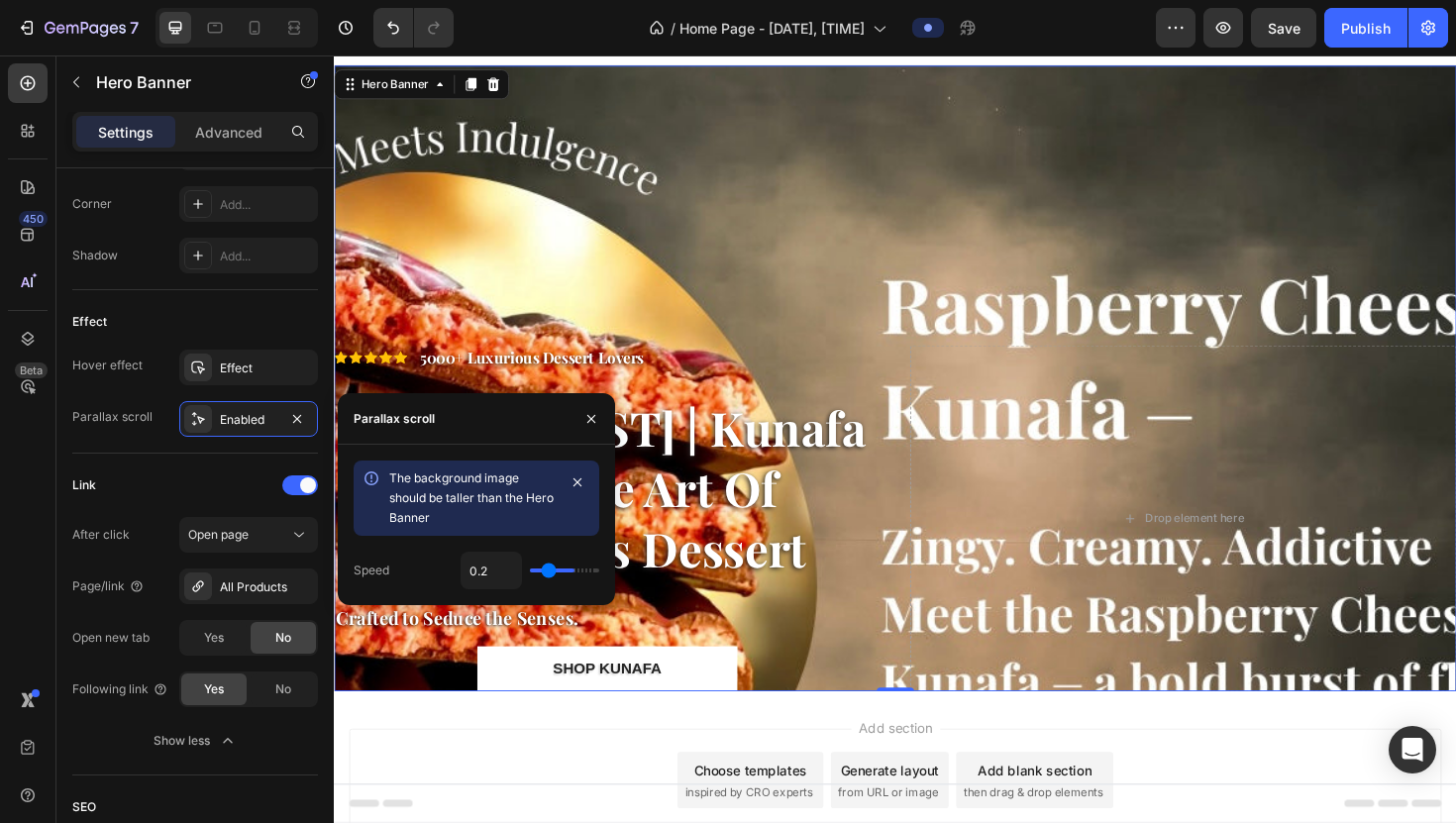 type on "0.1" 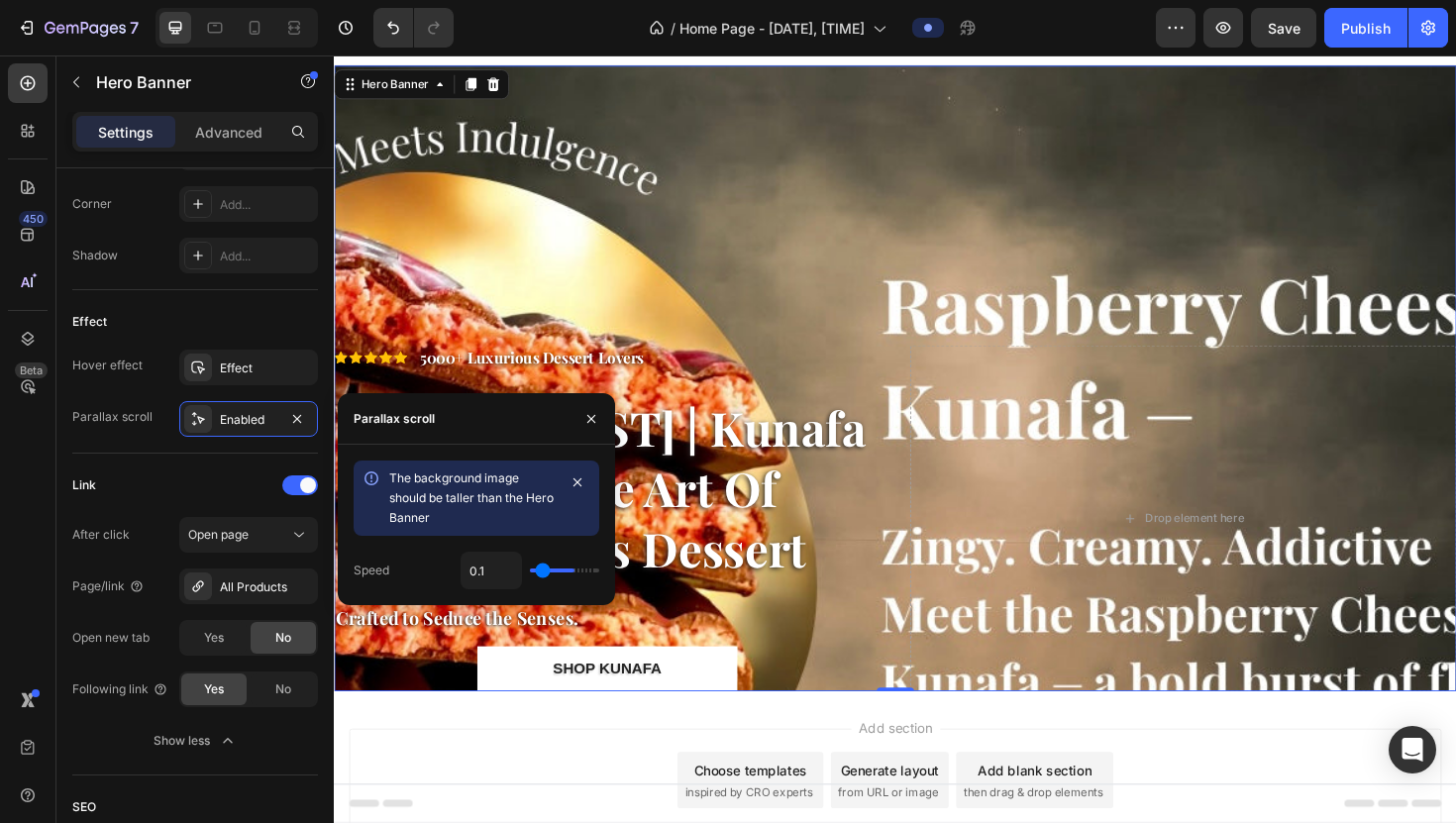 type on "0" 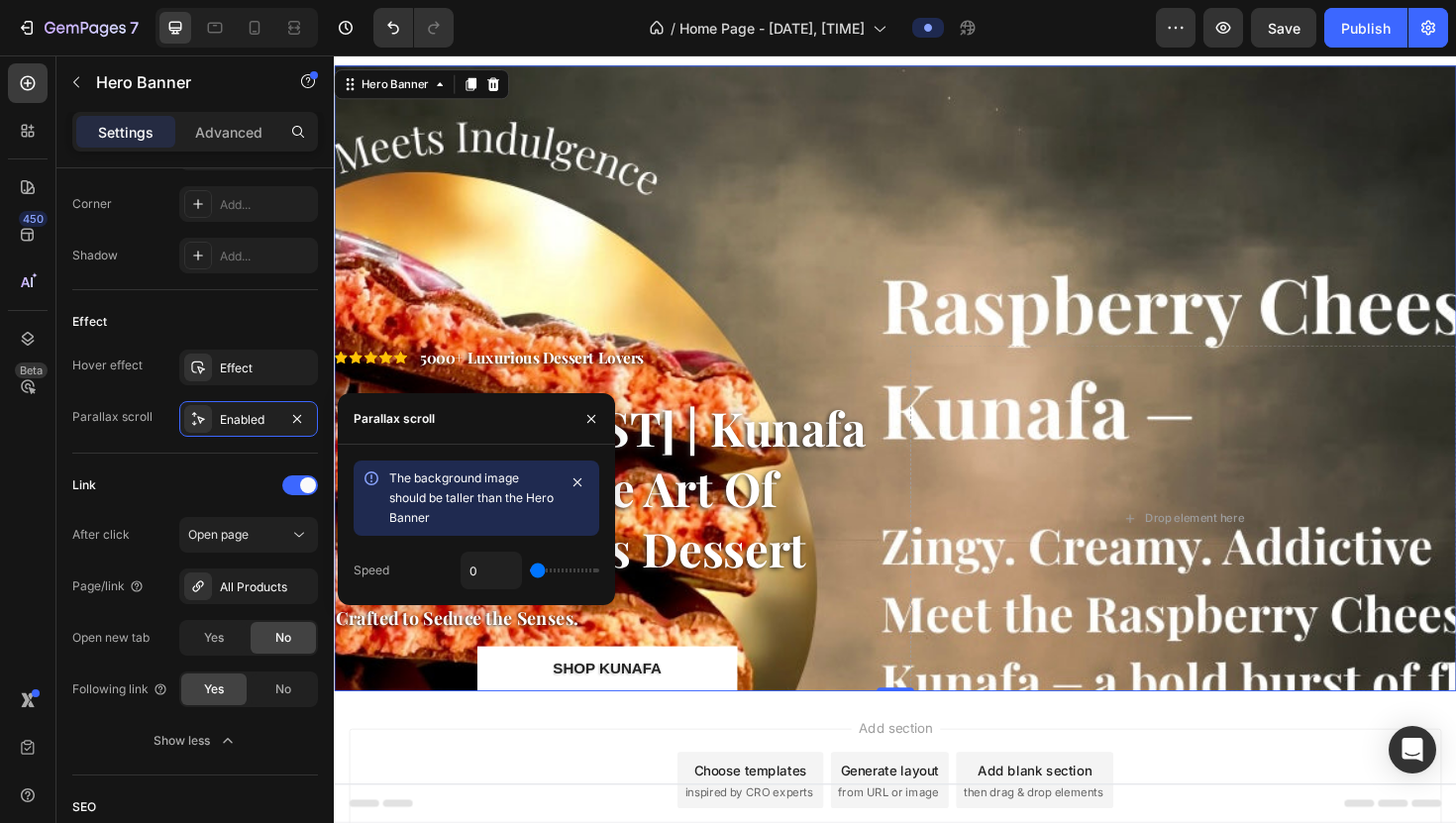 drag, startPoint x: 566, startPoint y: 568, endPoint x: 525, endPoint y: 571, distance: 41.10961 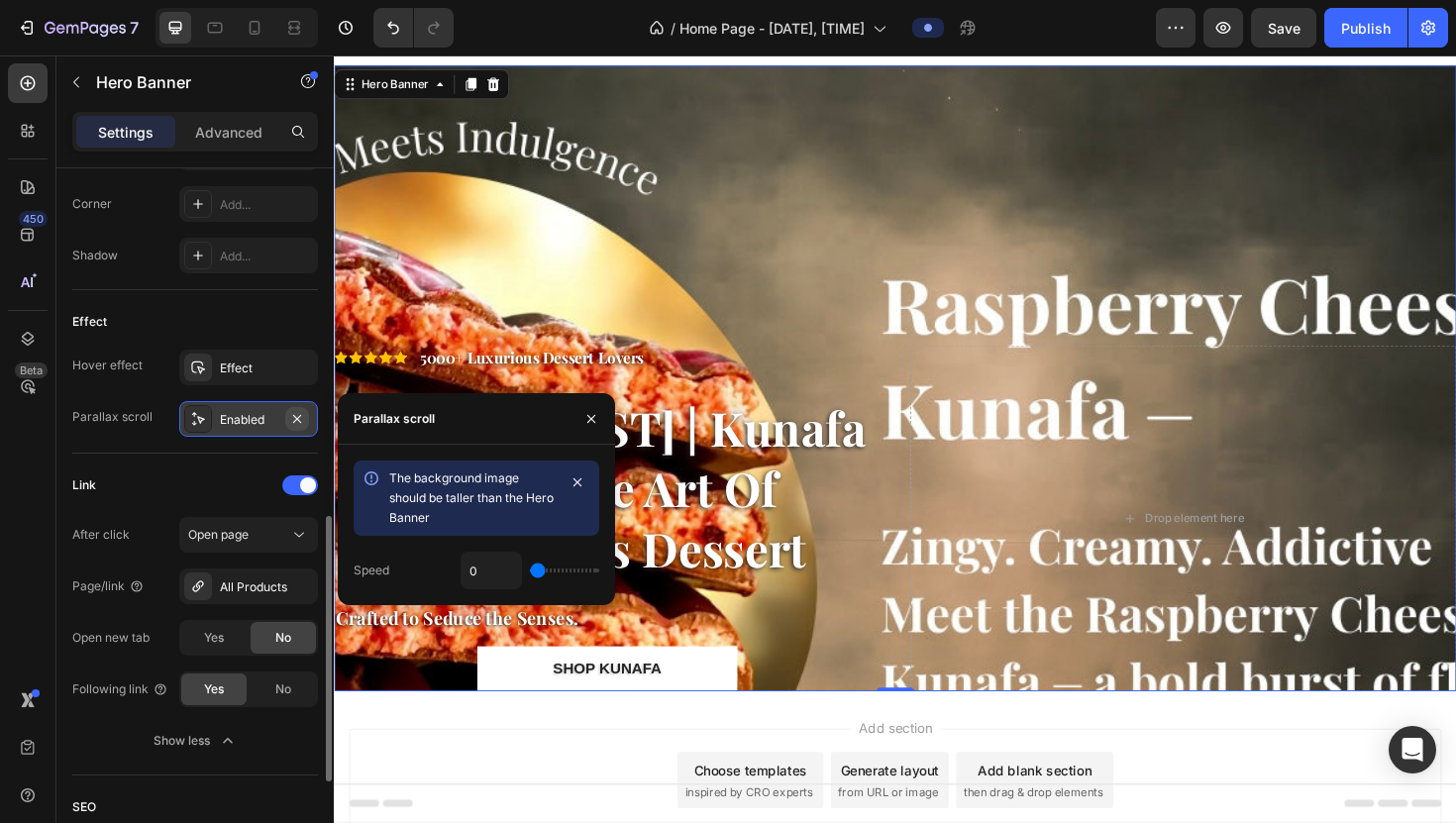 click 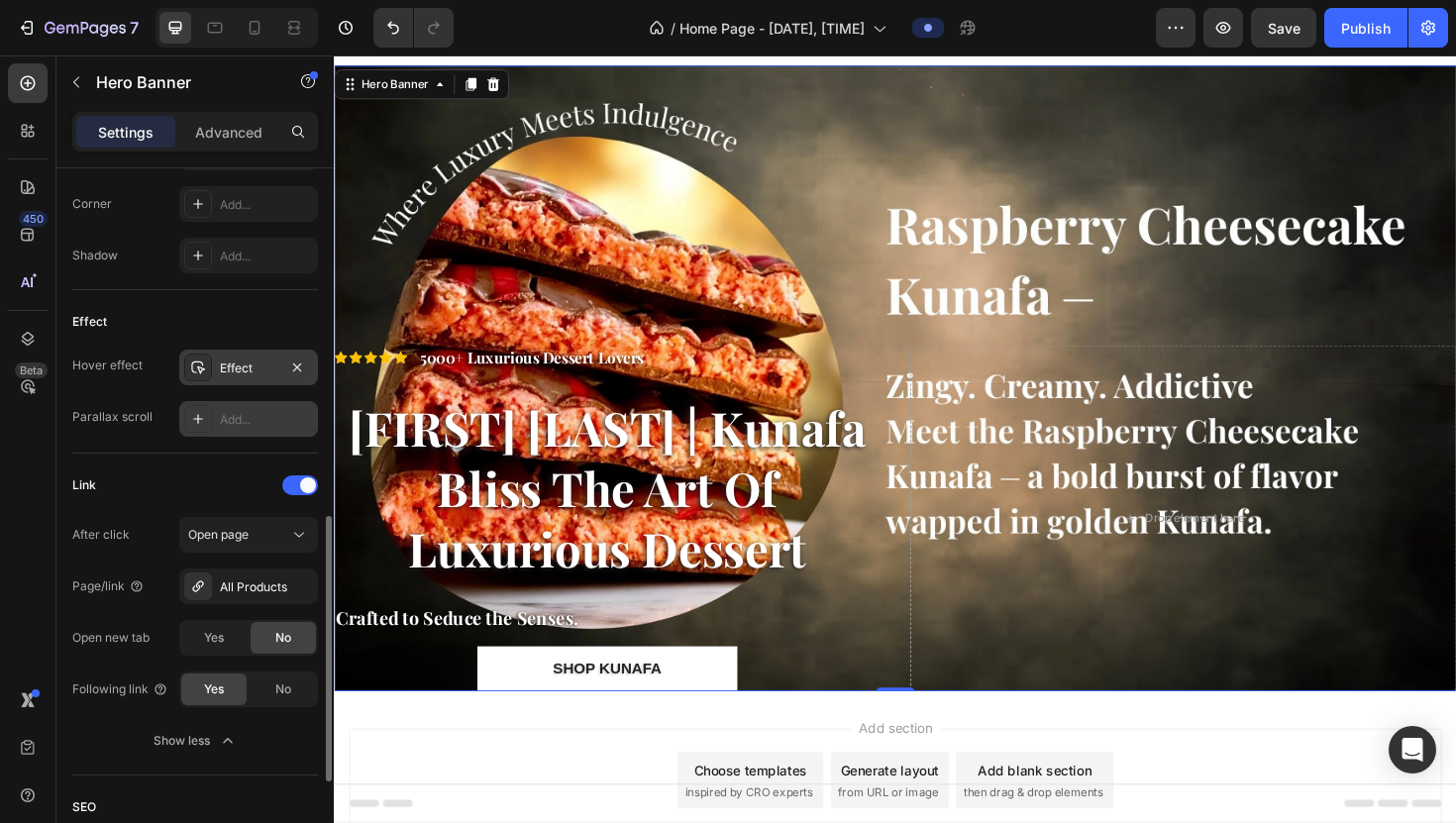 click on "Effect" at bounding box center (249, 368) 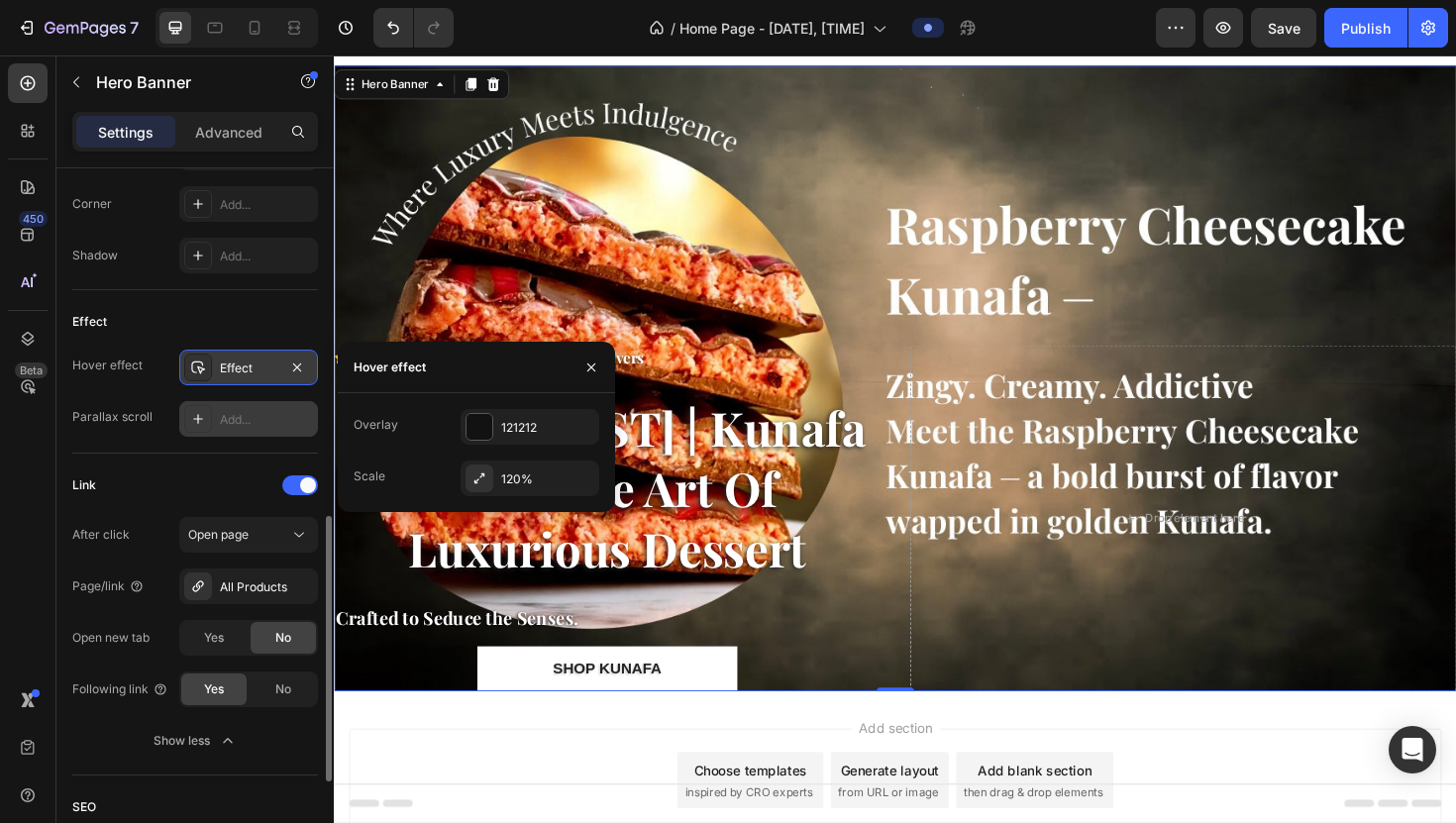 click on "Effect" at bounding box center [249, 368] 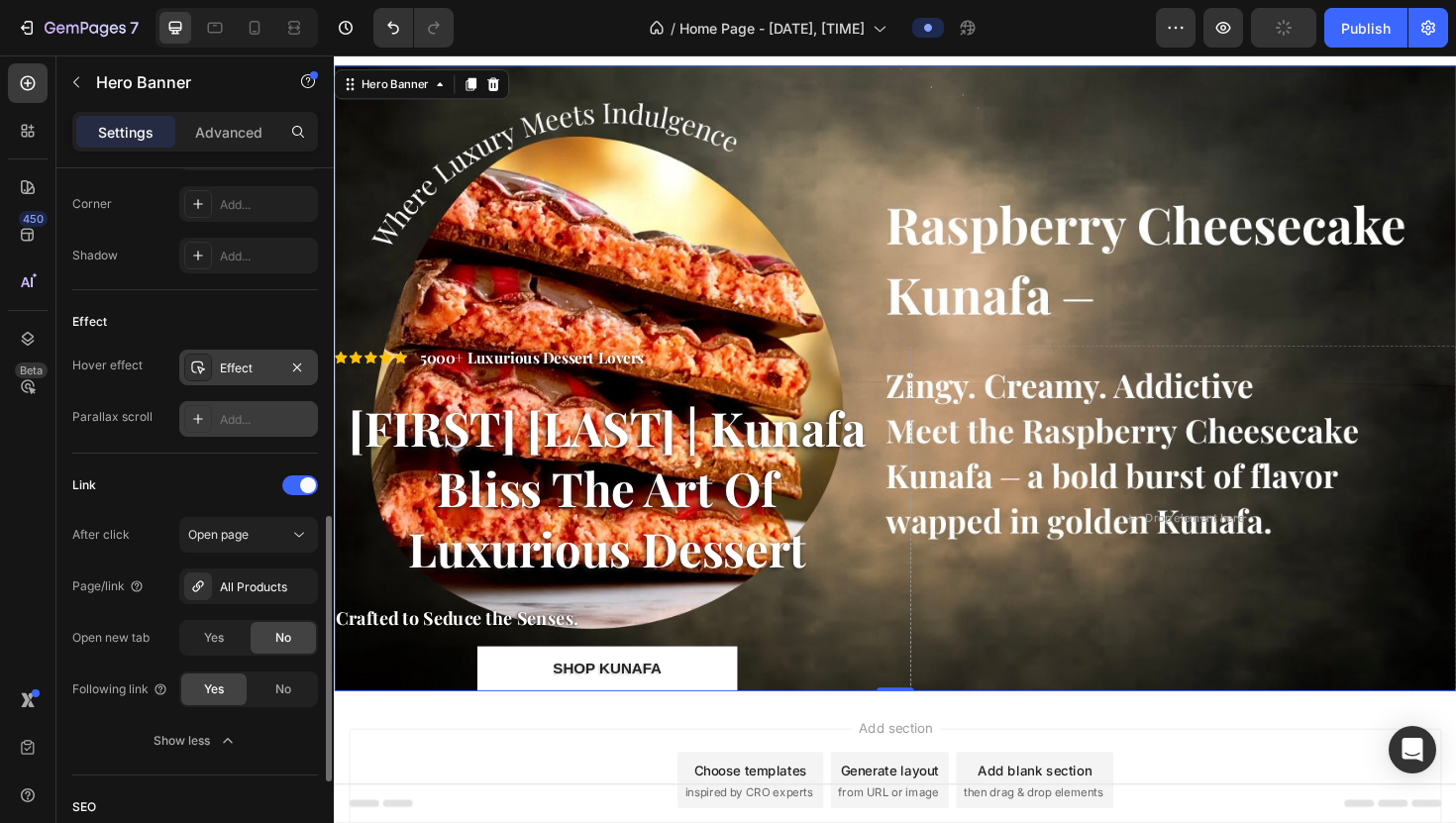 click on "Effect" at bounding box center [249, 368] 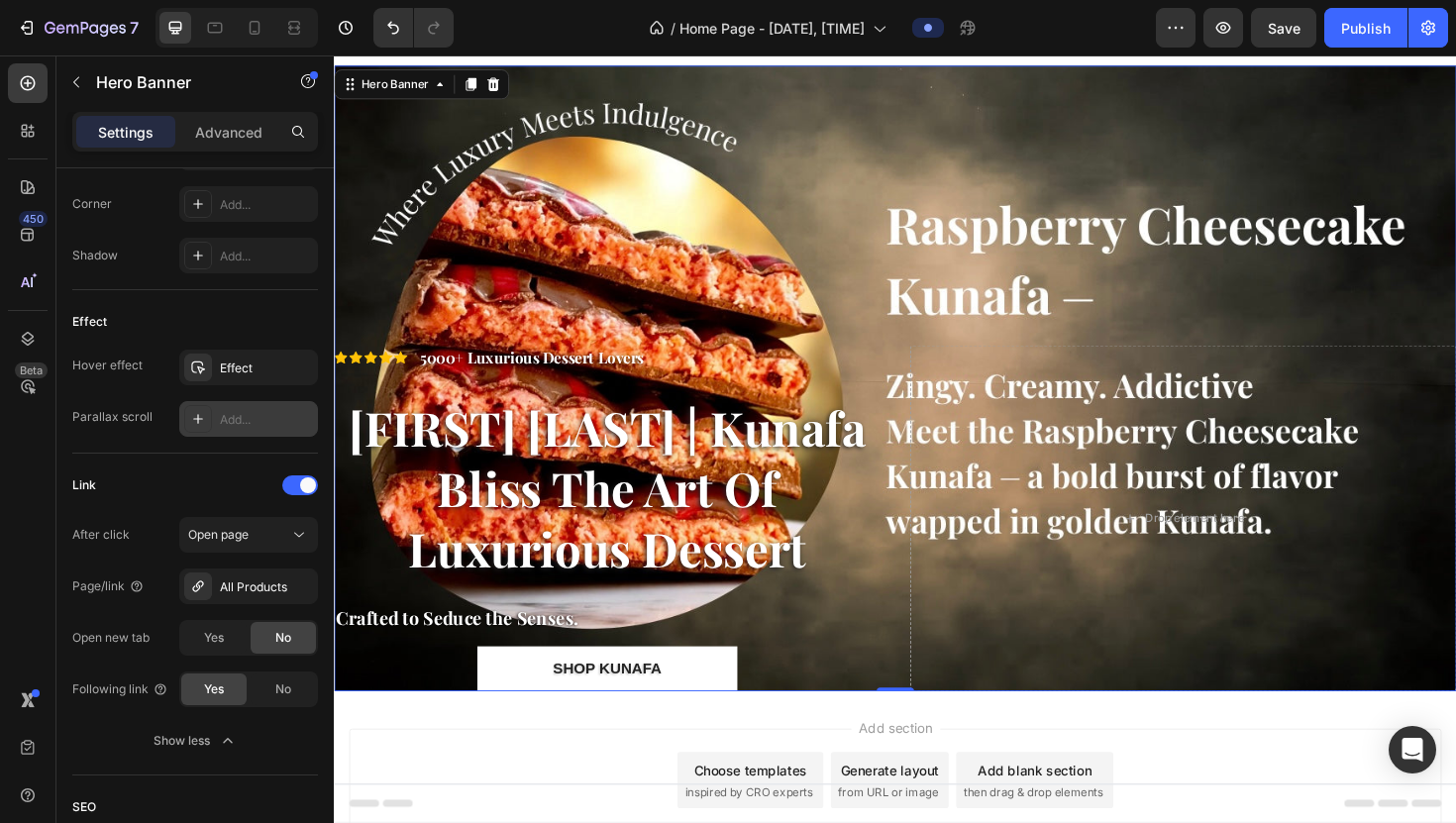 click on "Add..." at bounding box center [249, 419] 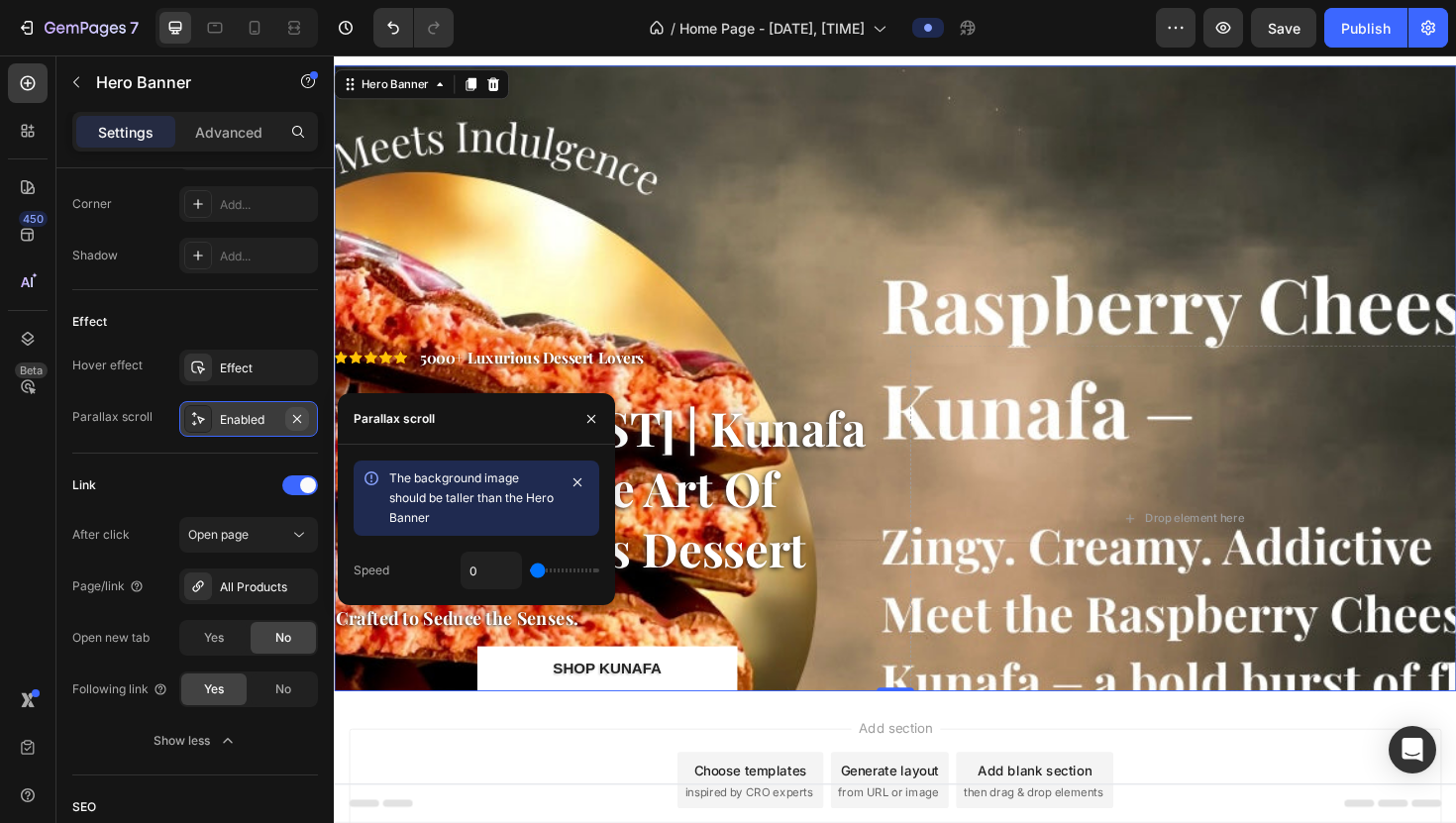 click 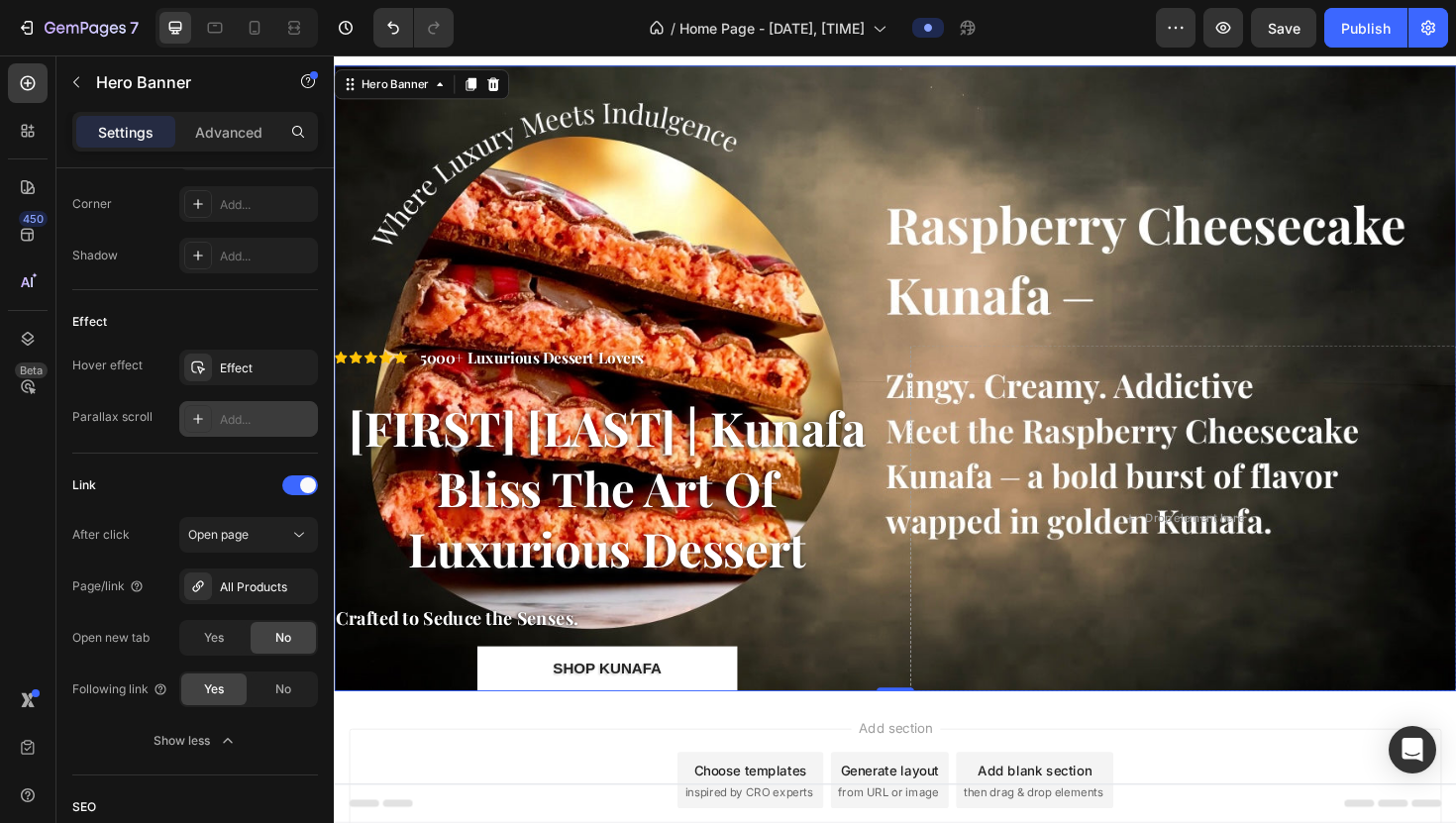 click 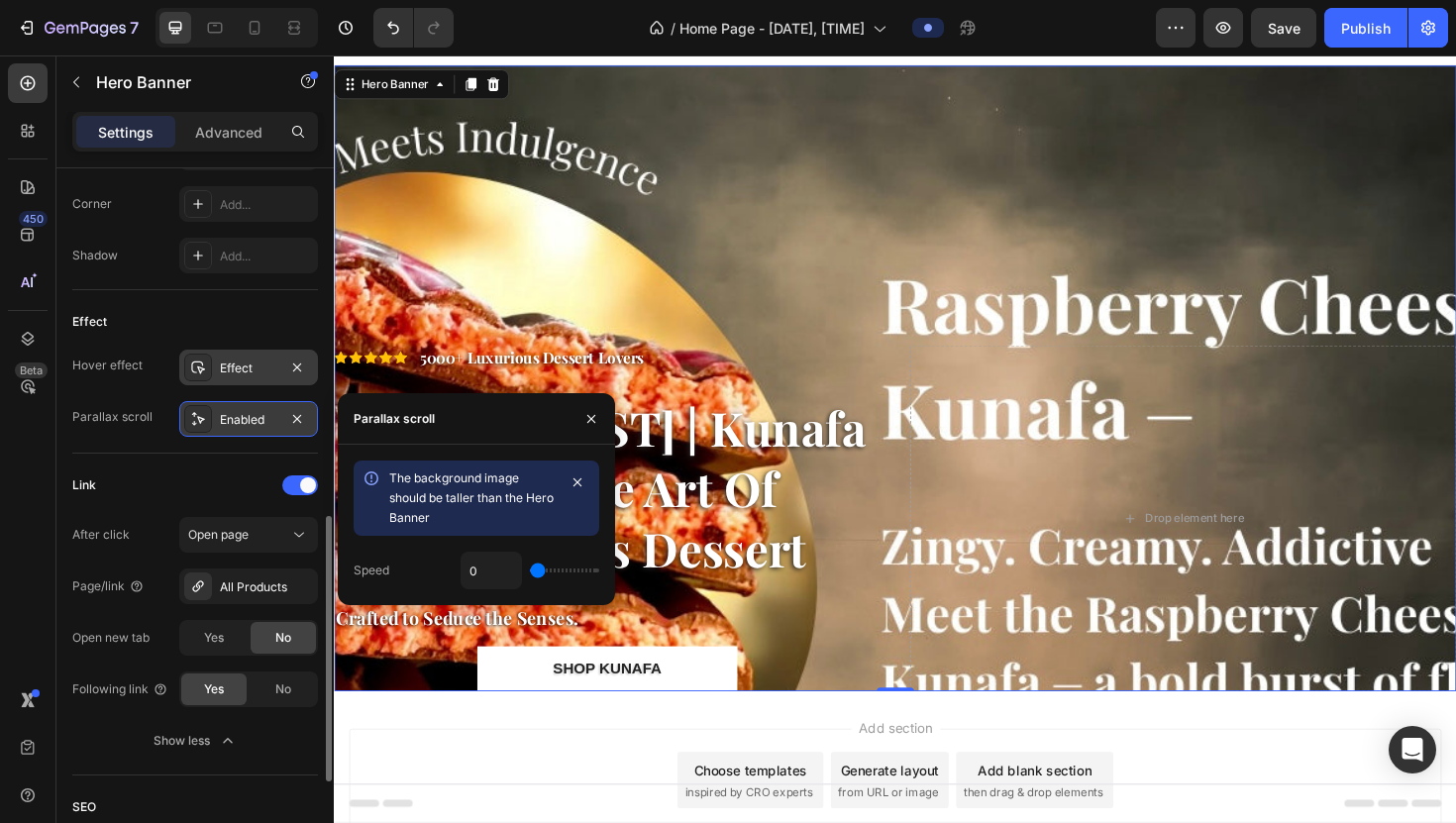 click on "Effect" at bounding box center [249, 367] 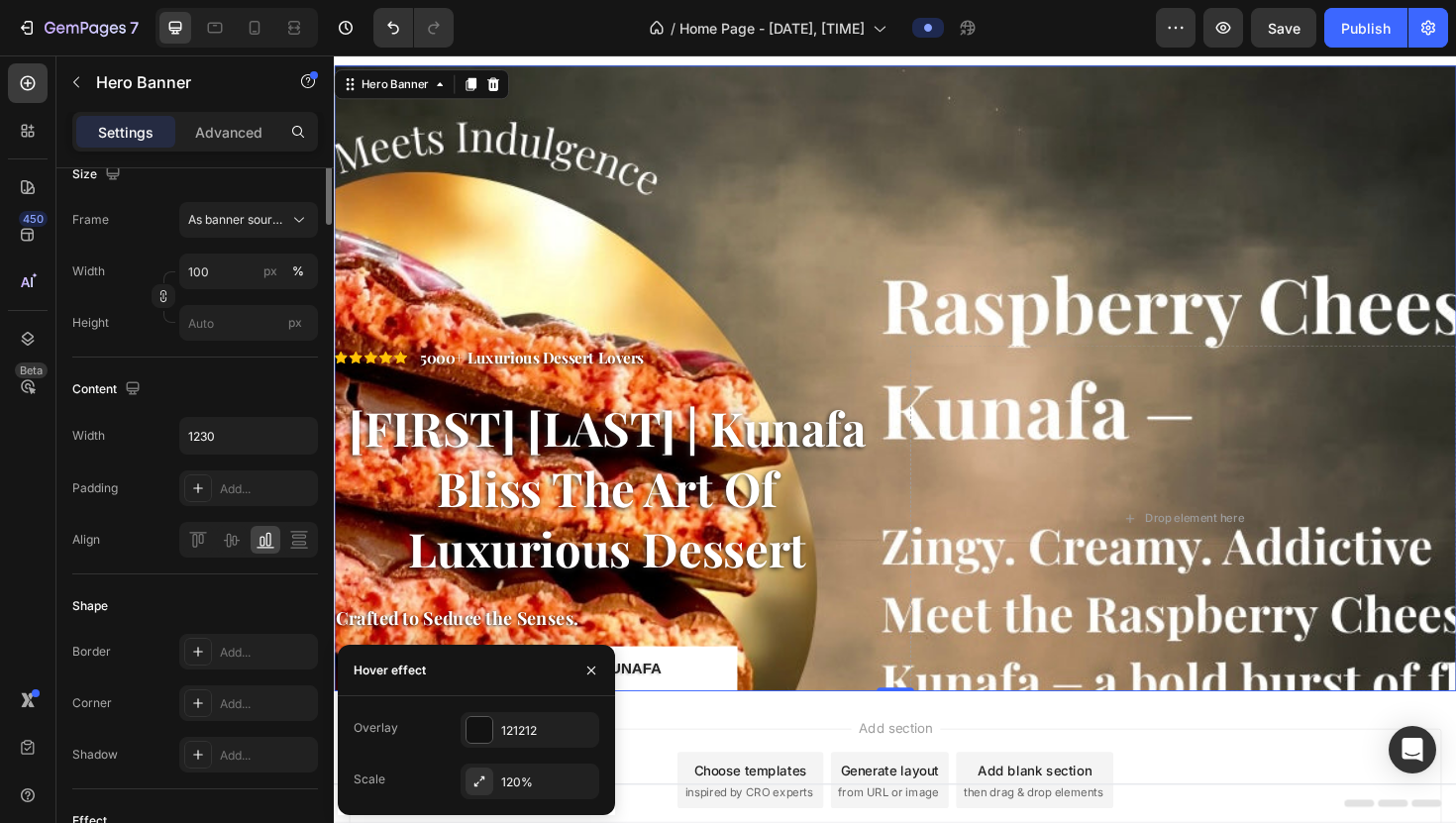 scroll, scrollTop: 0, scrollLeft: 0, axis: both 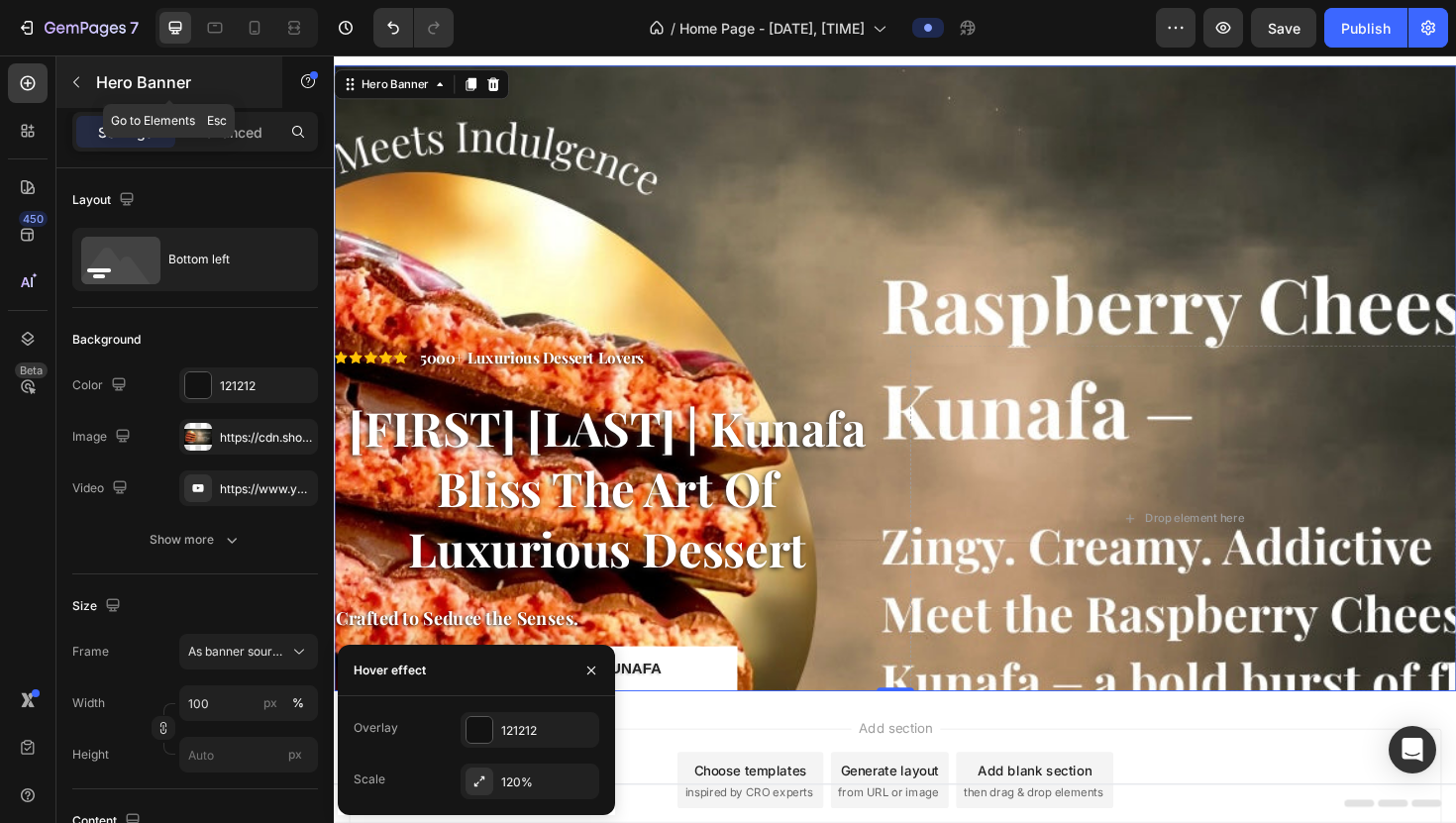click at bounding box center [76, 82] 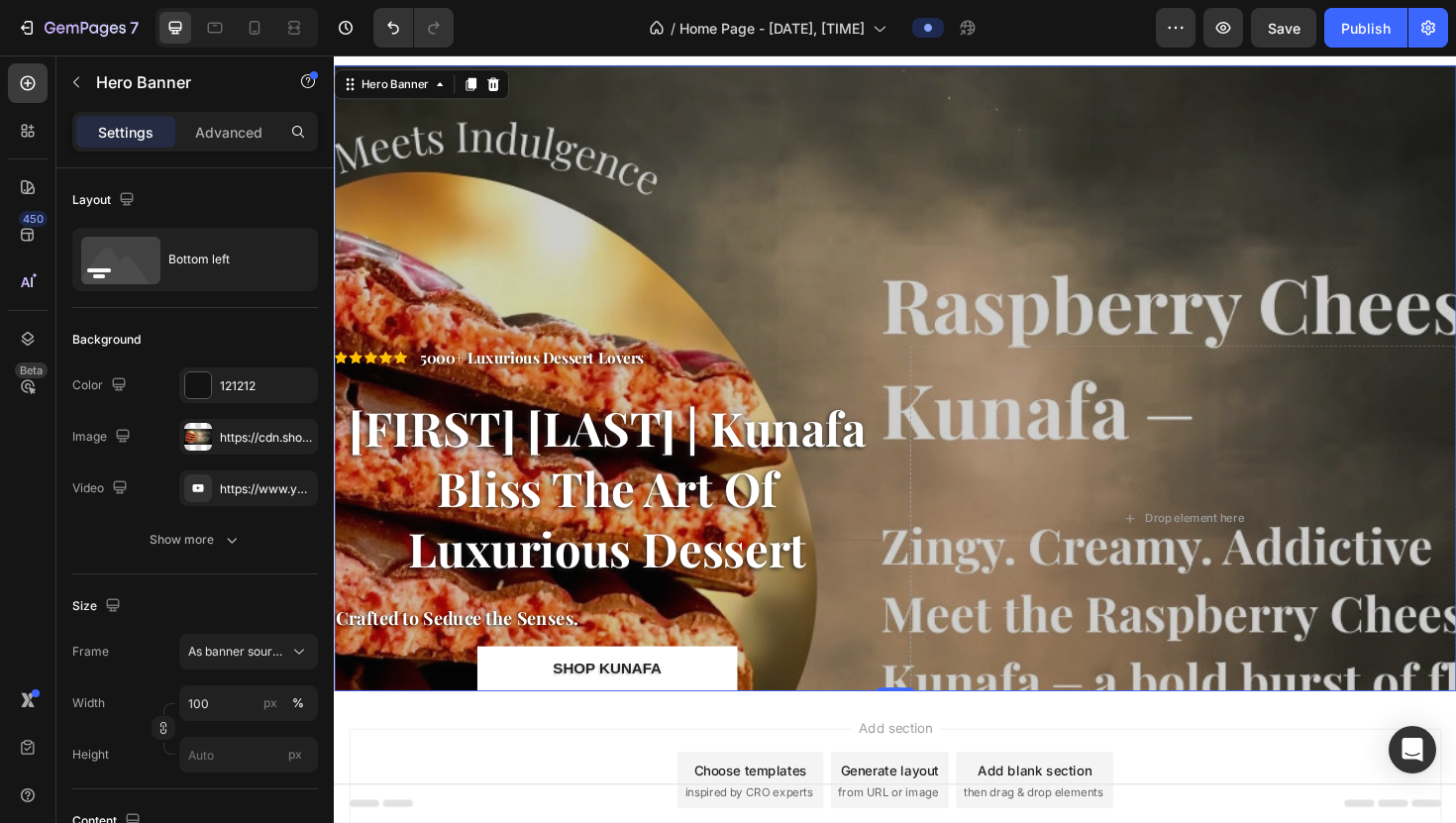 click at bounding box center (928, 397) 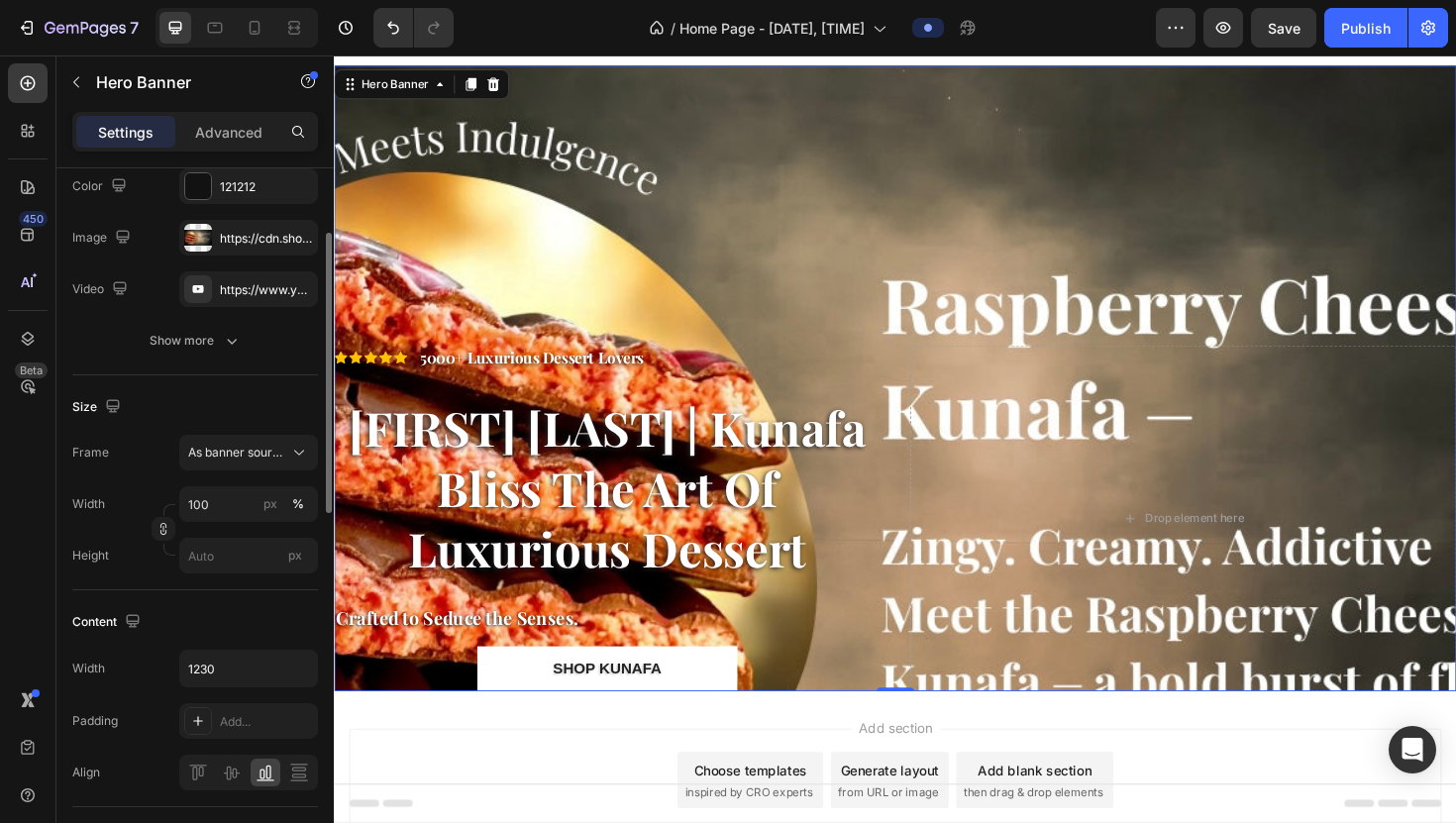 scroll, scrollTop: 203, scrollLeft: 0, axis: vertical 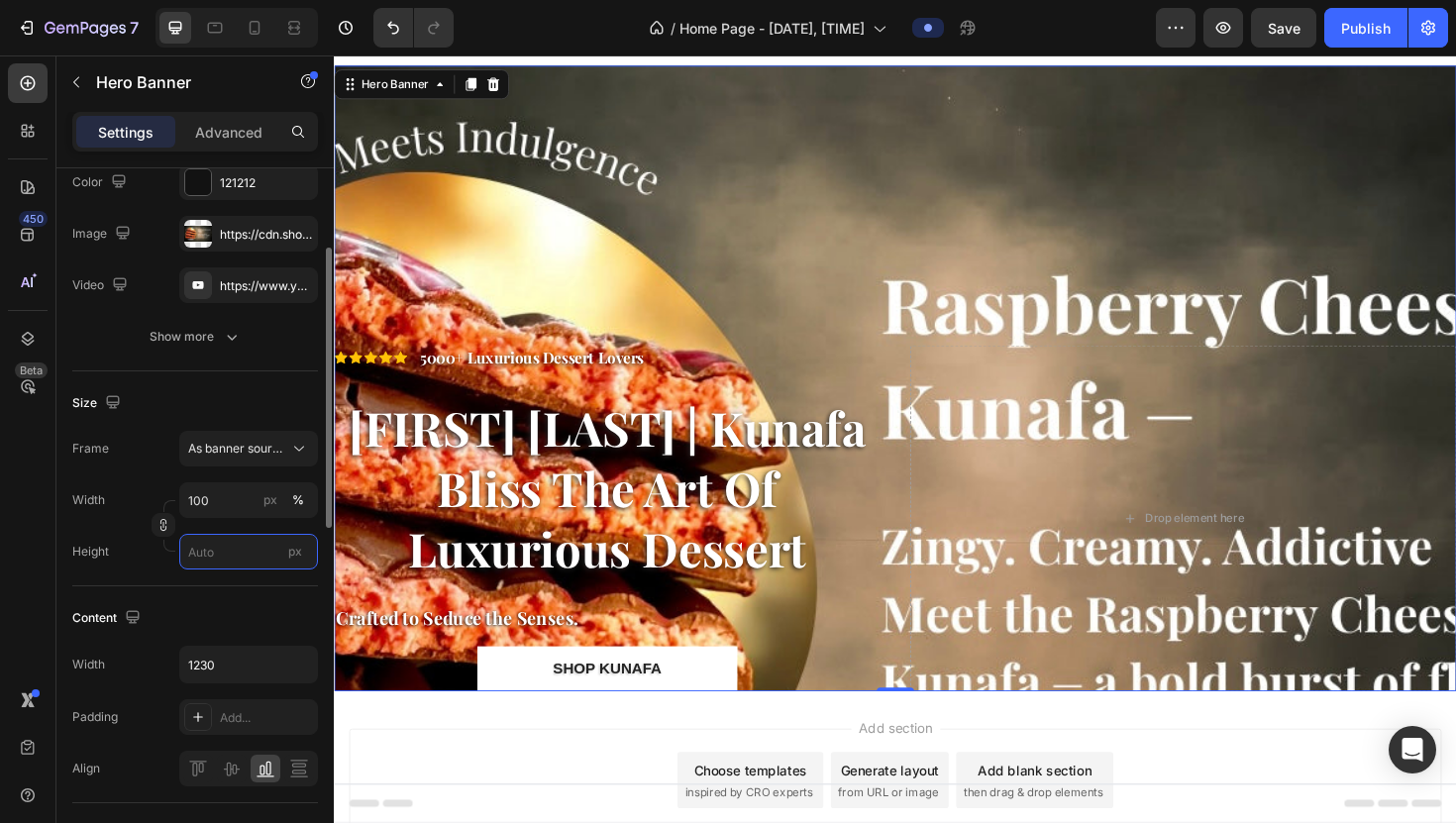 click on "px" at bounding box center (249, 552) 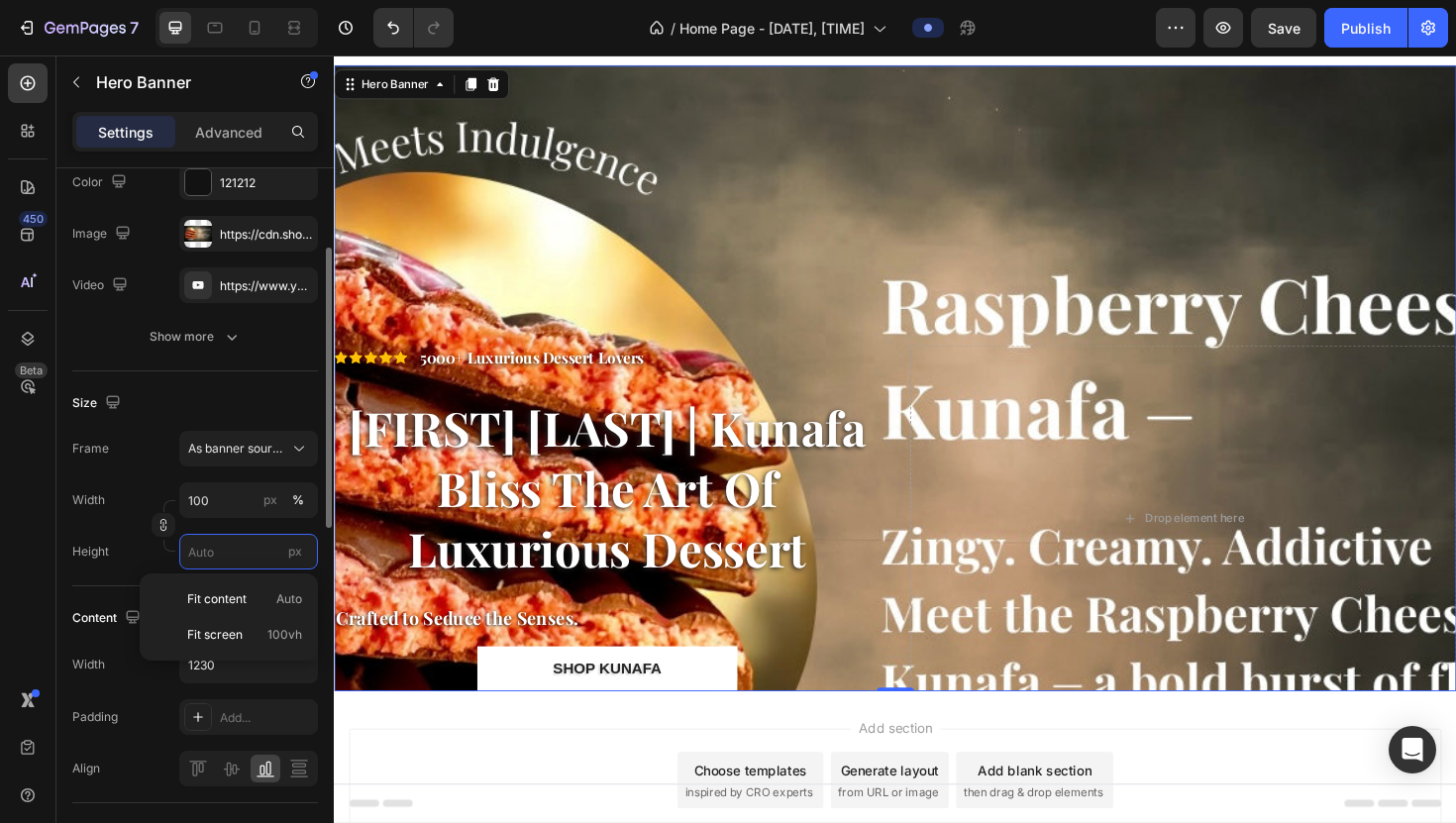 type 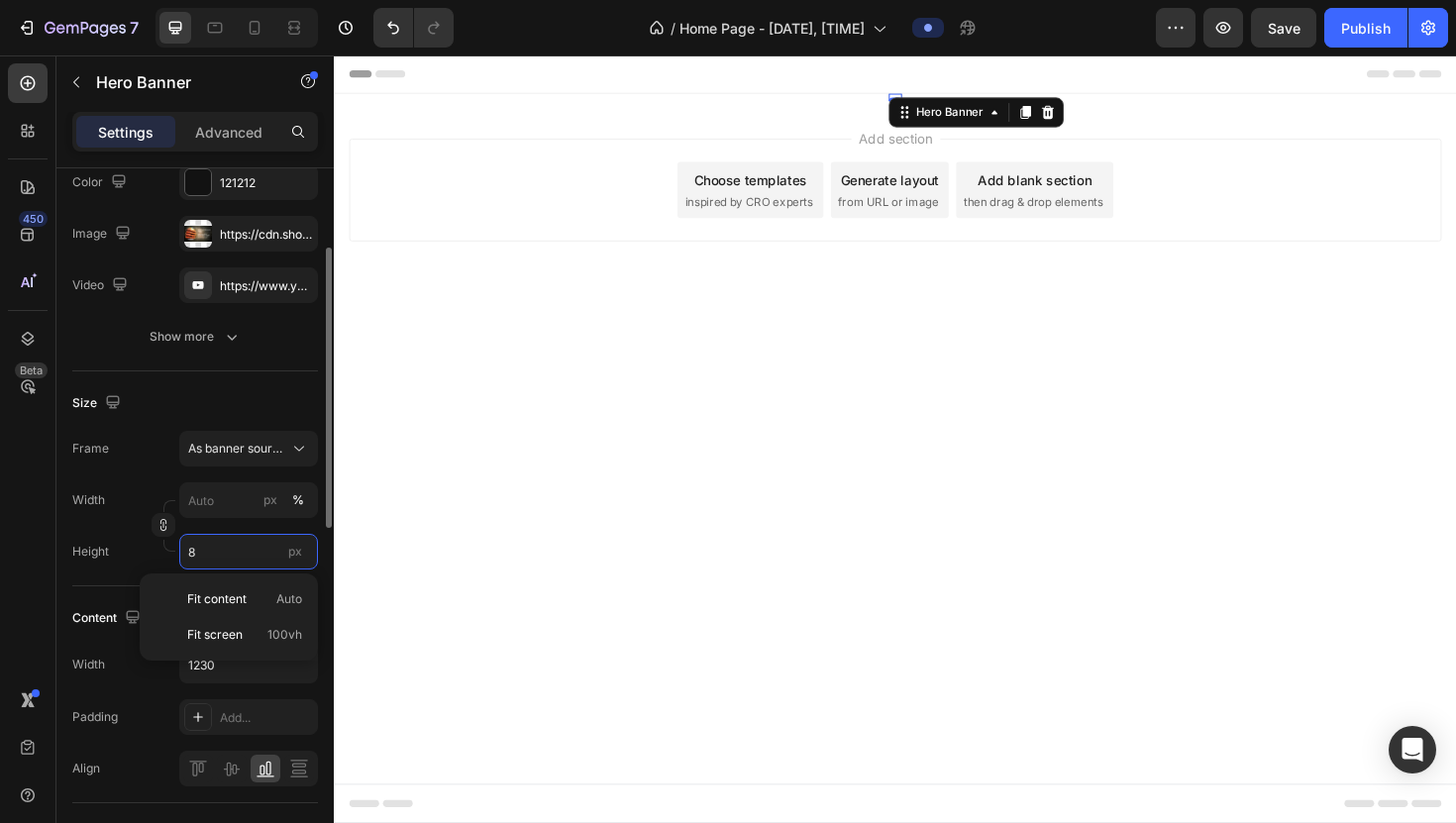 scroll, scrollTop: 0, scrollLeft: 0, axis: both 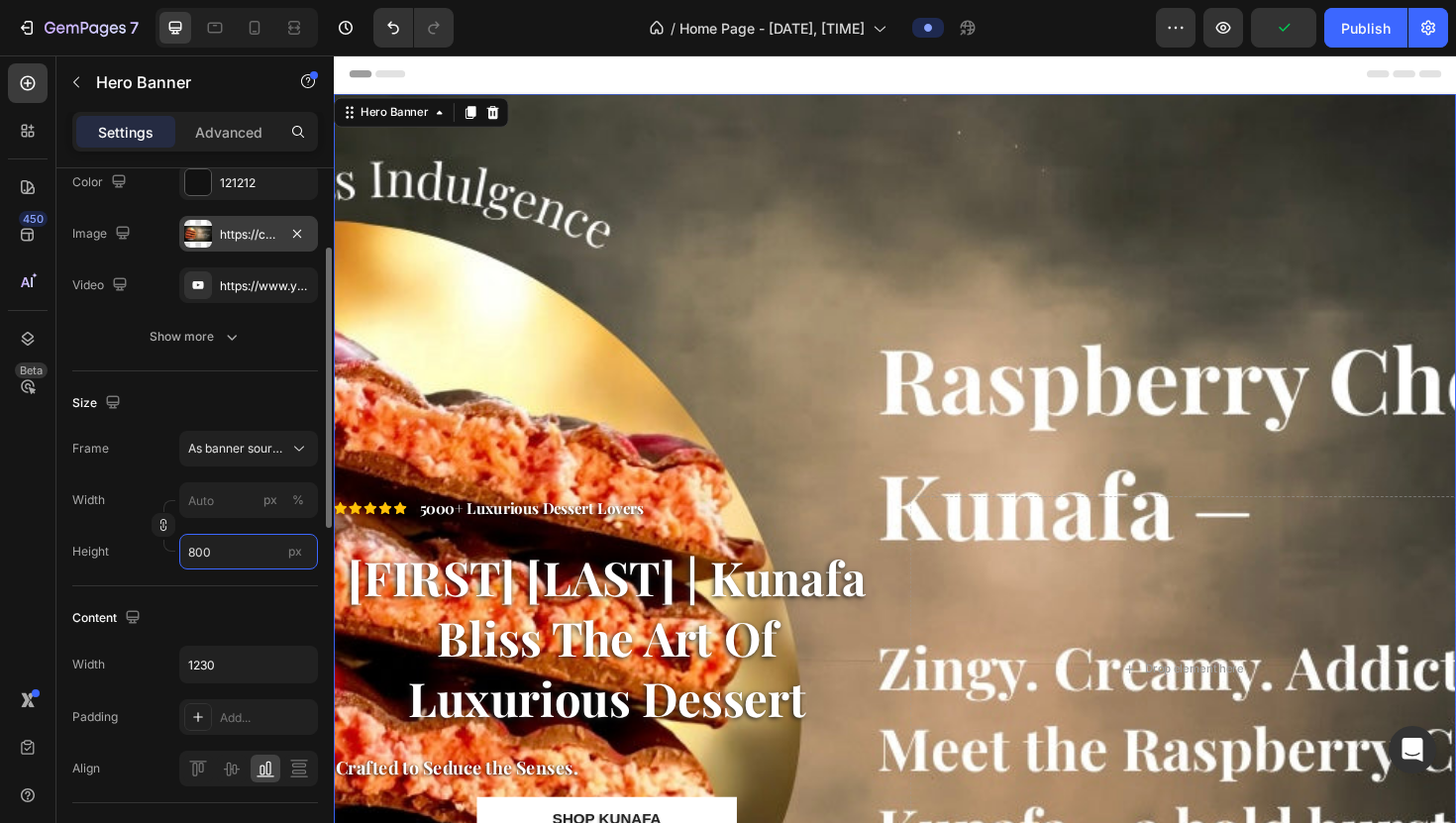 type on "800" 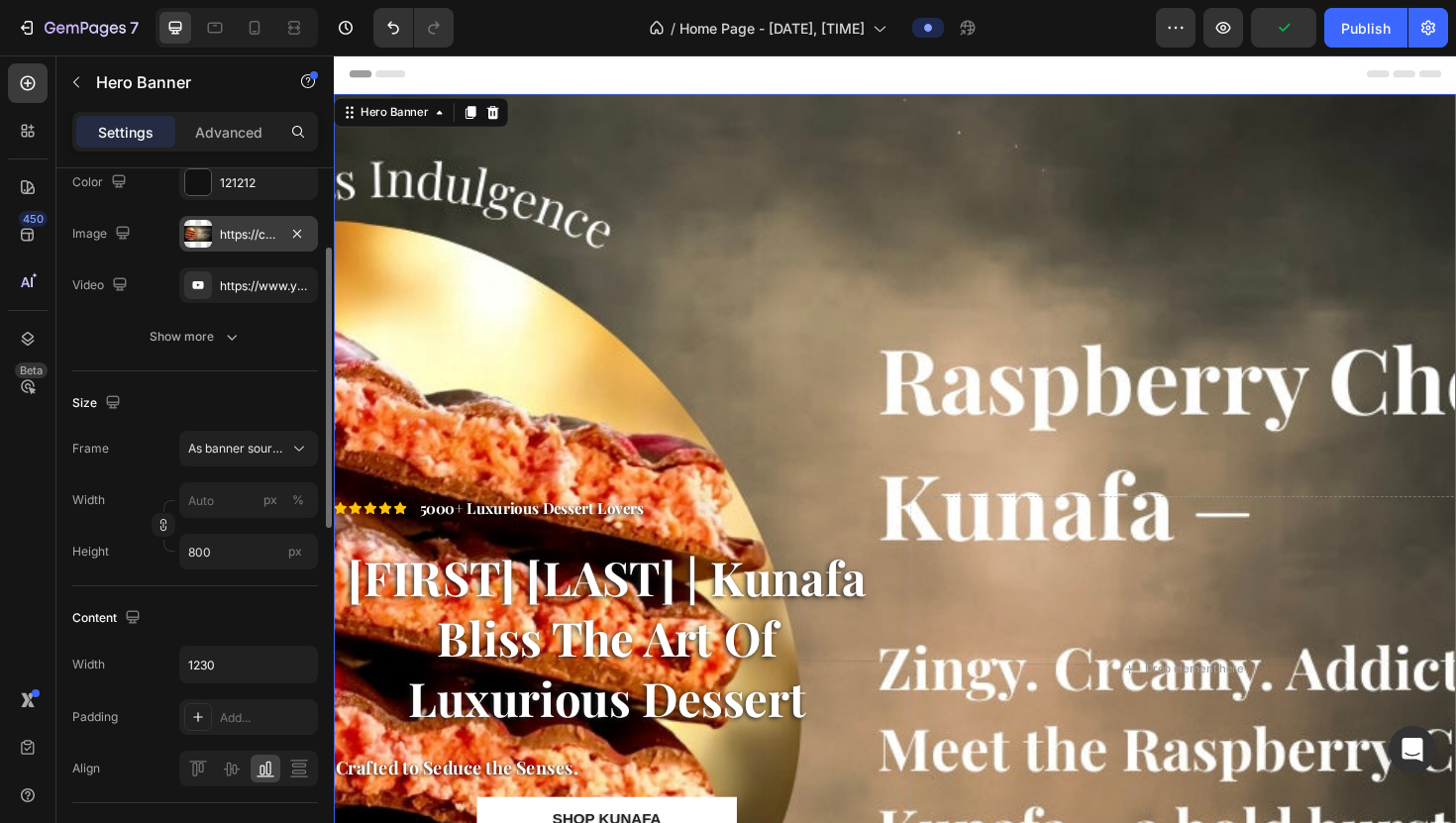 click on "https://cdn.shopify.com/s/files/1/0739/1648/1781/files/gempages_576221450046800722-0c7a4a3b-adbb-49c2-afc2-847720d51e4b.jpg" at bounding box center (249, 235) 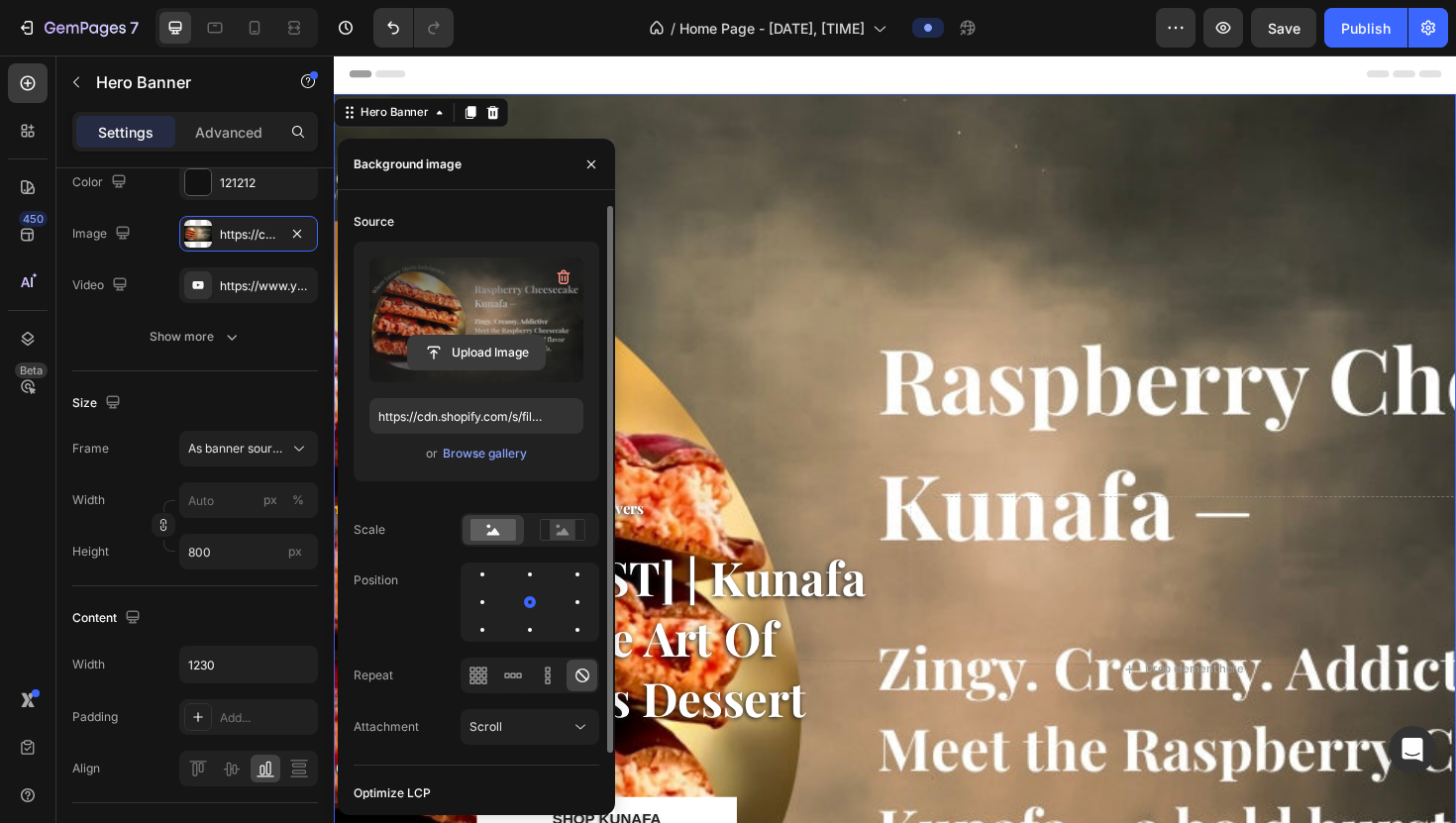 click 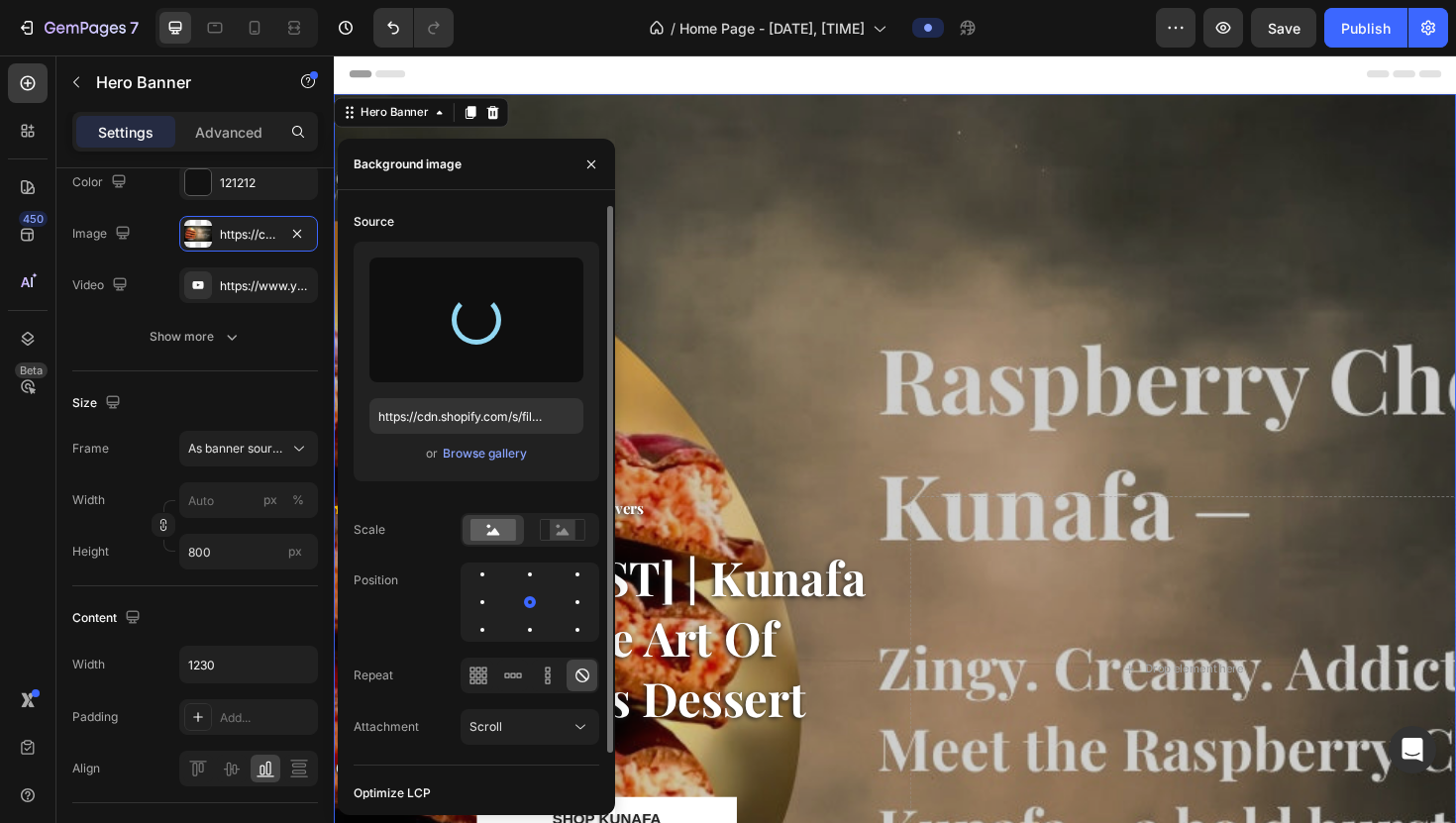 type on "https://cdn.shopify.com/s/files/1/0739/1648/1781/files/gempages_576221450046800722-536a2205-1cdb-4a66-9e7b-fe3dbbf842a7.png" 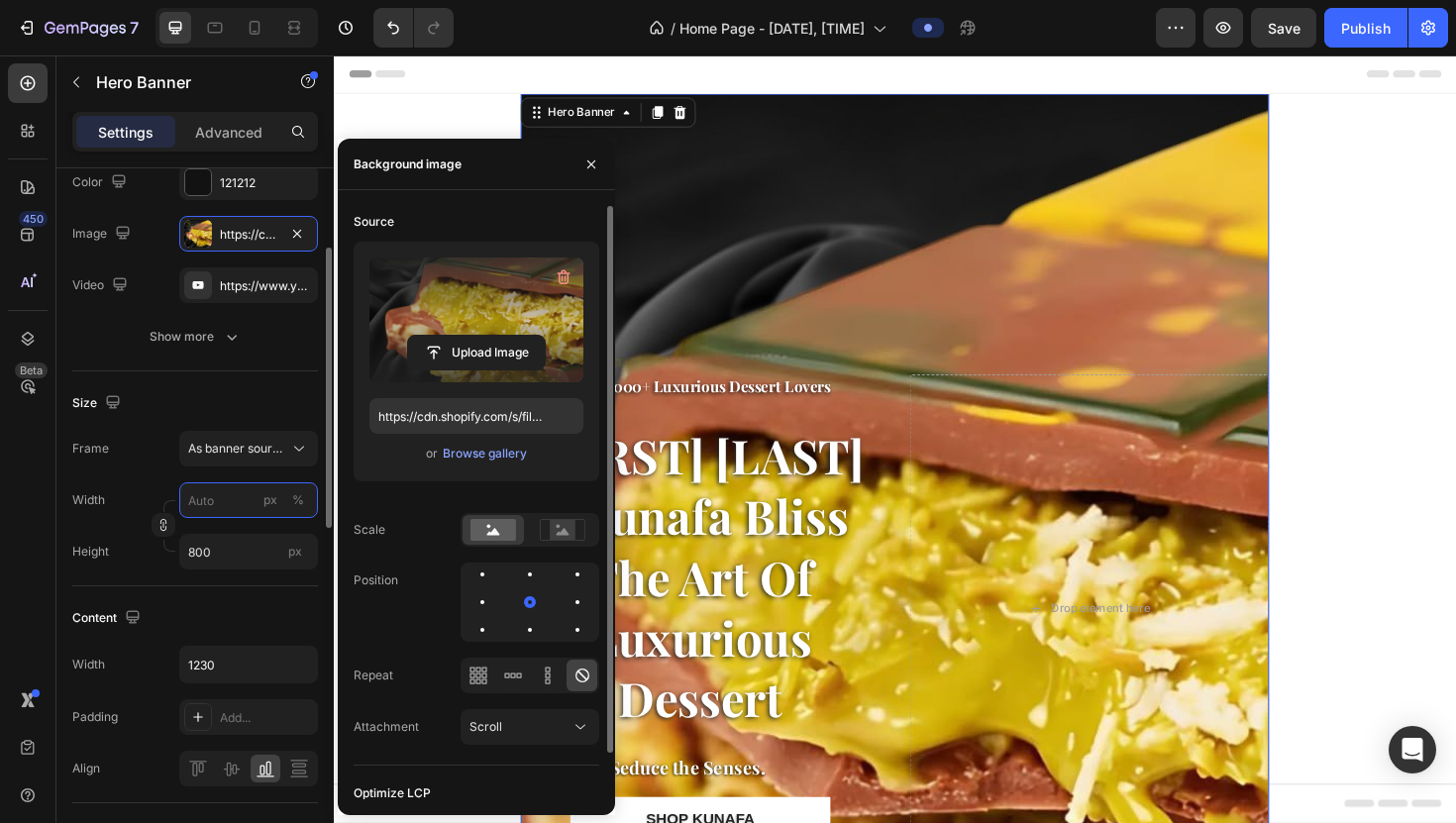 click on "px %" at bounding box center [249, 500] 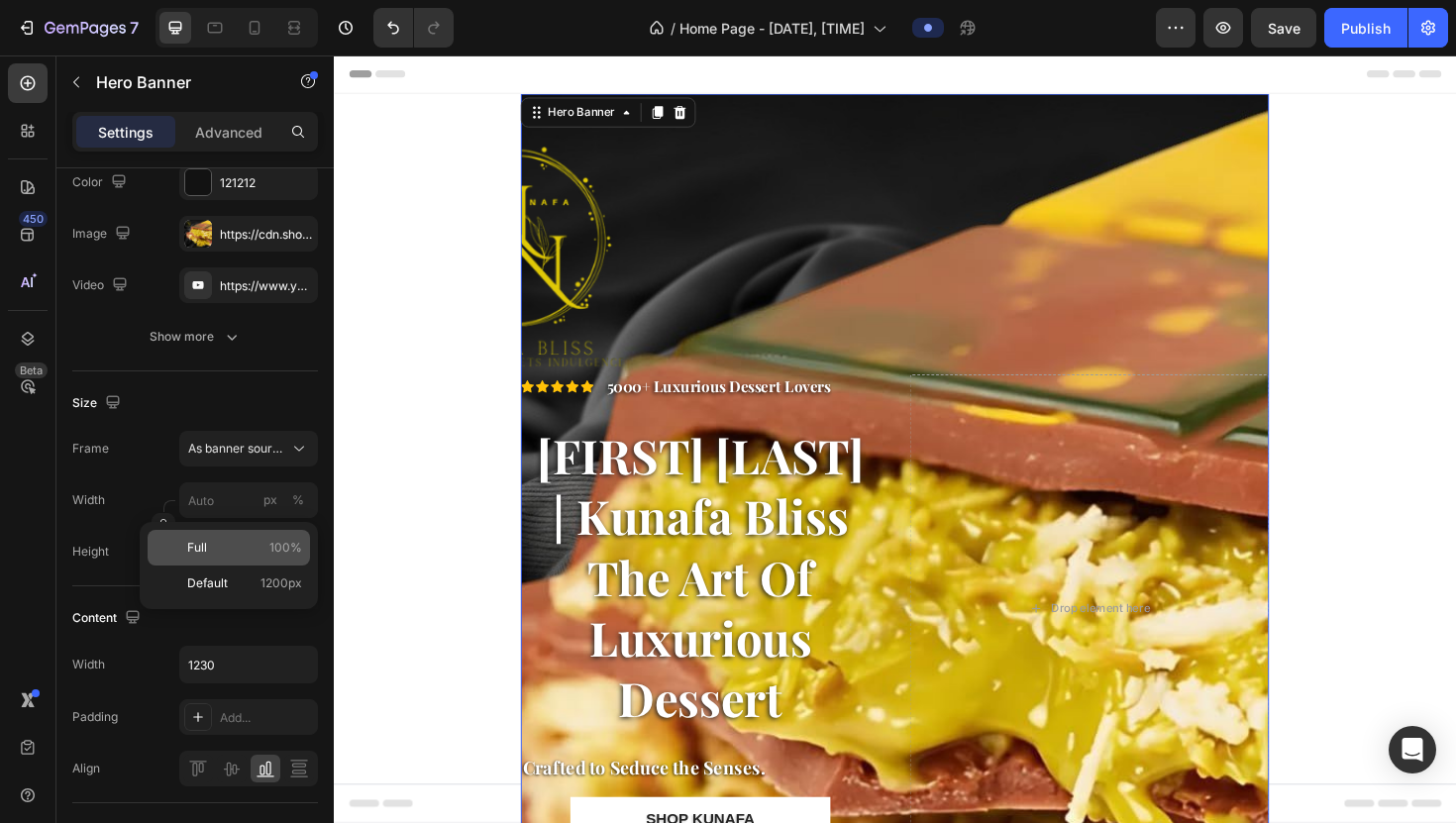 click on "Full 100%" at bounding box center (245, 548) 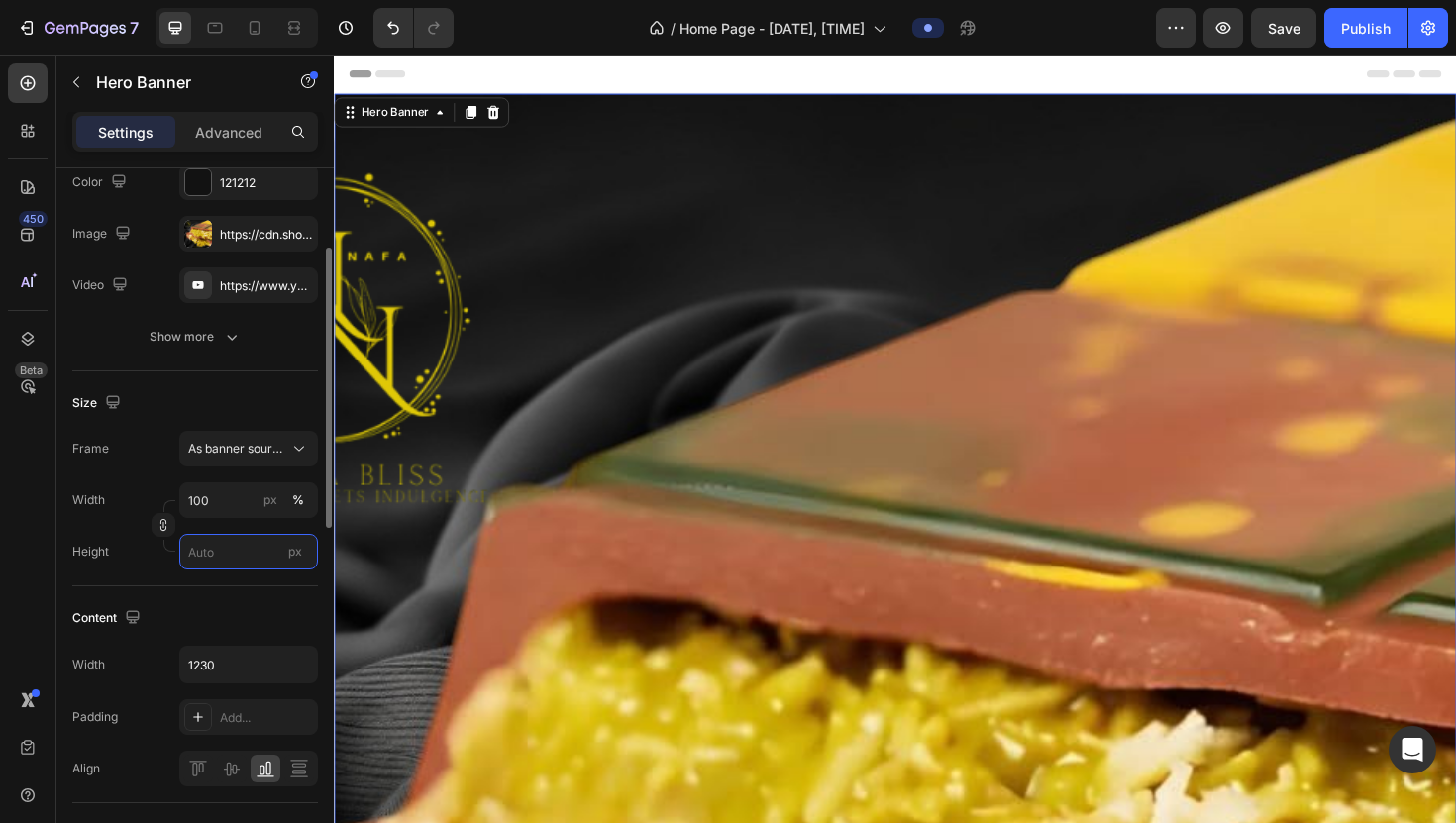 click on "px" at bounding box center (249, 552) 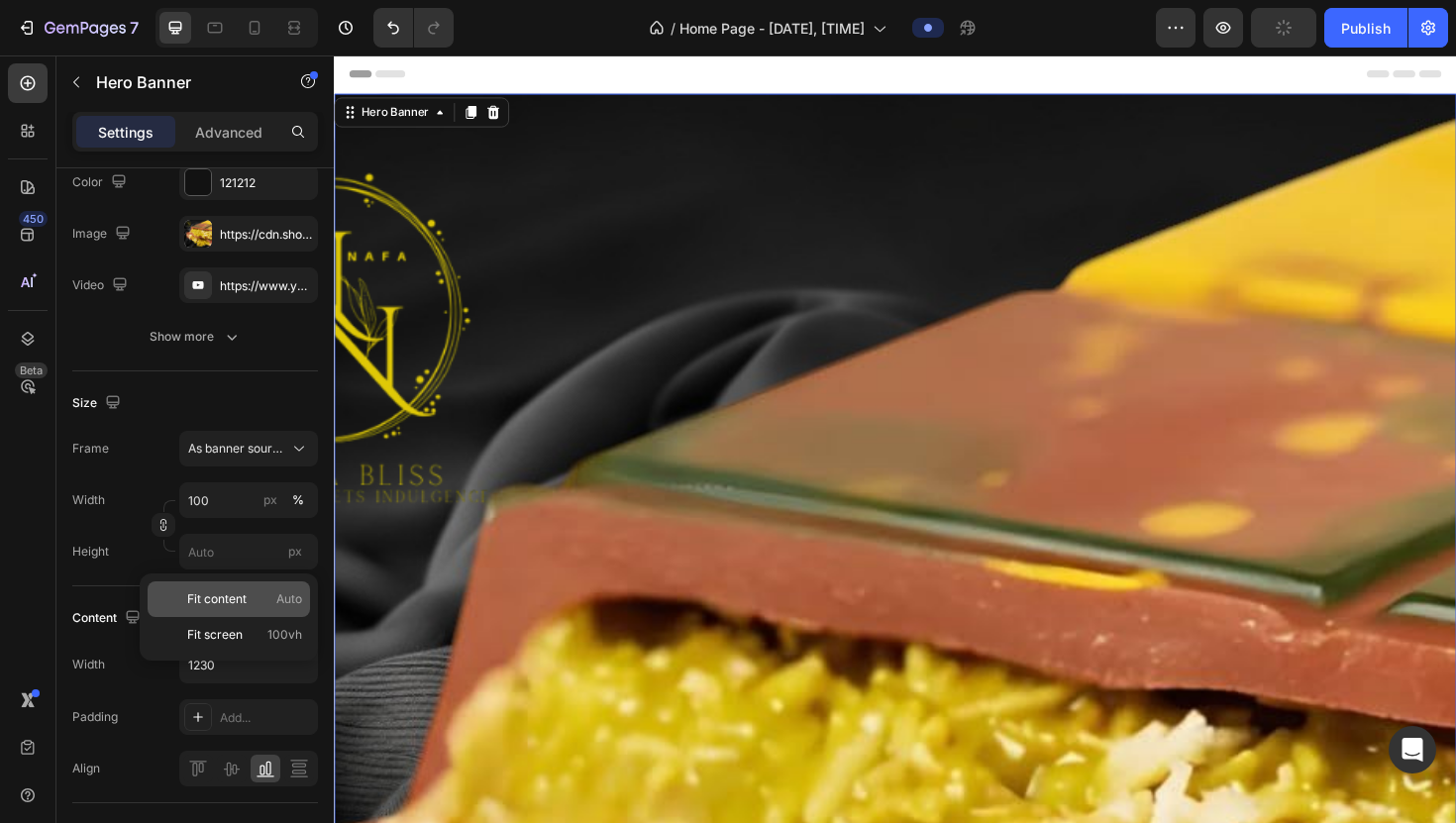click on "Fit content" at bounding box center (217, 599) 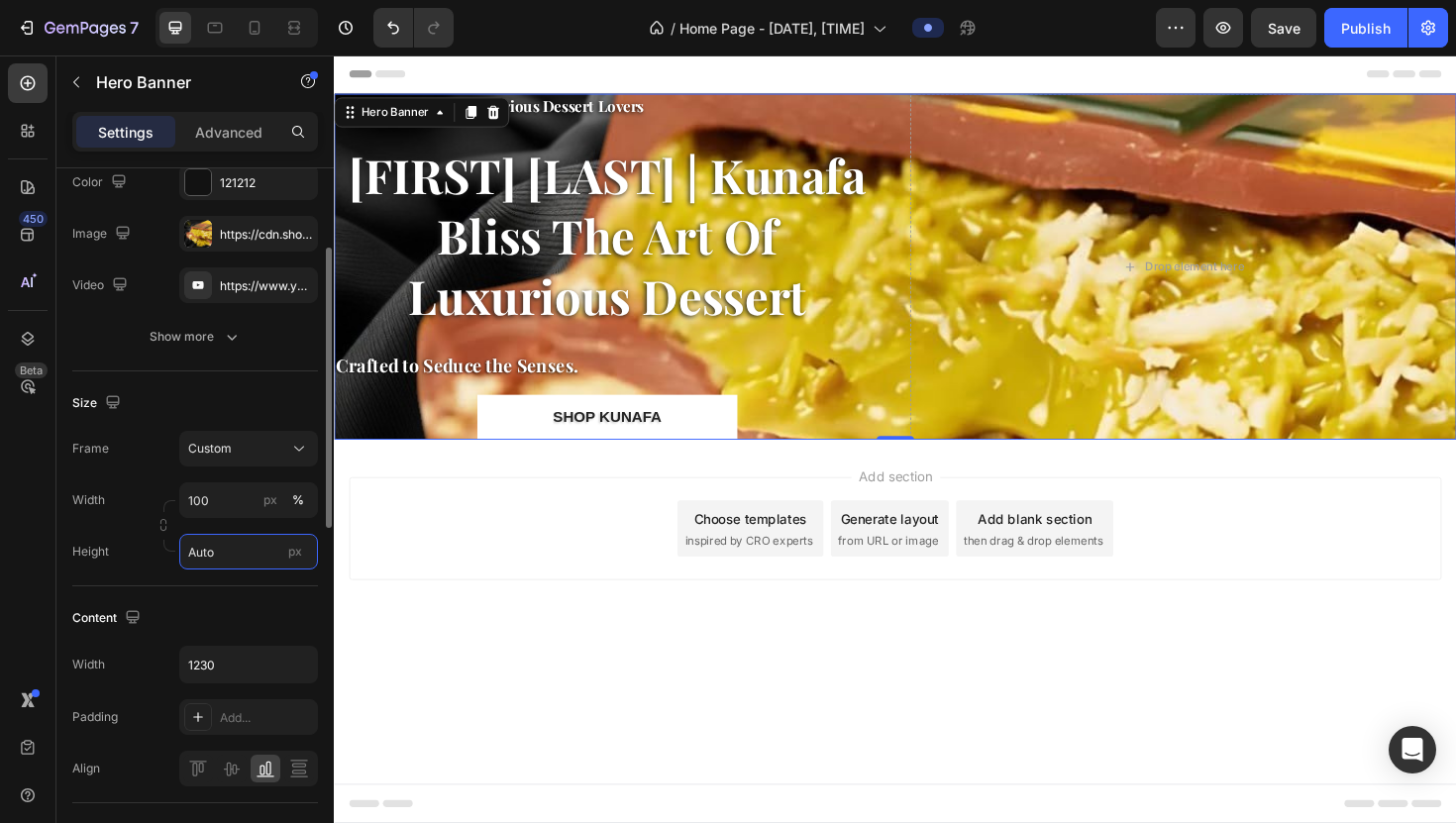 click on "Auto" at bounding box center (249, 552) 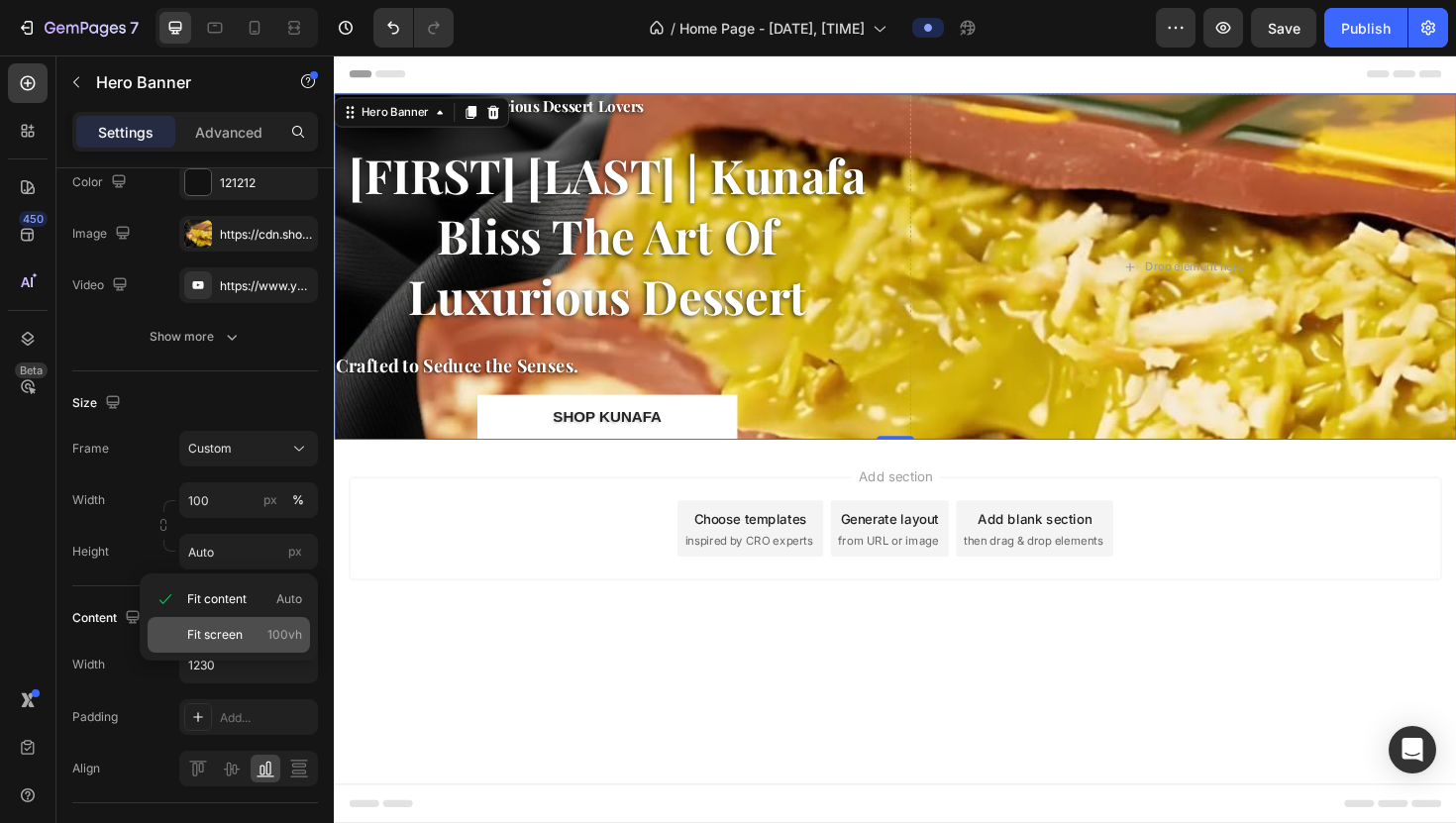 click on "Fit screen" at bounding box center (215, 635) 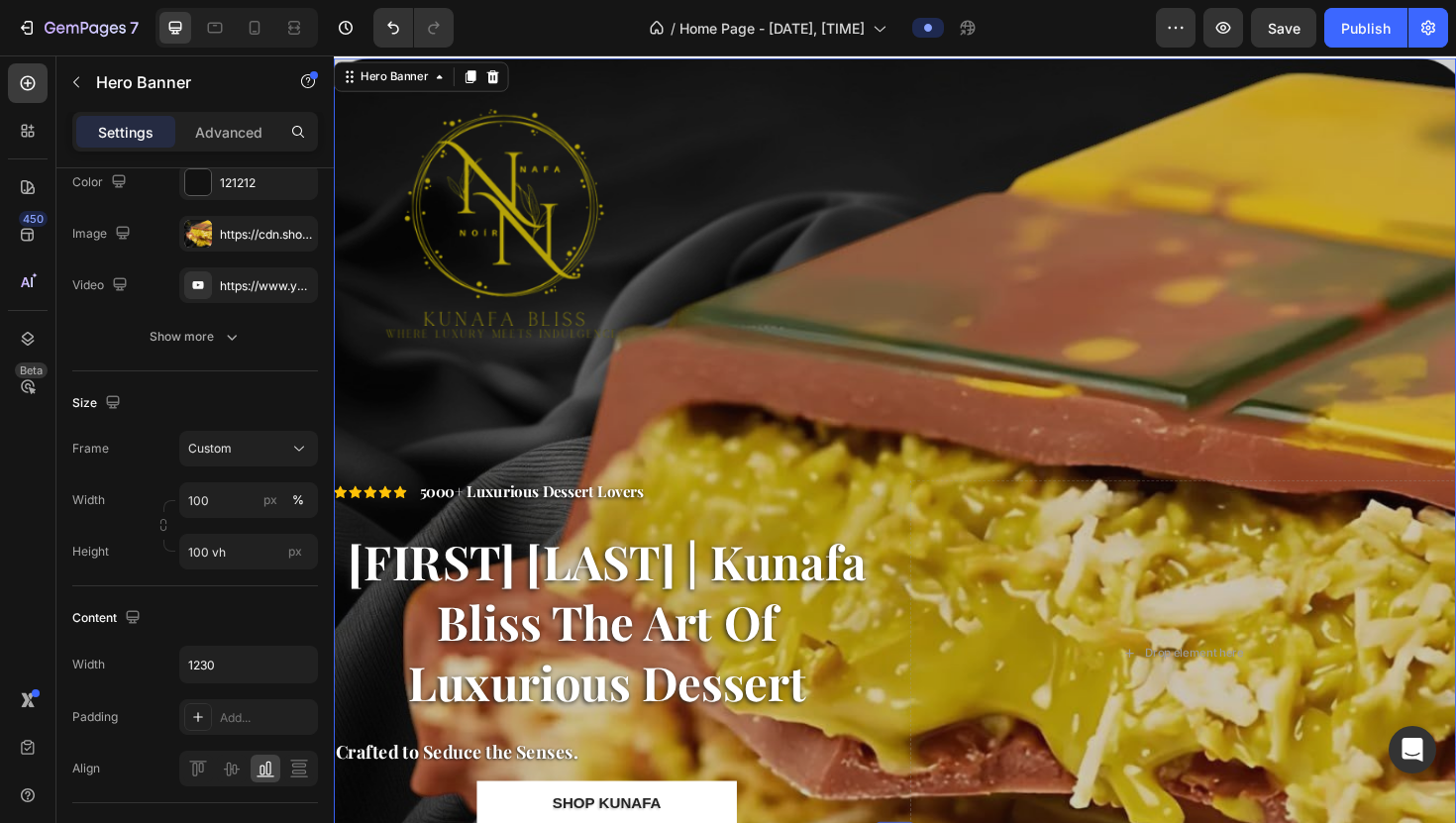 scroll, scrollTop: 15, scrollLeft: 0, axis: vertical 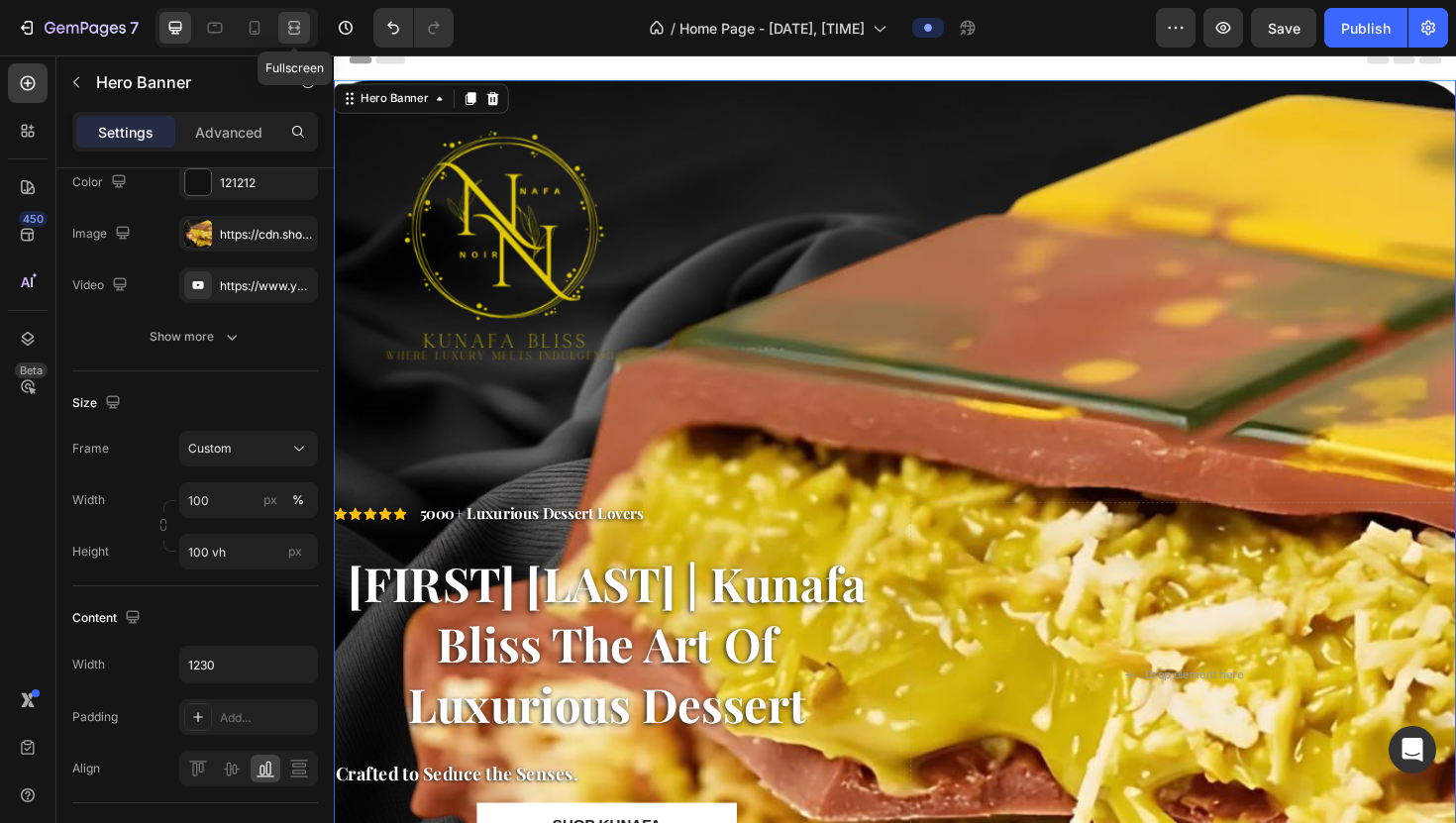 click 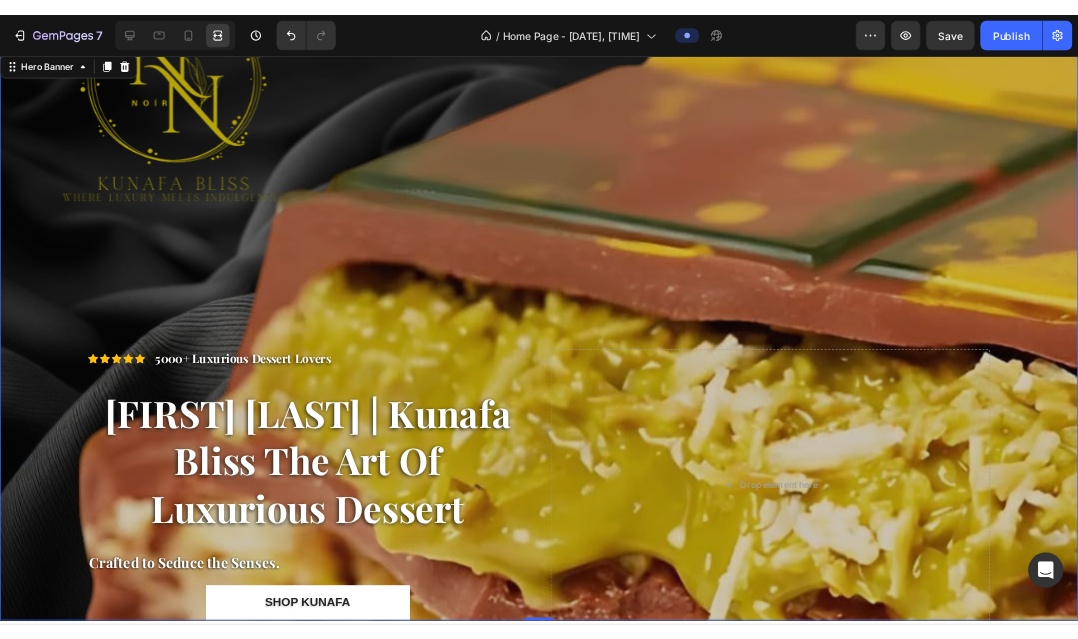 scroll, scrollTop: 0, scrollLeft: 0, axis: both 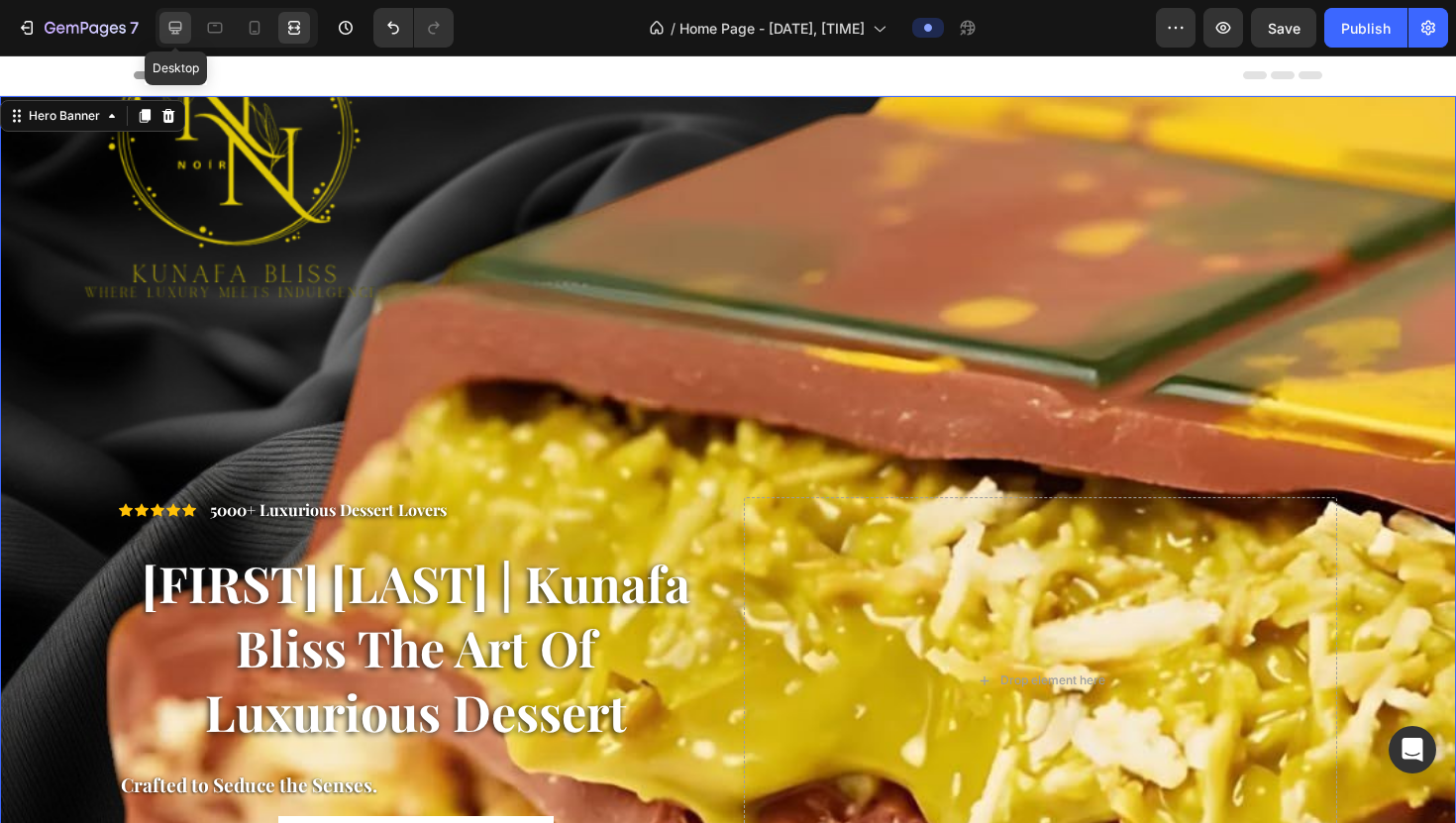 click 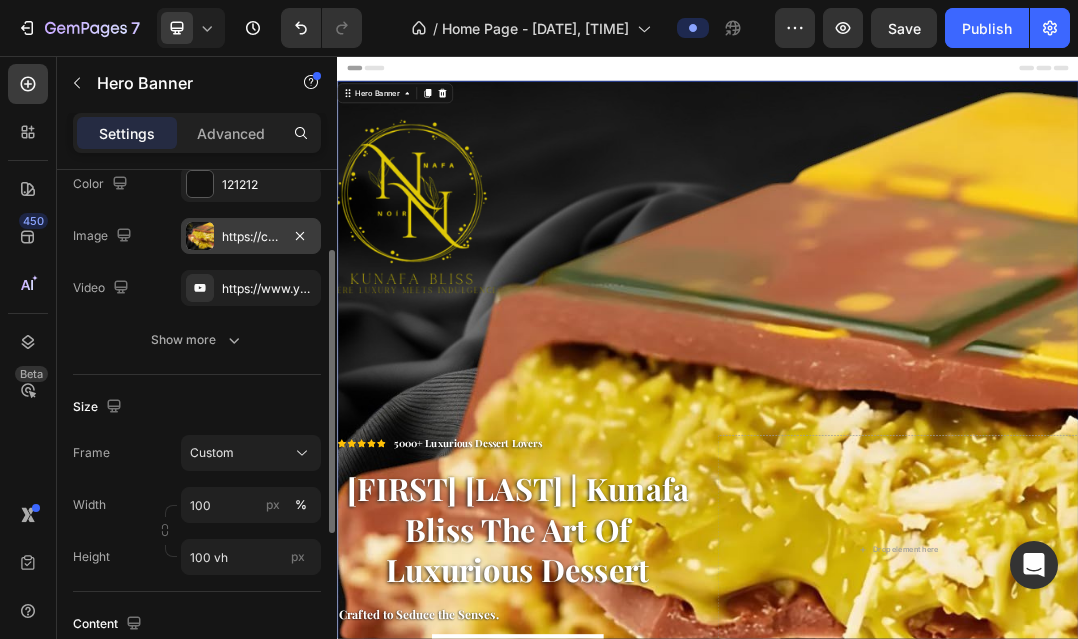click on "https://cdn.shopify.com/s/files/1/0739/1648/1781/files/gempages_576221450046800722-536a2205-1cdb-4a66-9e7b-fe3dbbf842a7.png" at bounding box center [251, 237] 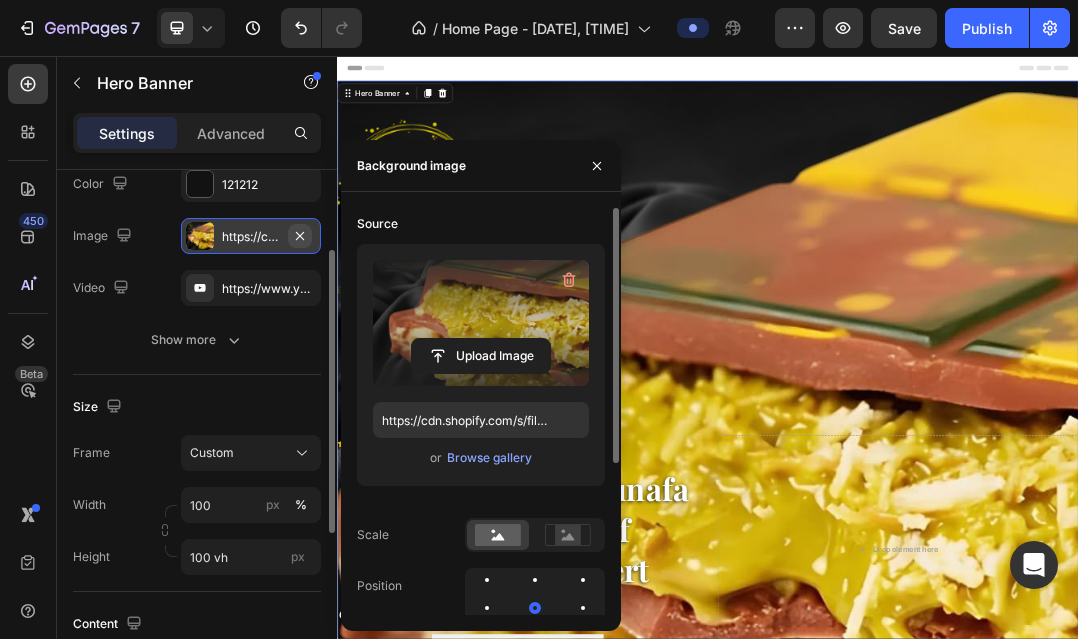 click 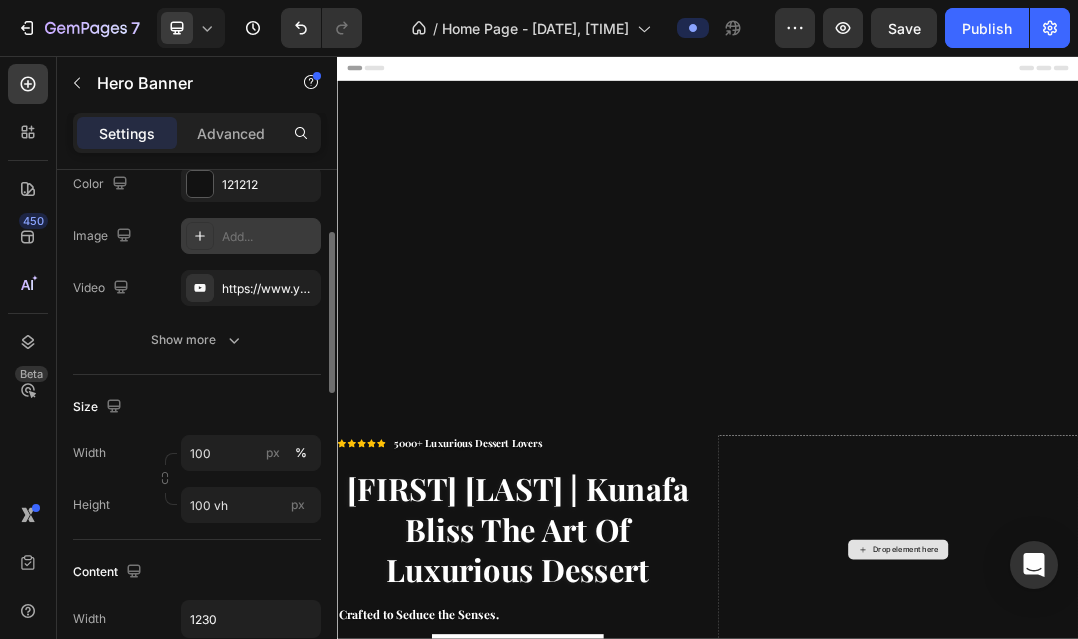 click on "Drop element here" at bounding box center (1245, 856) 